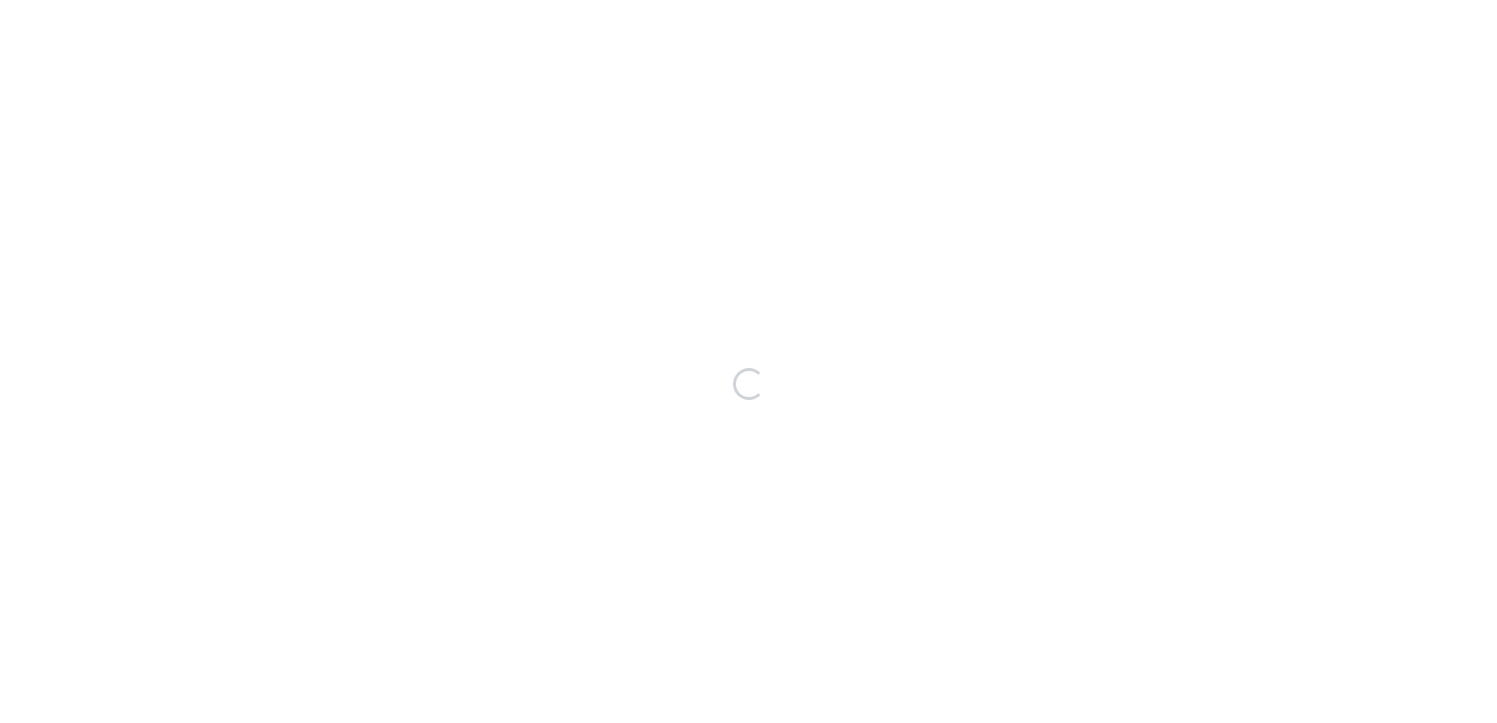 scroll, scrollTop: 0, scrollLeft: 0, axis: both 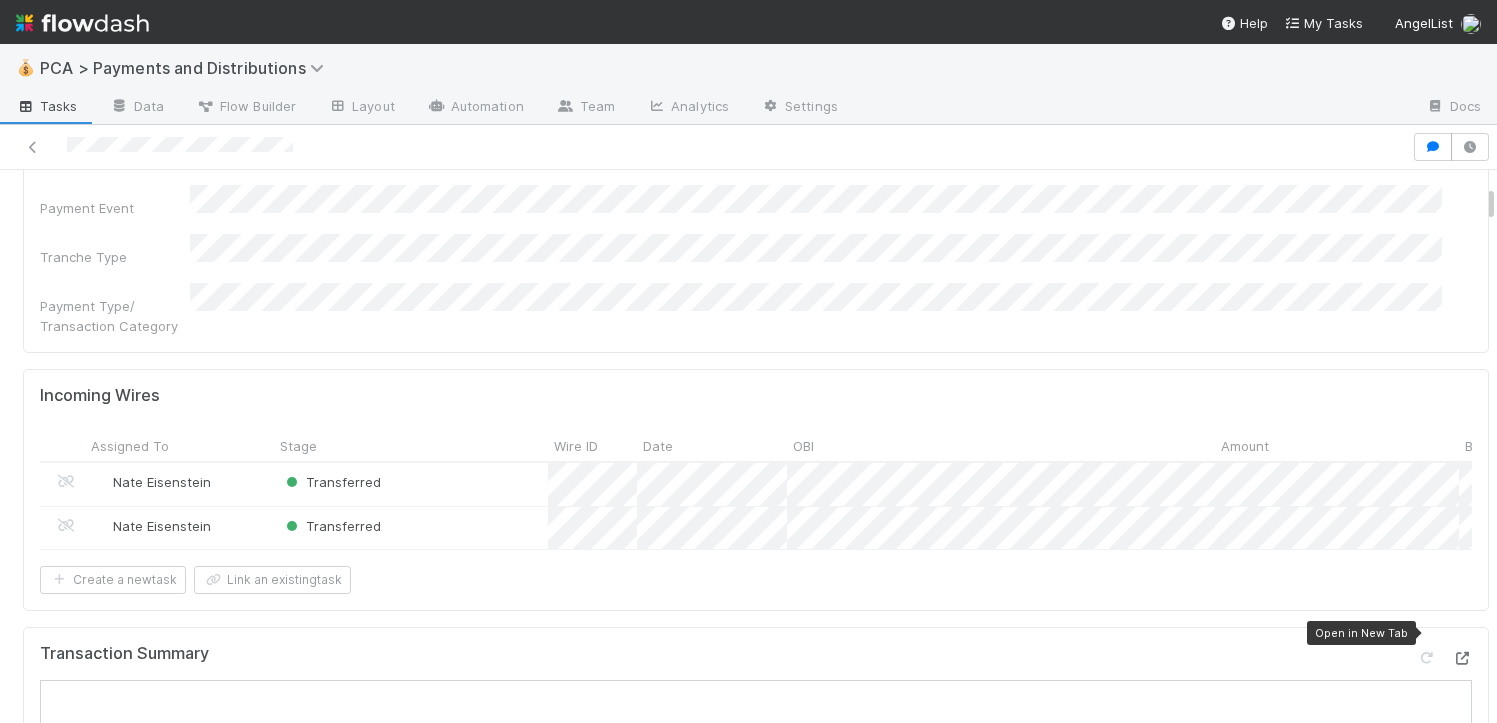 click at bounding box center [1462, 658] 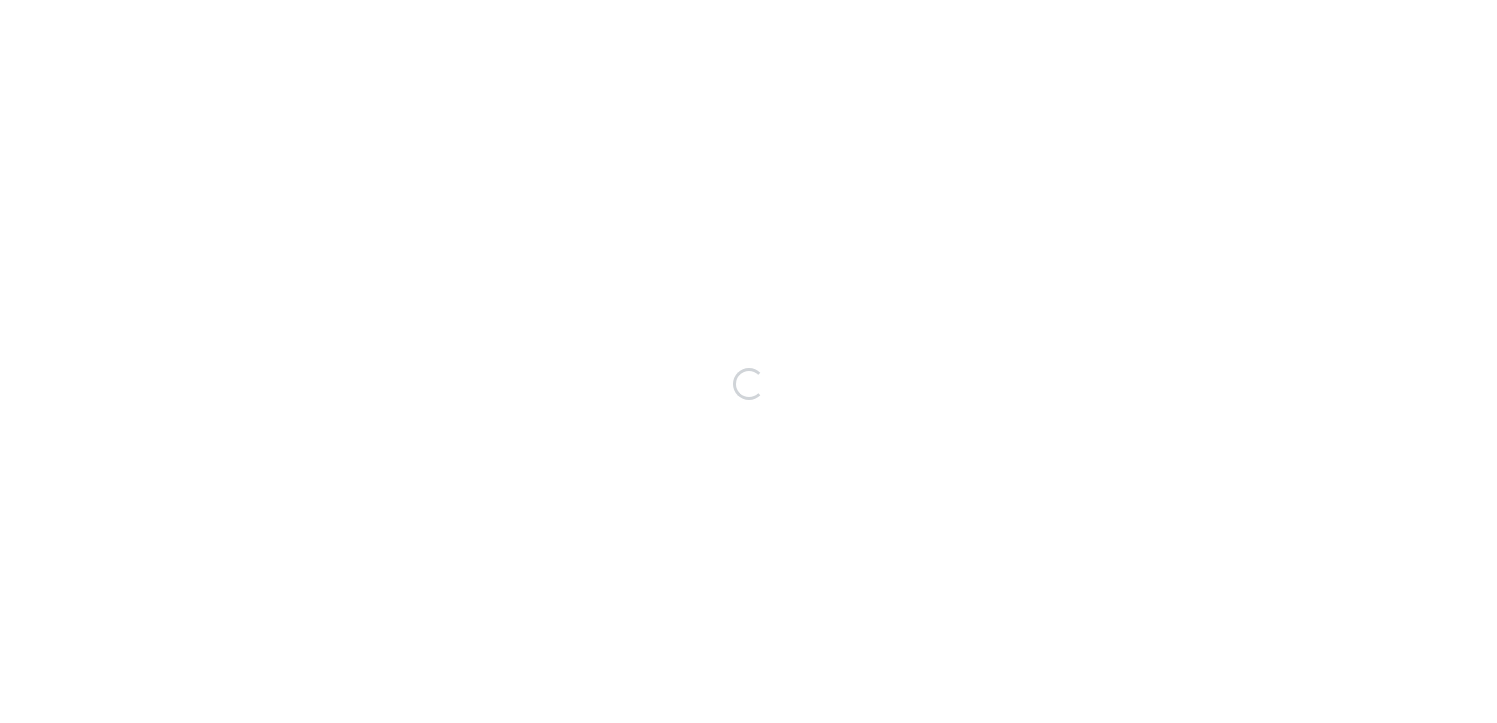 scroll, scrollTop: 0, scrollLeft: 0, axis: both 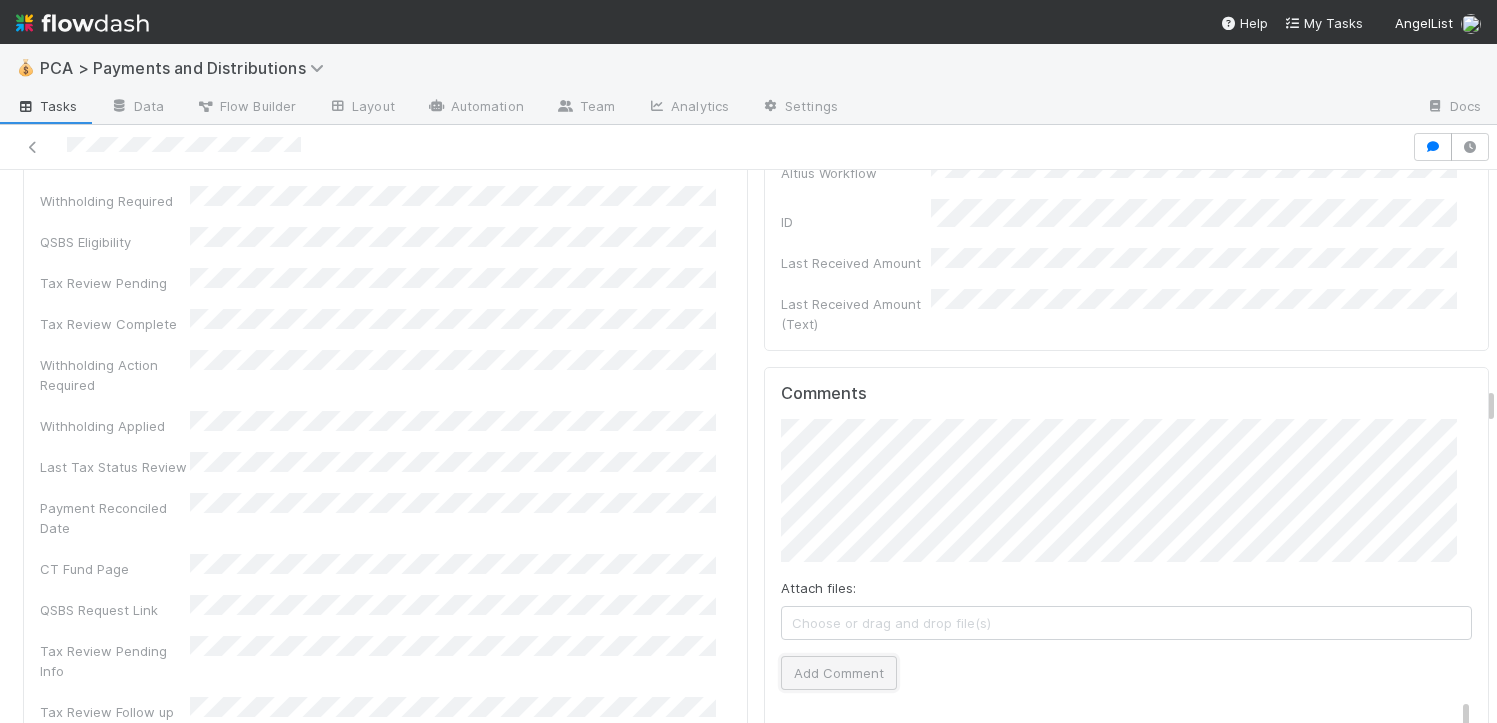 click on "Add Comment" at bounding box center (839, 673) 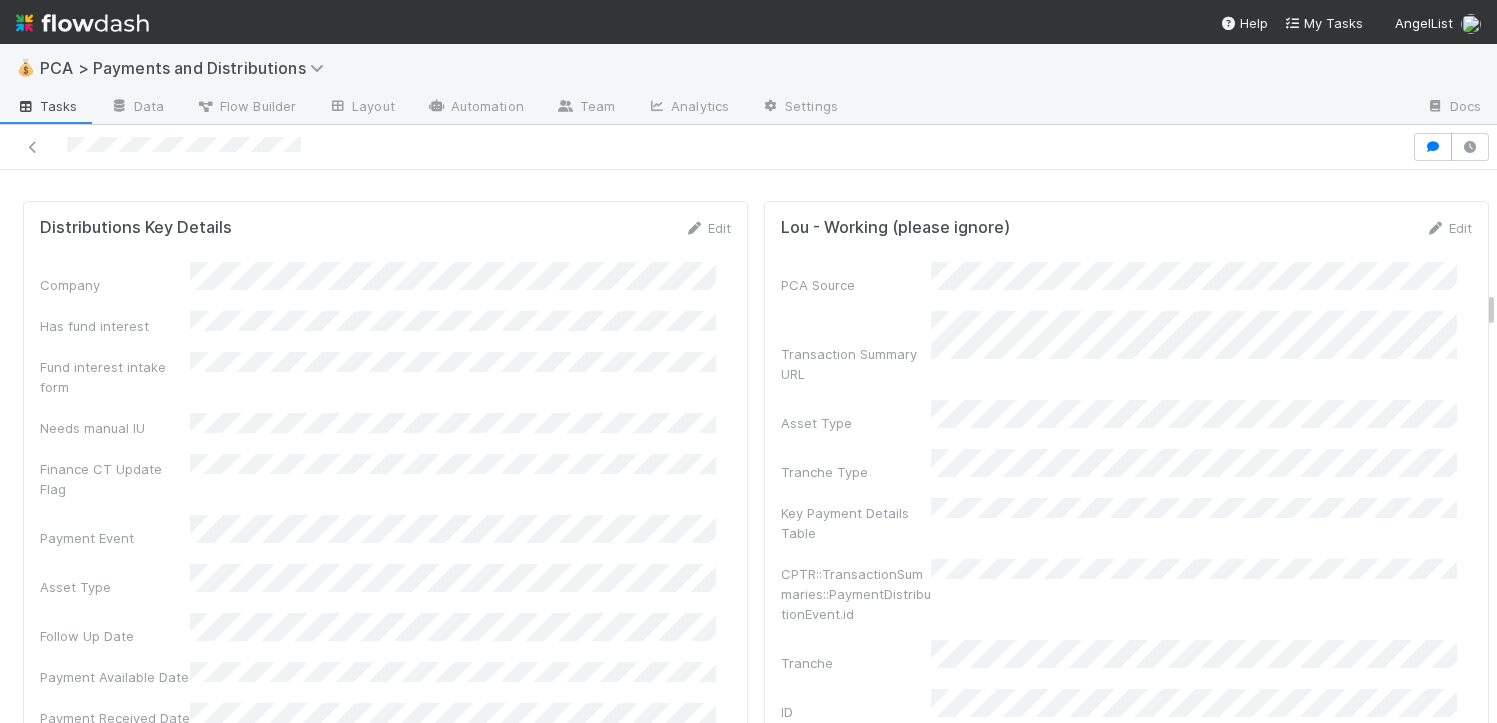 scroll, scrollTop: 3166, scrollLeft: 0, axis: vertical 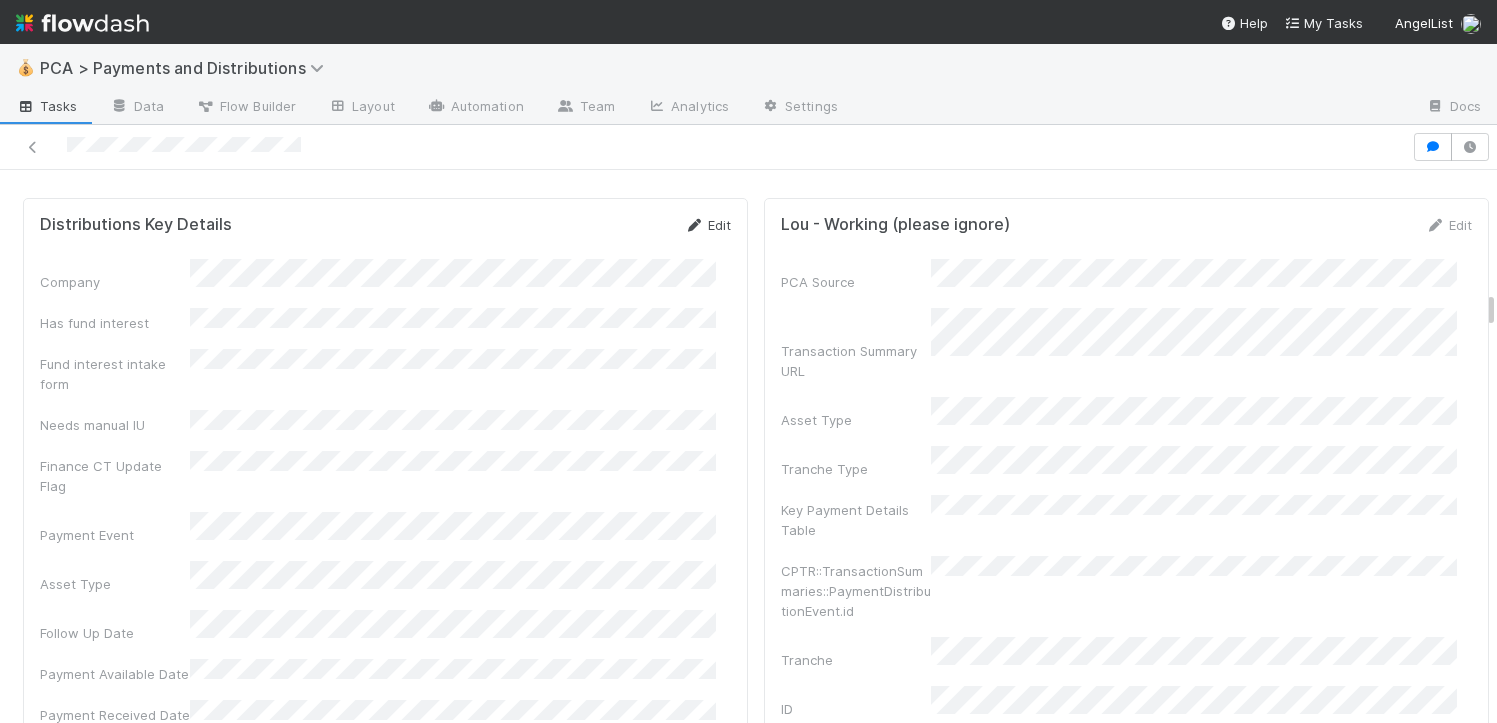 click on "Edit" at bounding box center [707, 225] 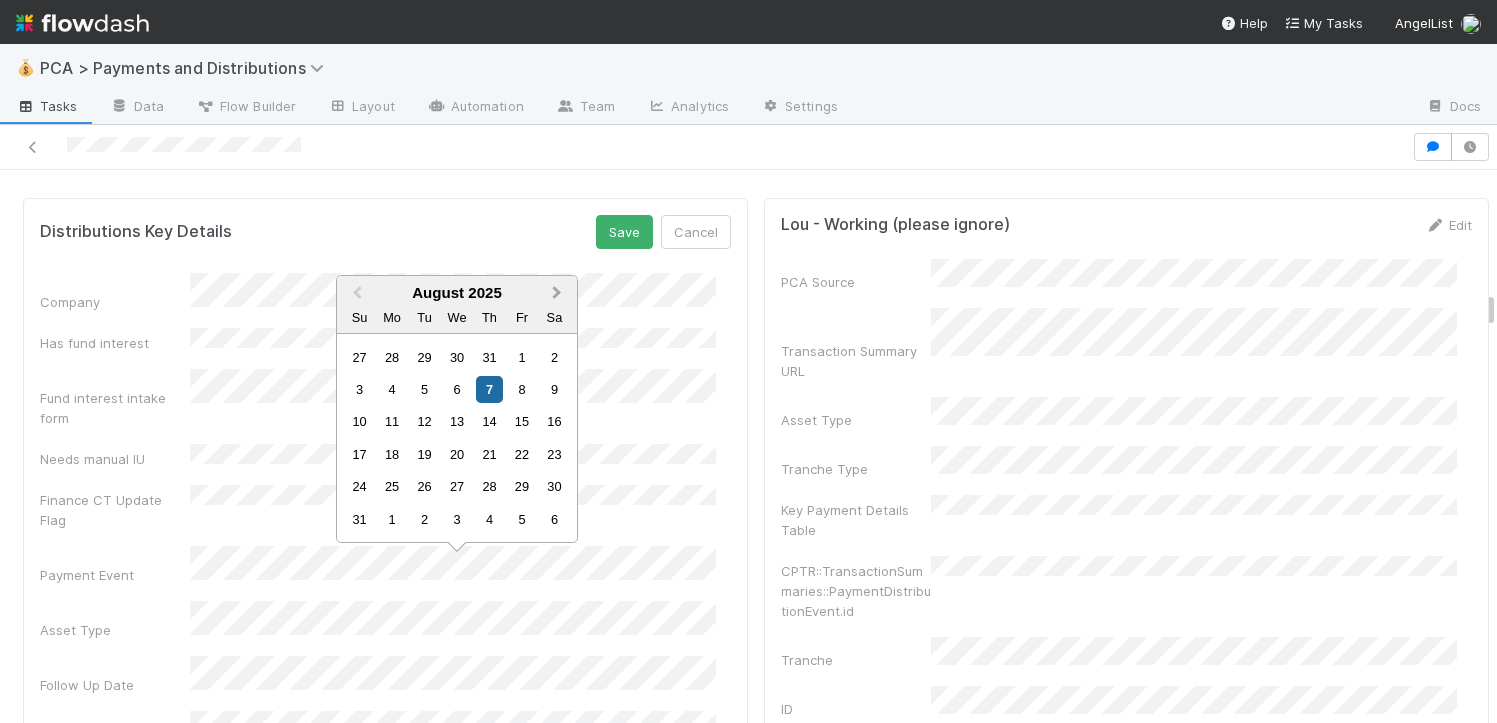 click on "Next Month" at bounding box center (559, 294) 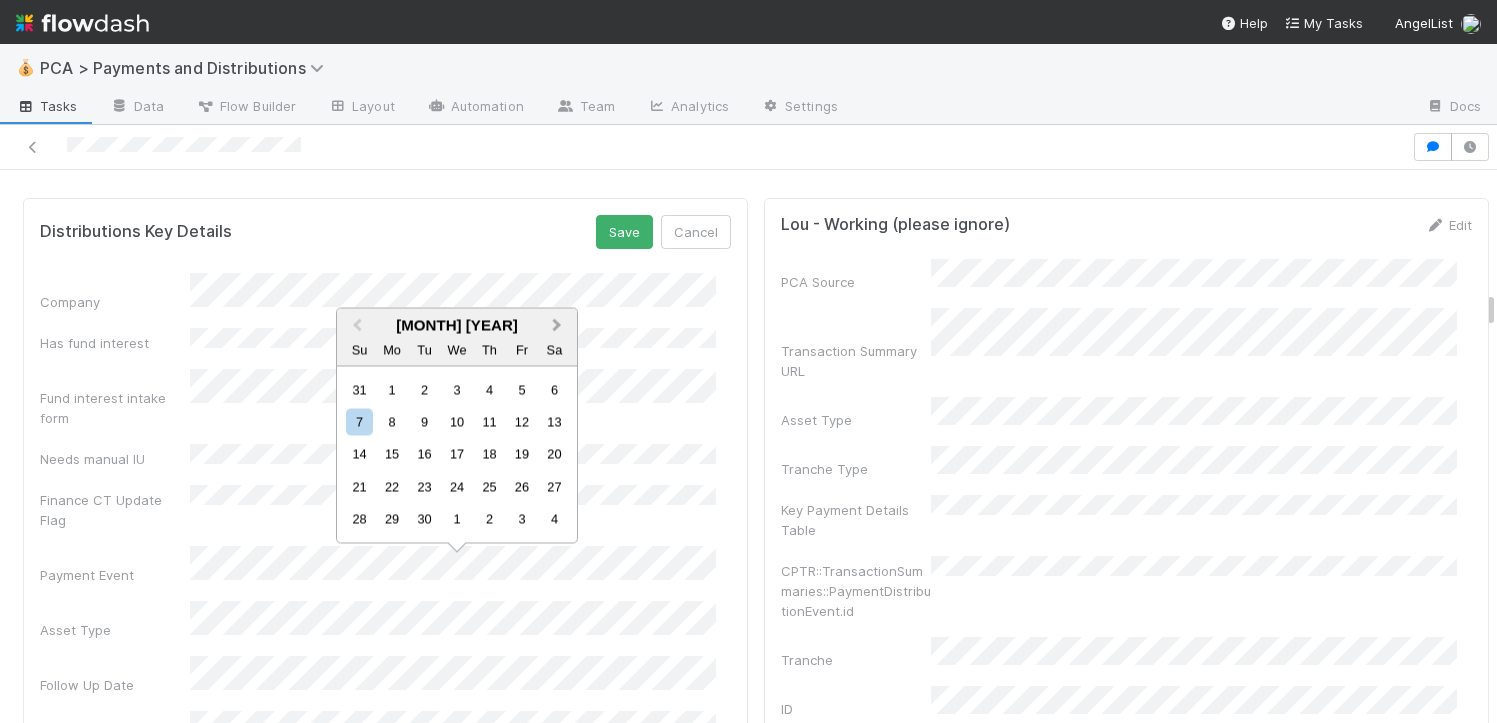 click on "Next Month" at bounding box center [559, 327] 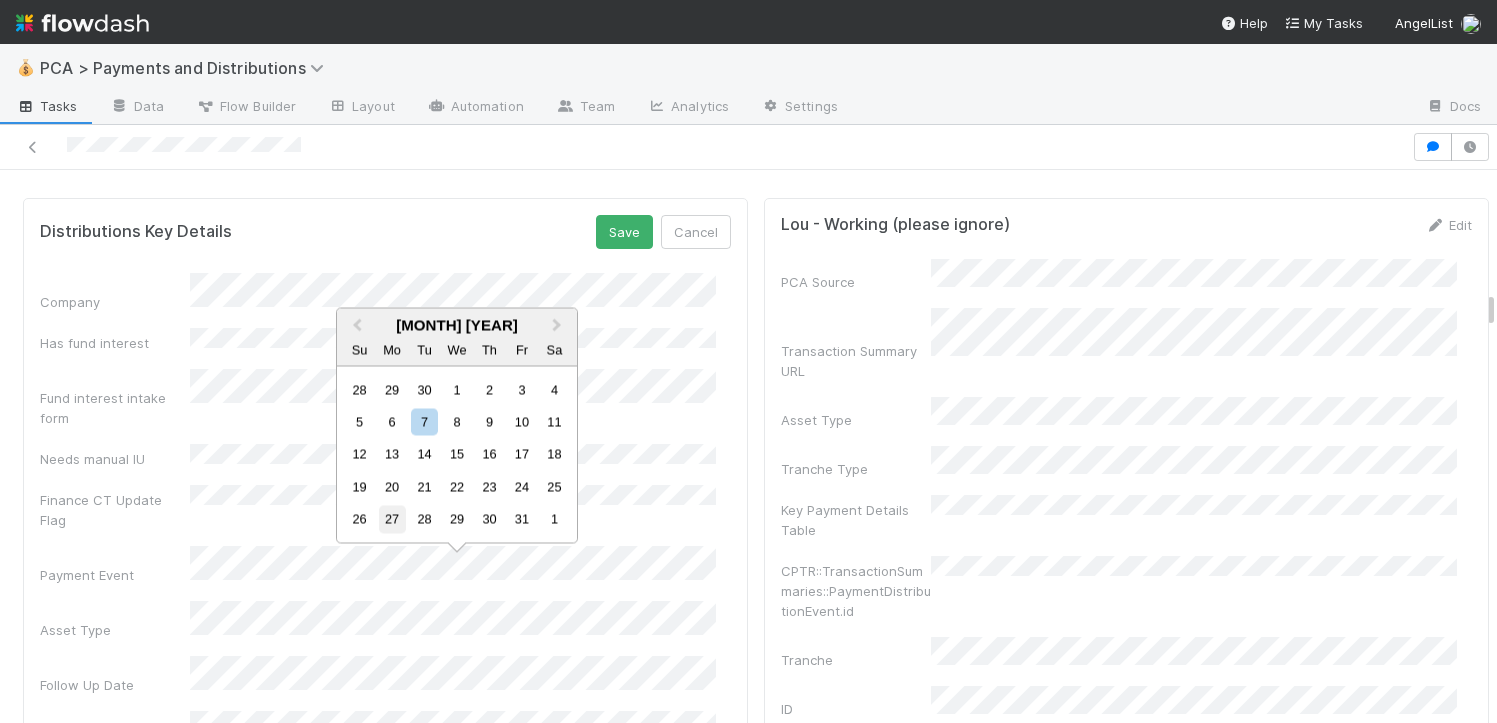 click on "27" at bounding box center (392, 519) 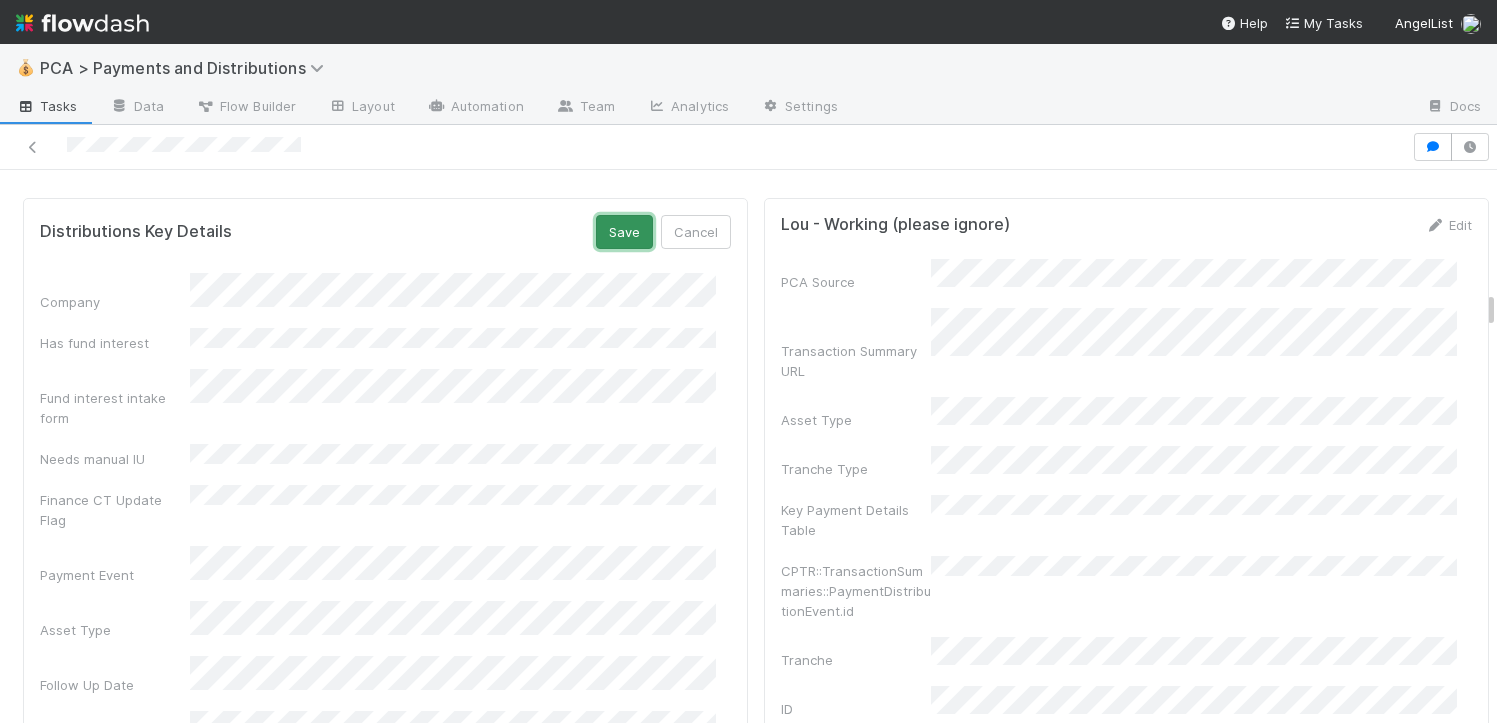 click on "Save" at bounding box center [624, 232] 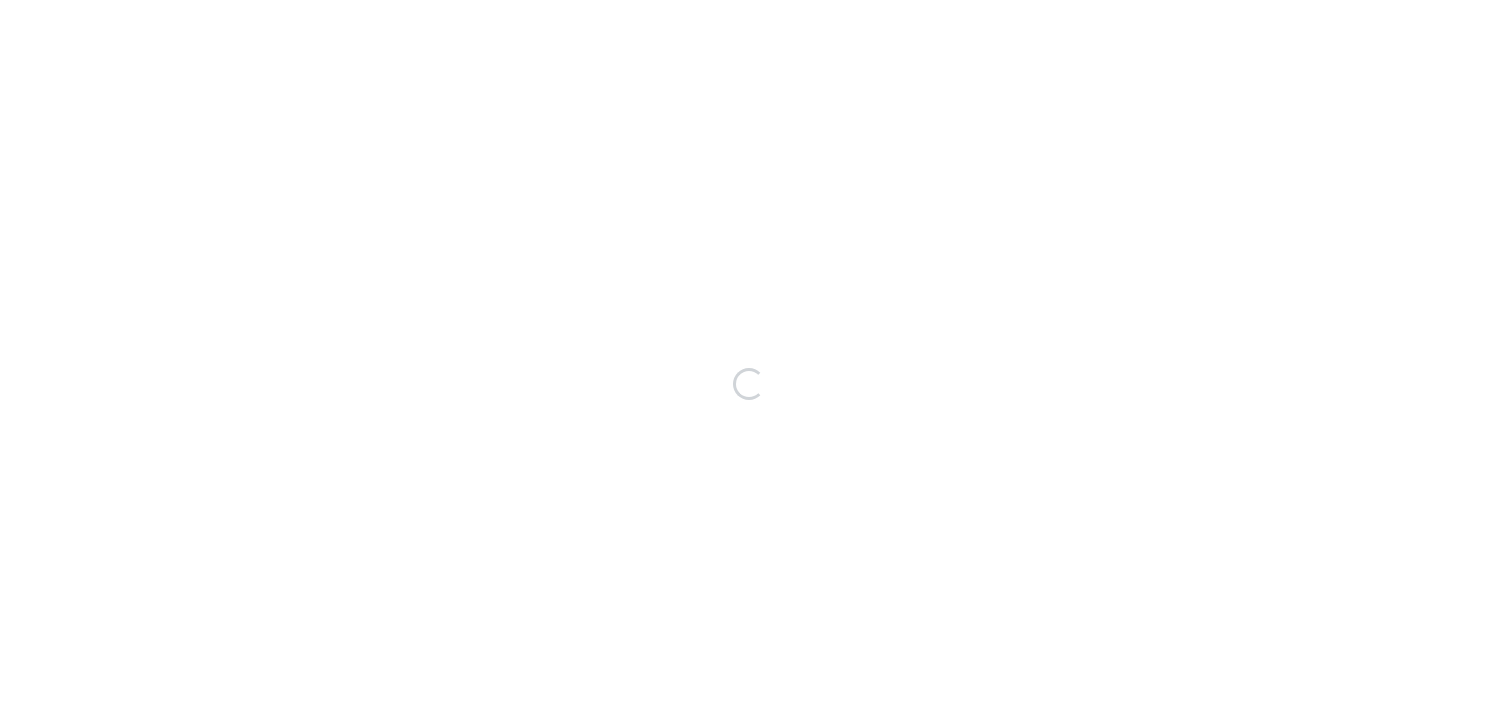 scroll, scrollTop: 0, scrollLeft: 0, axis: both 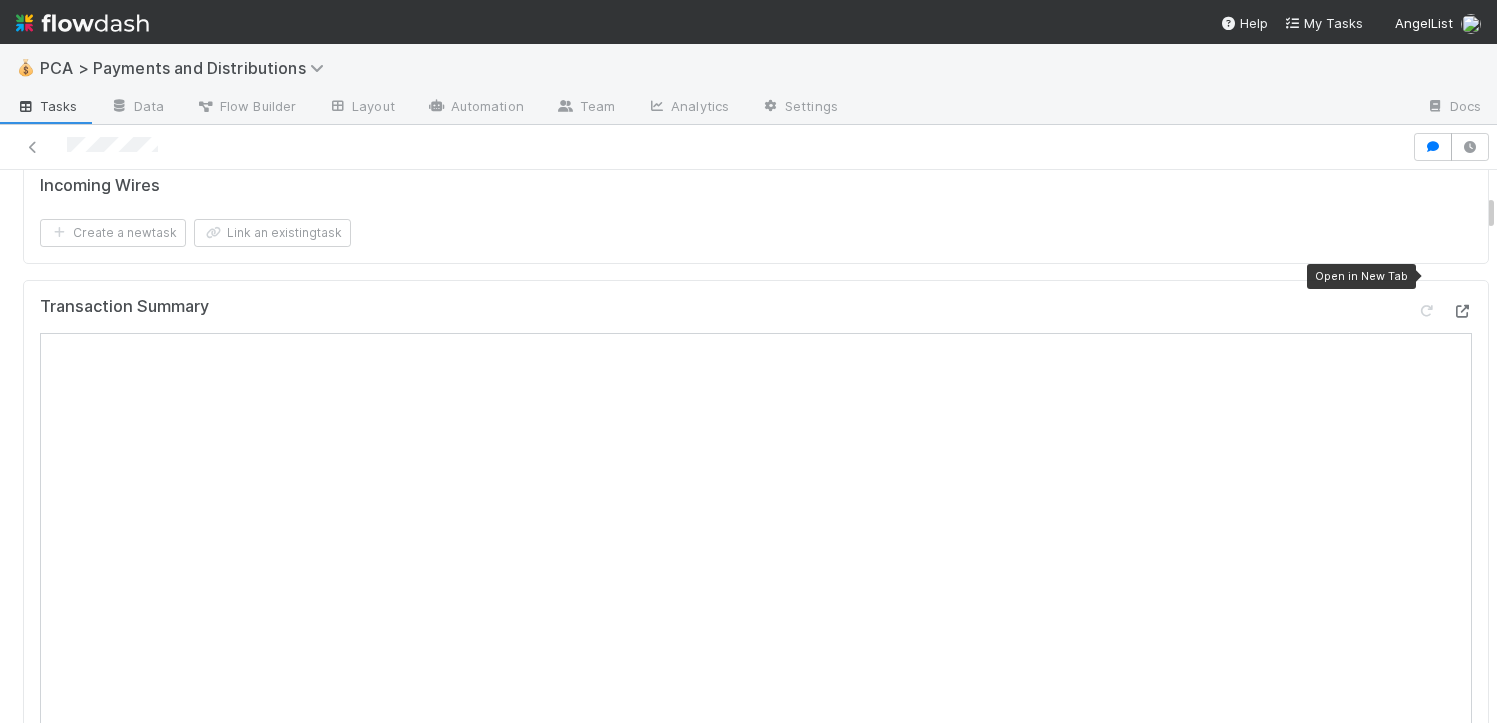 click at bounding box center (1462, 311) 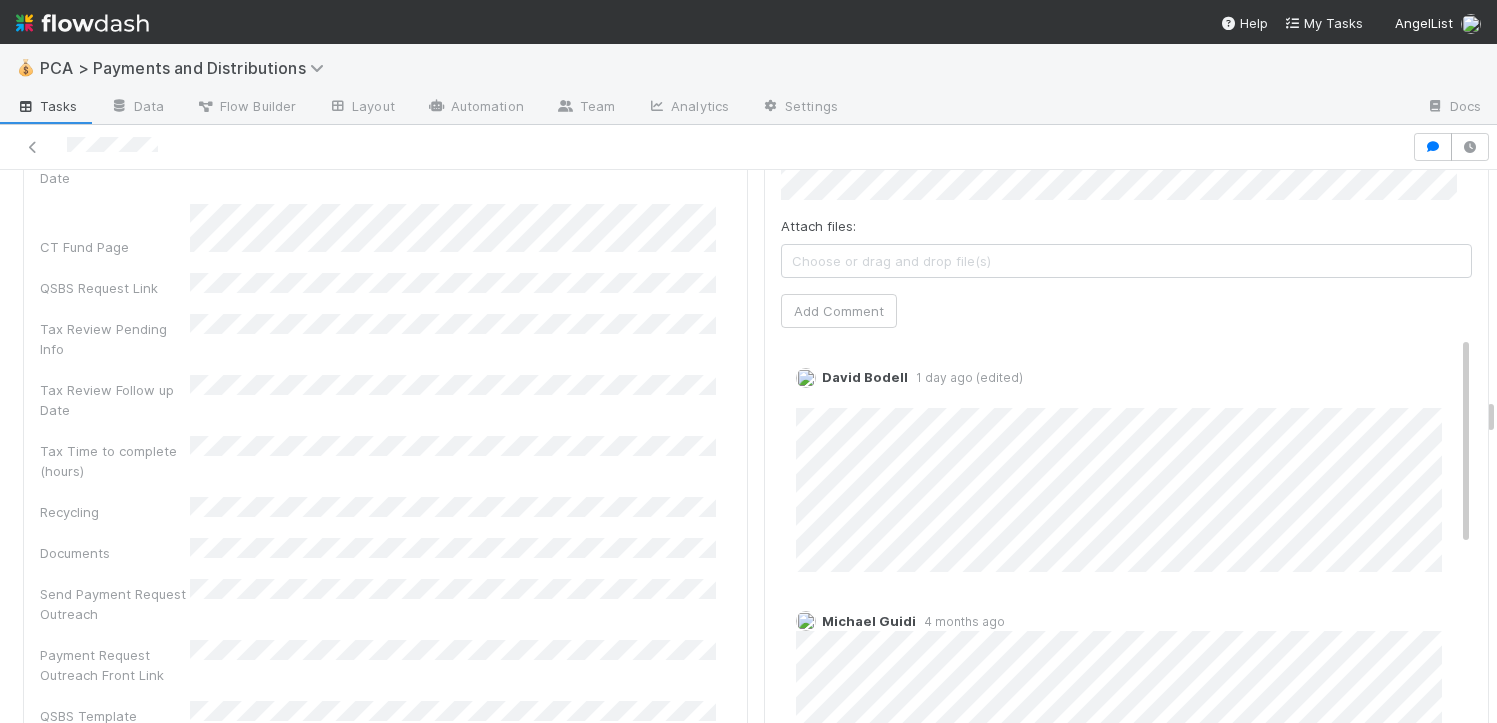 scroll, scrollTop: 6064, scrollLeft: 0, axis: vertical 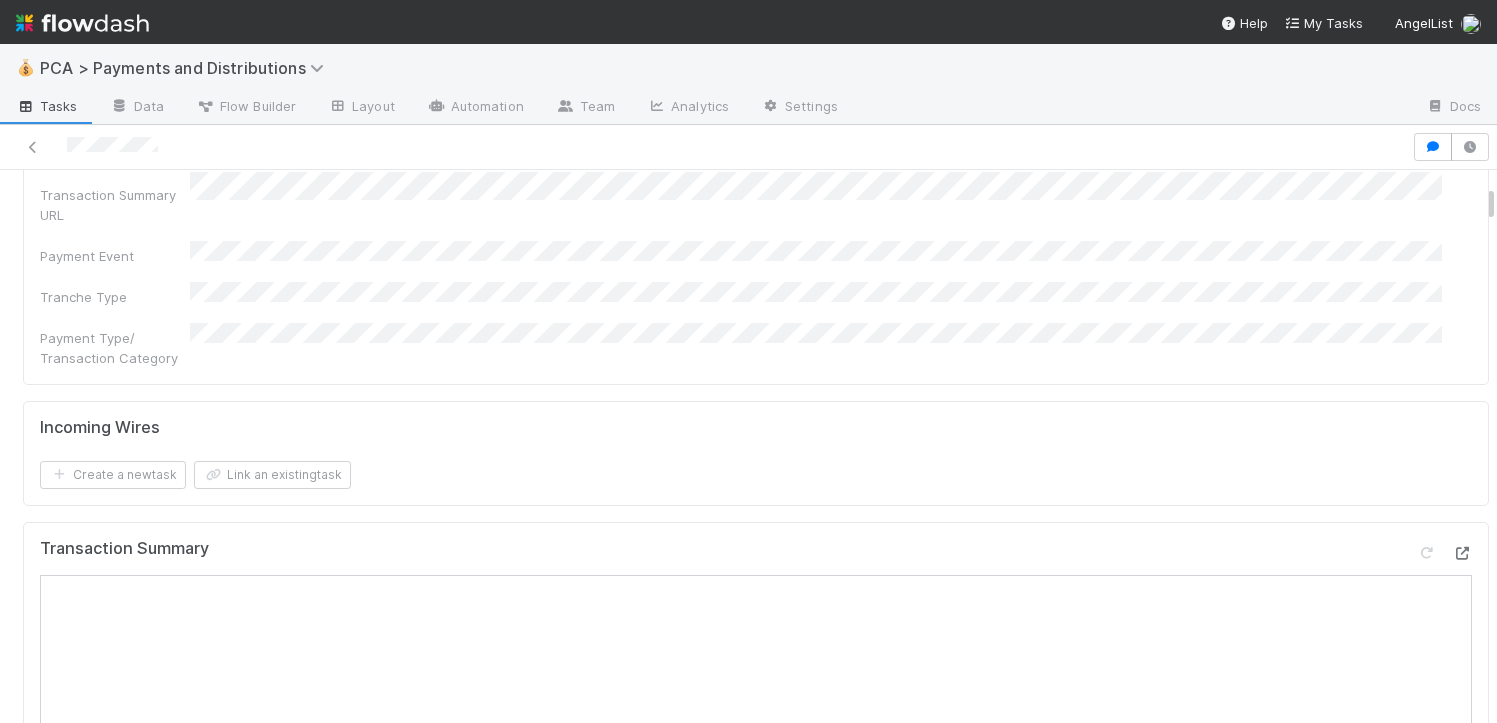click at bounding box center [1462, 553] 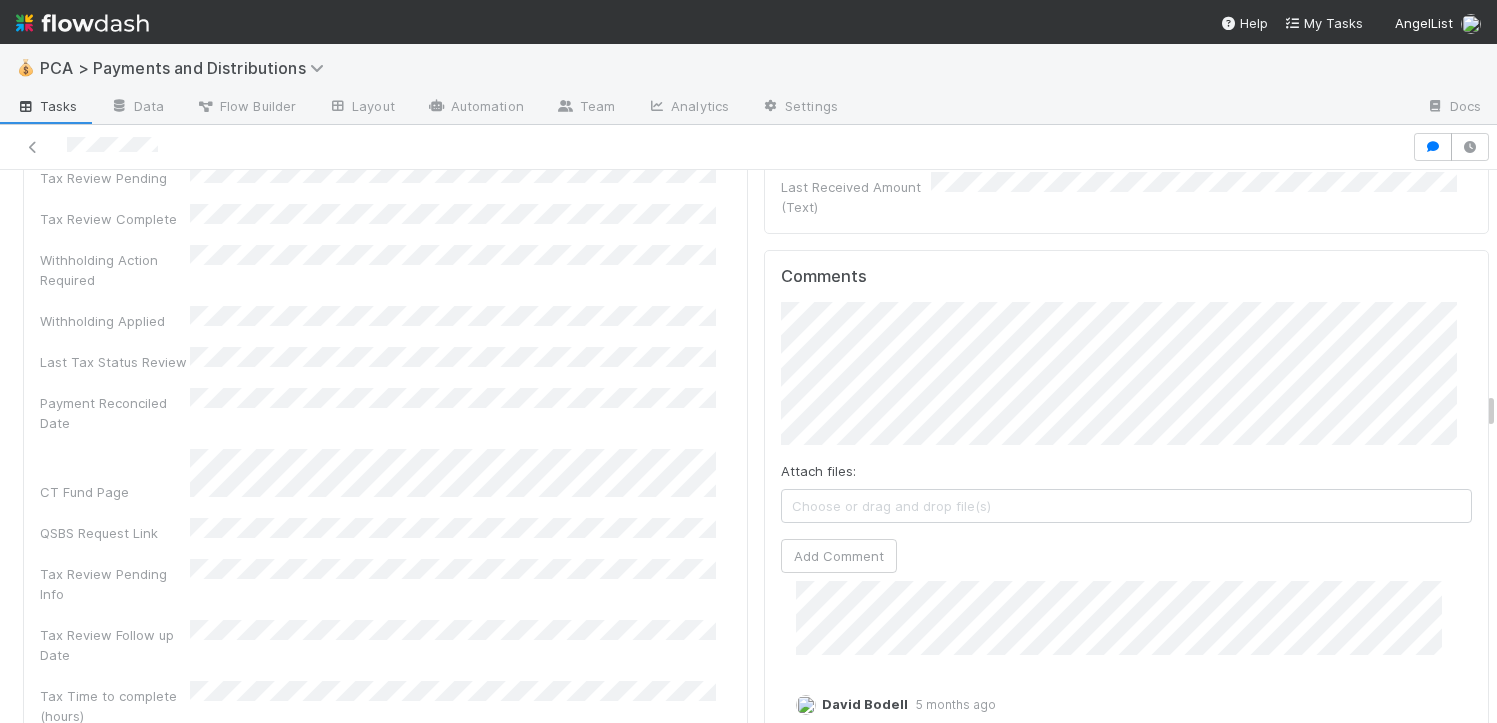 scroll, scrollTop: 5915, scrollLeft: 0, axis: vertical 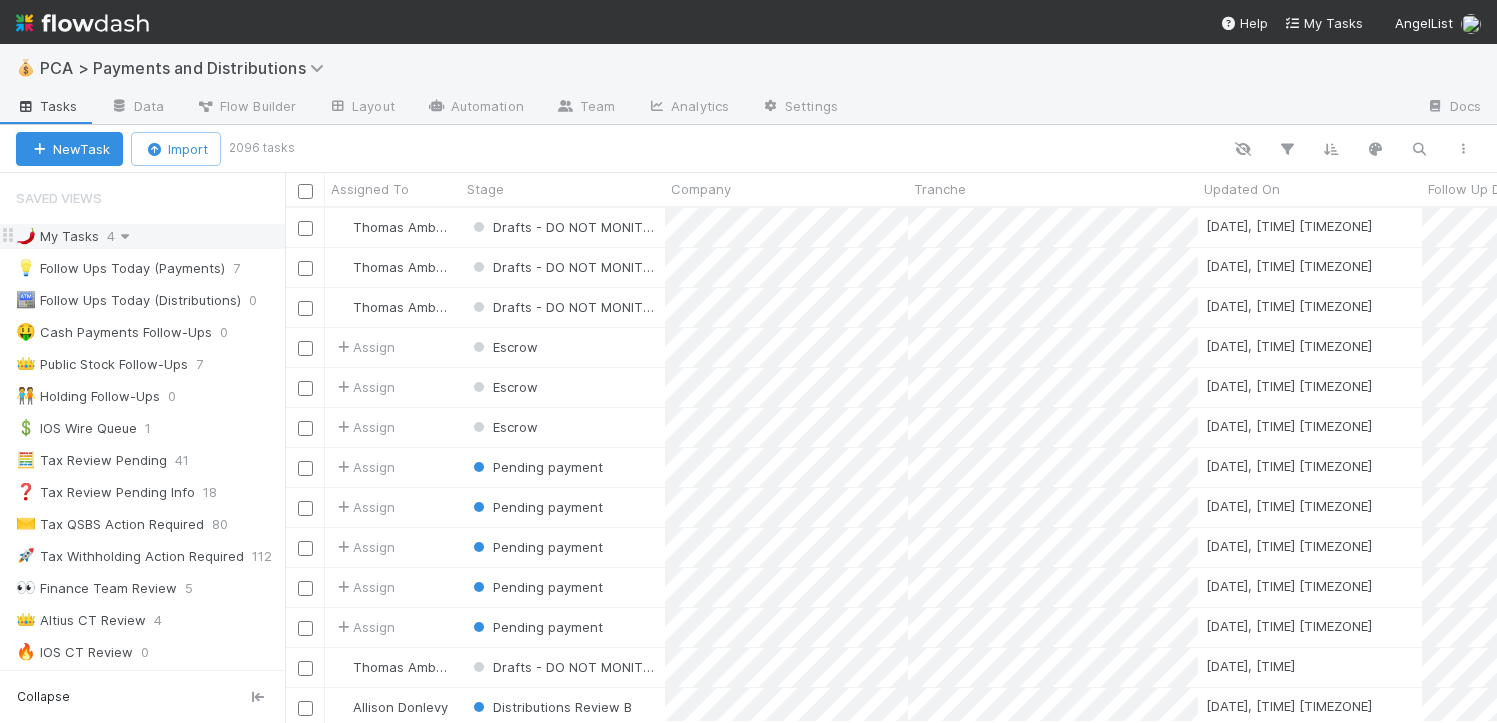 click at bounding box center (125, 236) 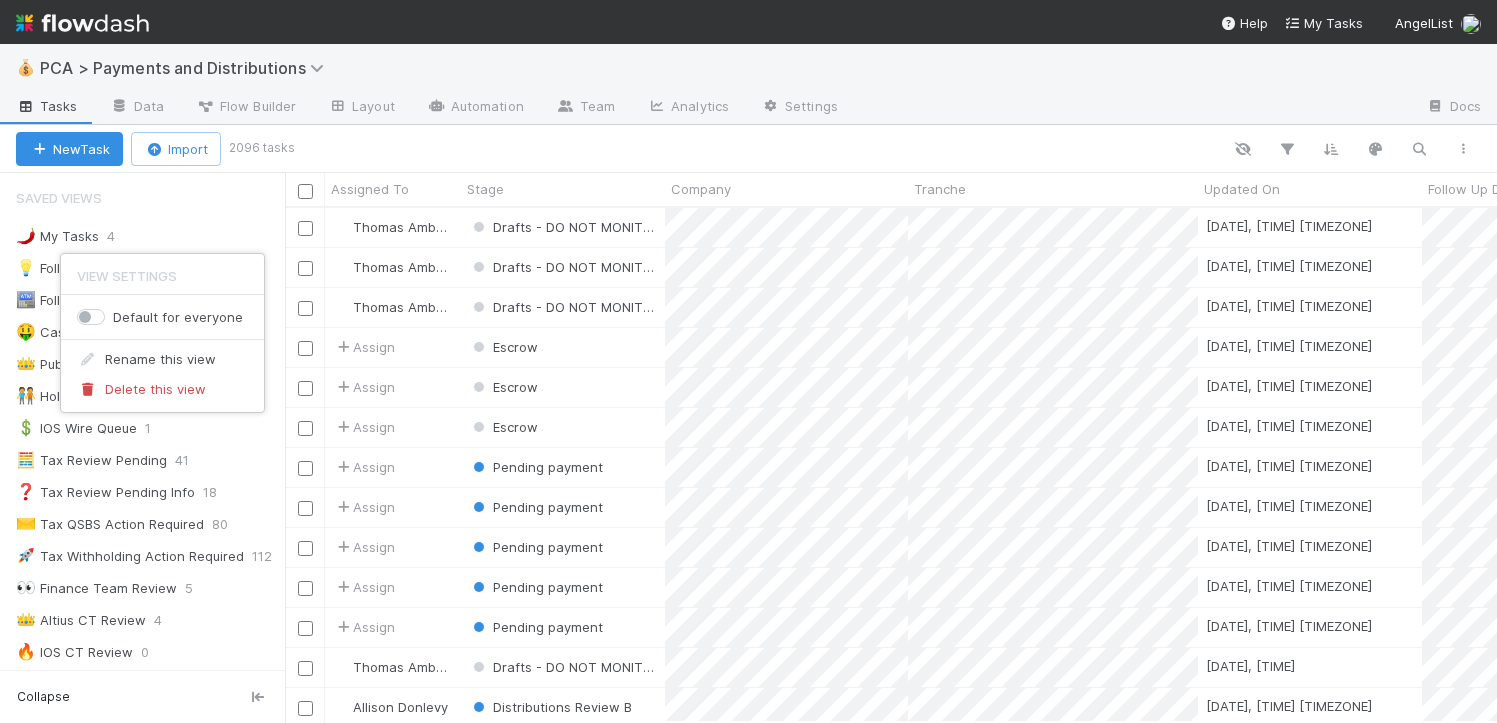 click on "View Settings Default for everyone Rename this view Delete this view" at bounding box center [748, 361] 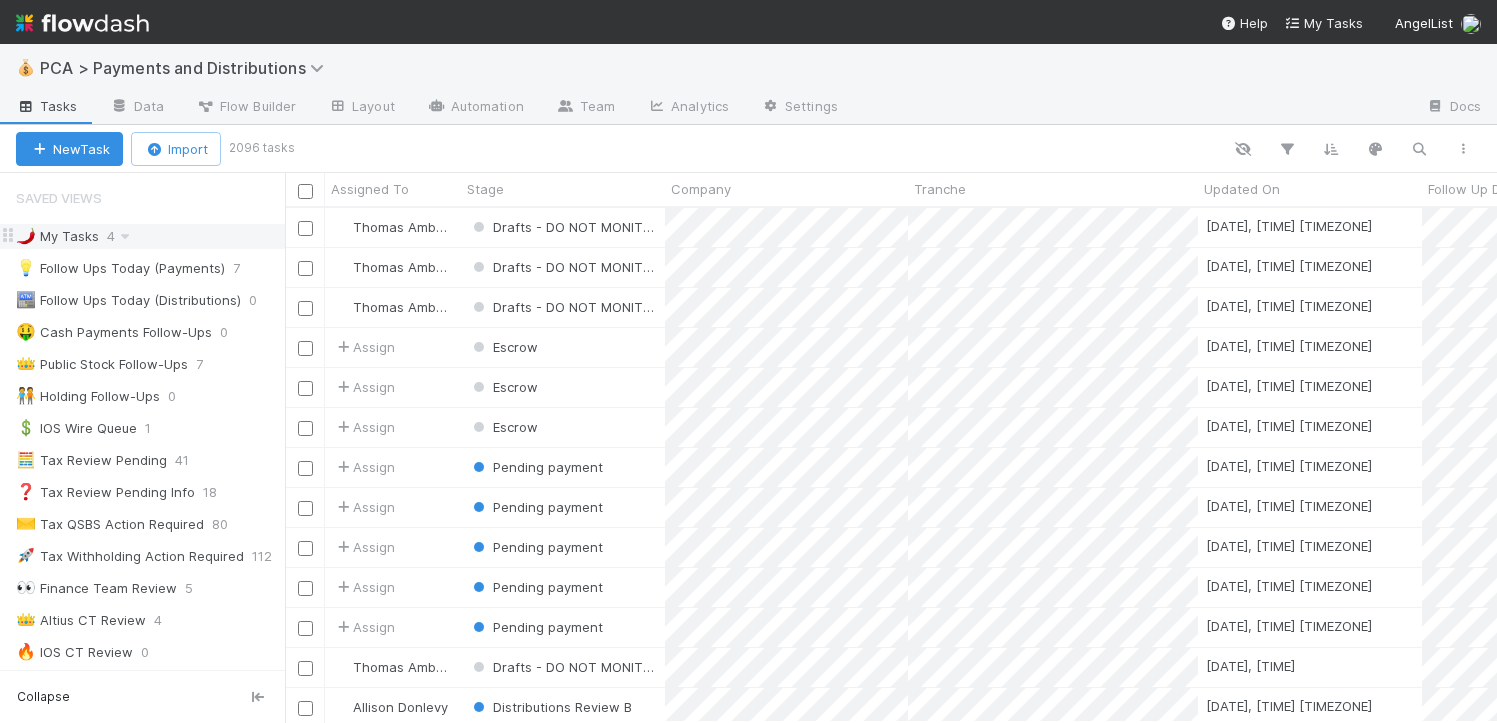 click on "🌶️ My Tasks" at bounding box center [57, 236] 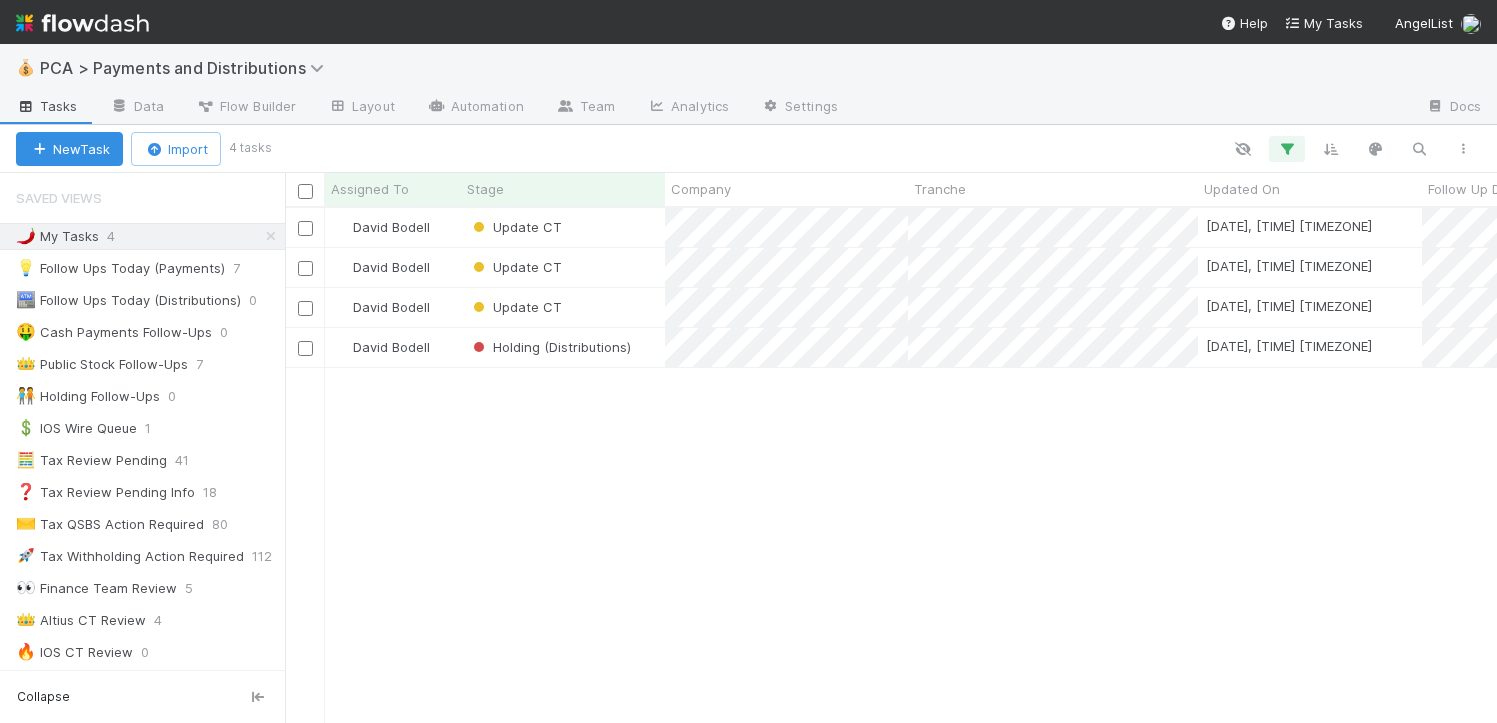 scroll, scrollTop: 15, scrollLeft: 16, axis: both 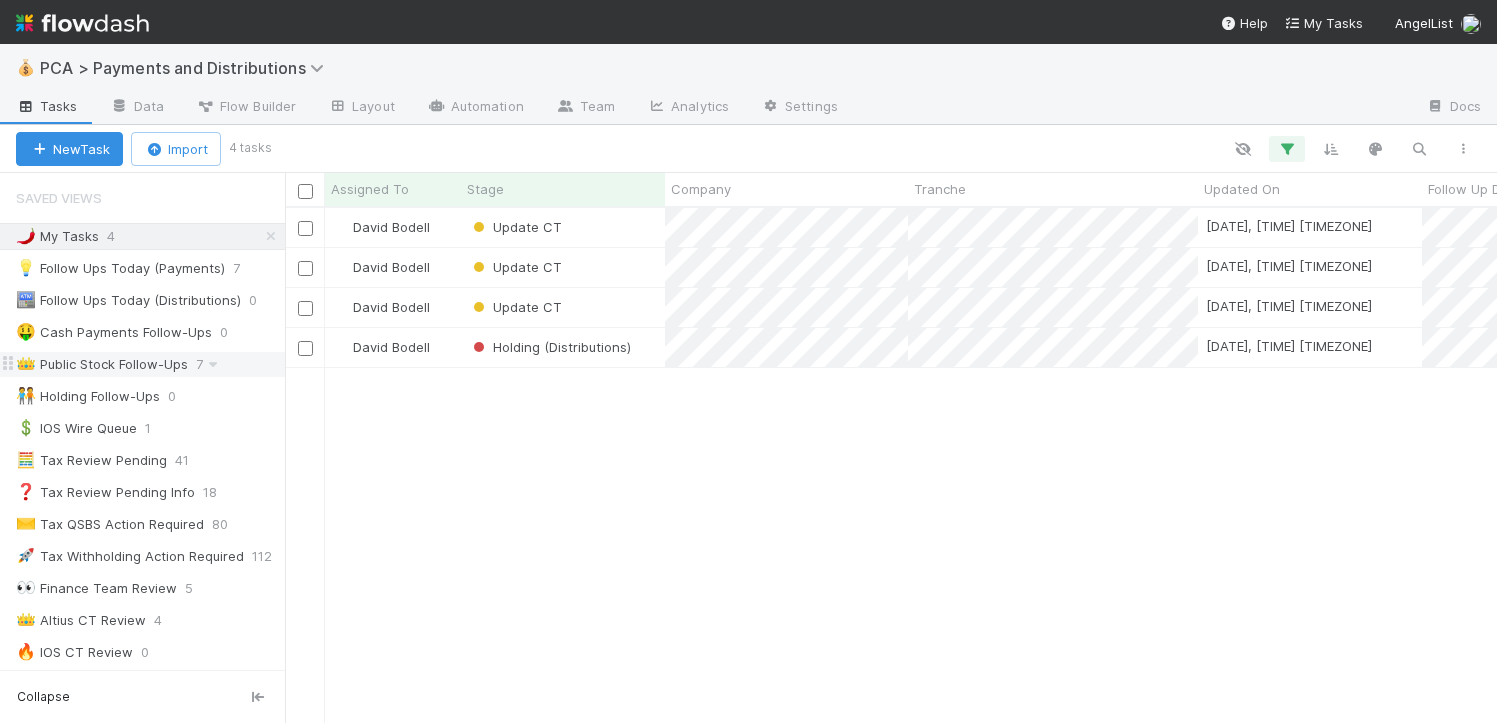 click on "👑 Public Stock Follow-Ups" at bounding box center (102, 364) 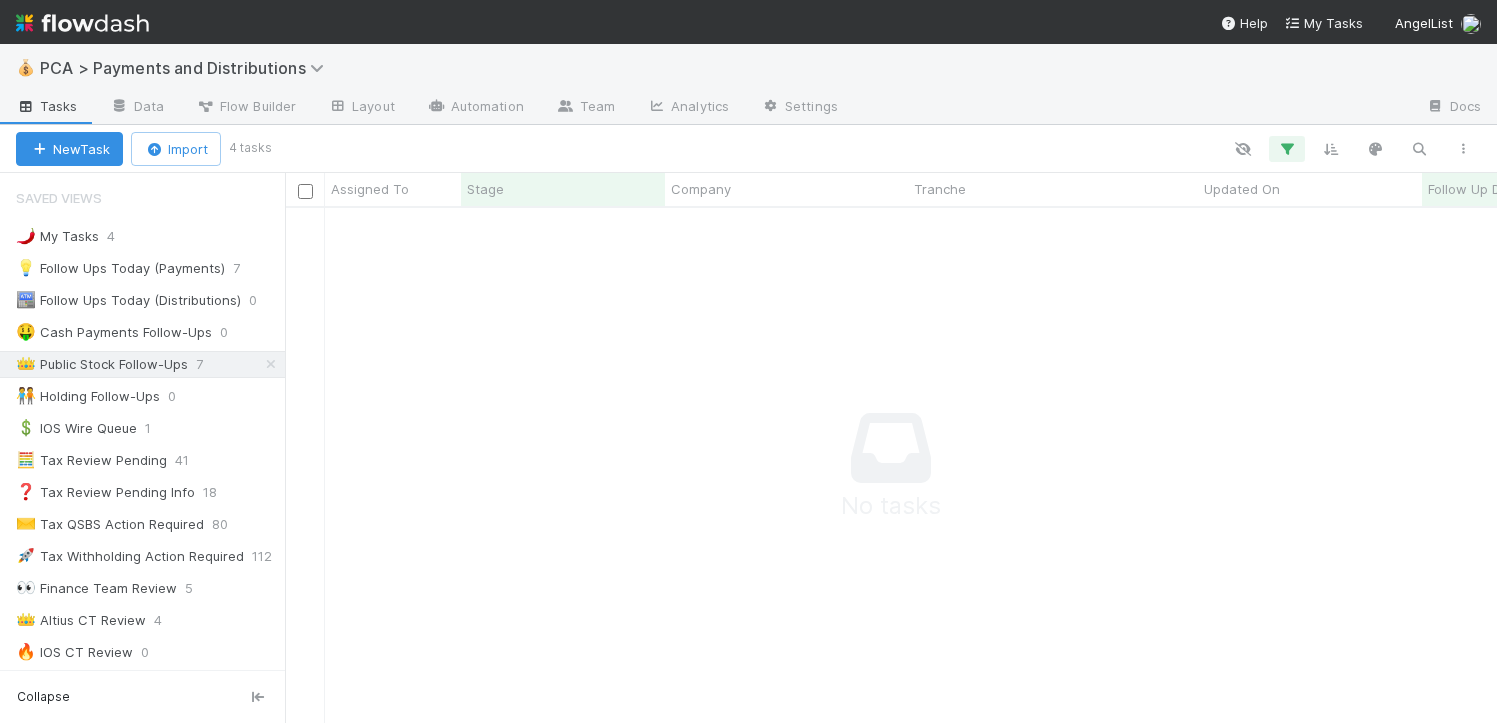 scroll, scrollTop: 15, scrollLeft: 16, axis: both 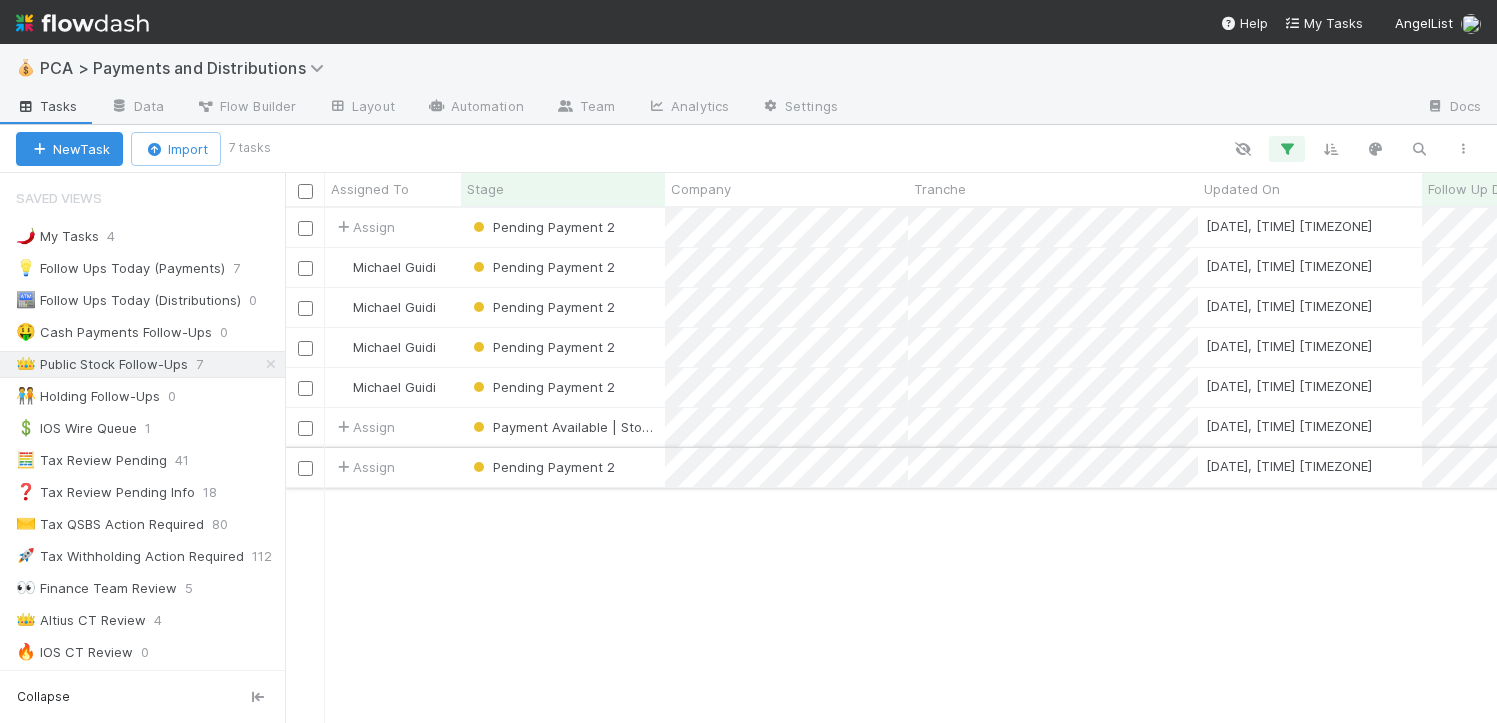 click on "Pending Payment 2" at bounding box center (563, 467) 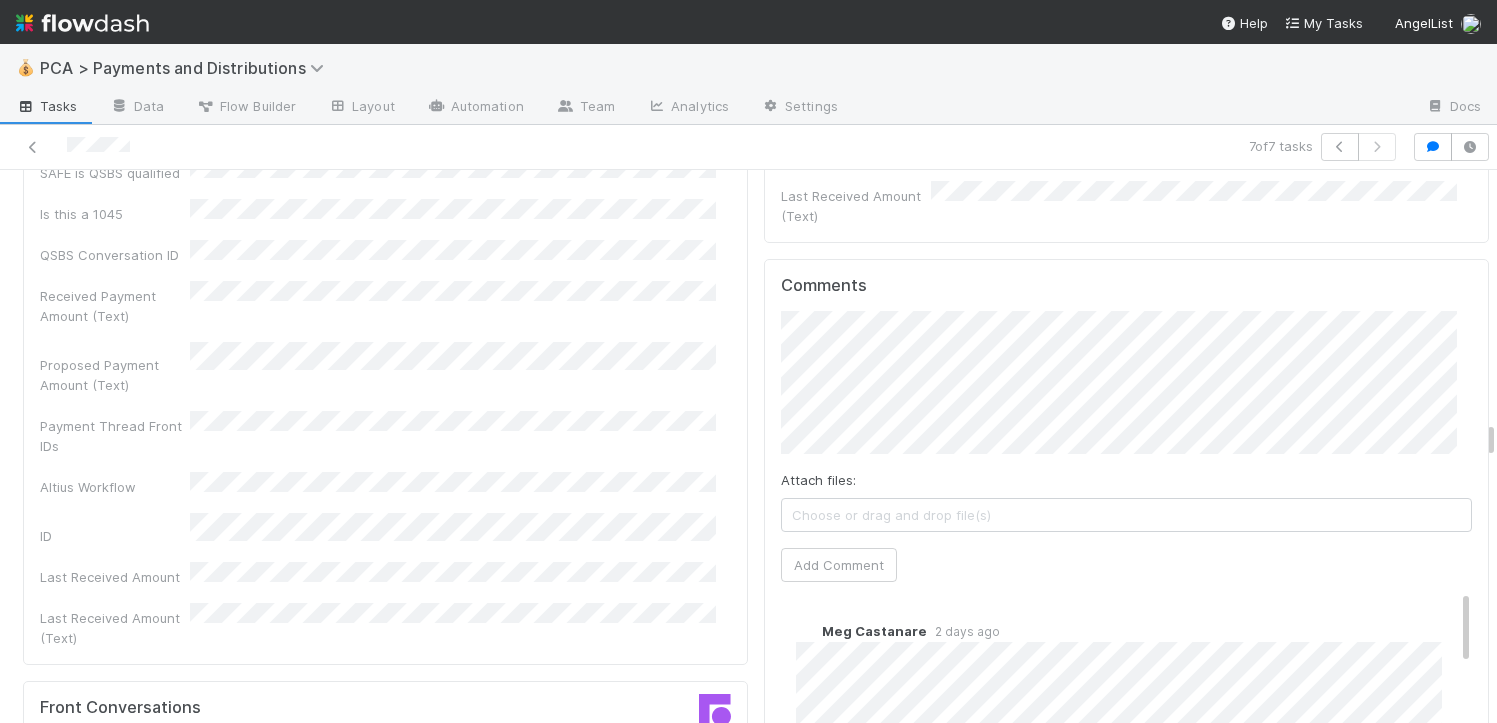 scroll, scrollTop: 7661, scrollLeft: 0, axis: vertical 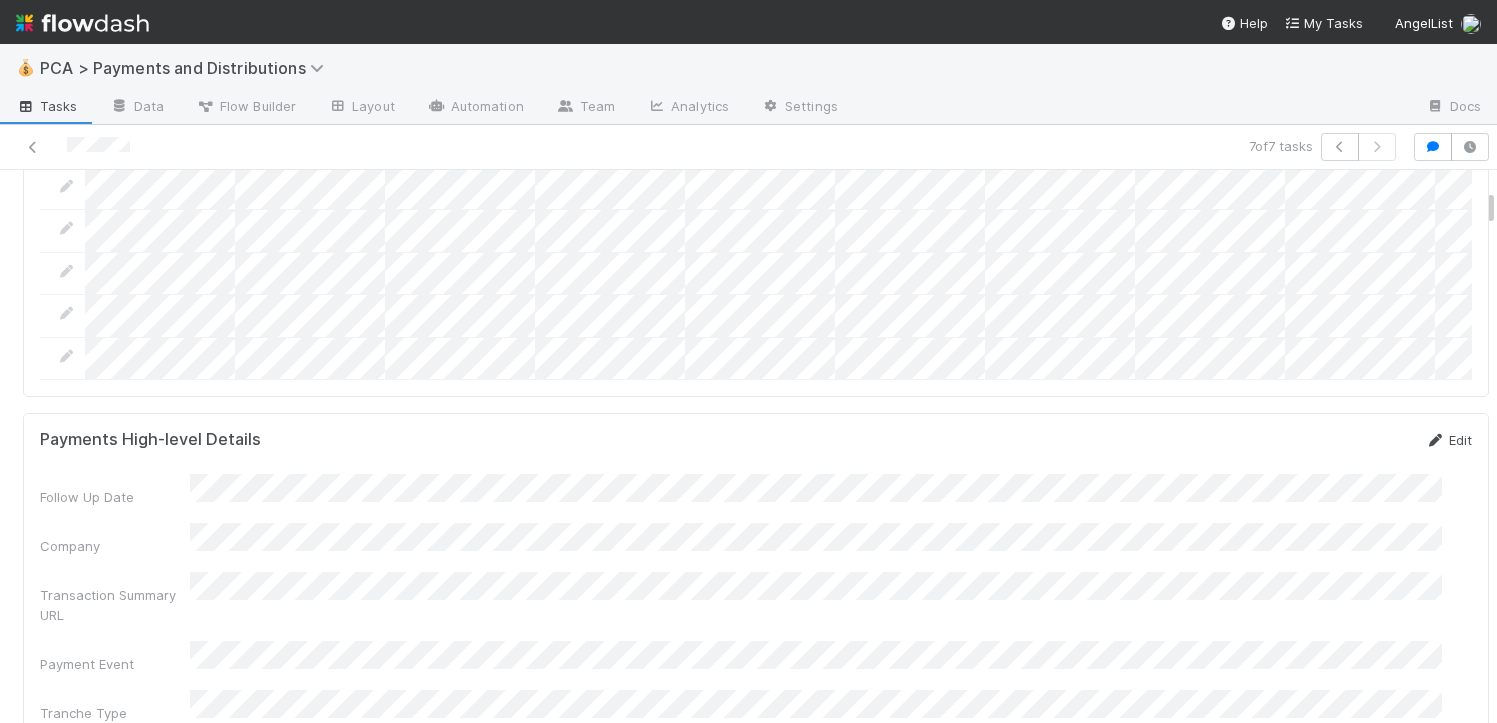 click on "Edit" at bounding box center [1448, 440] 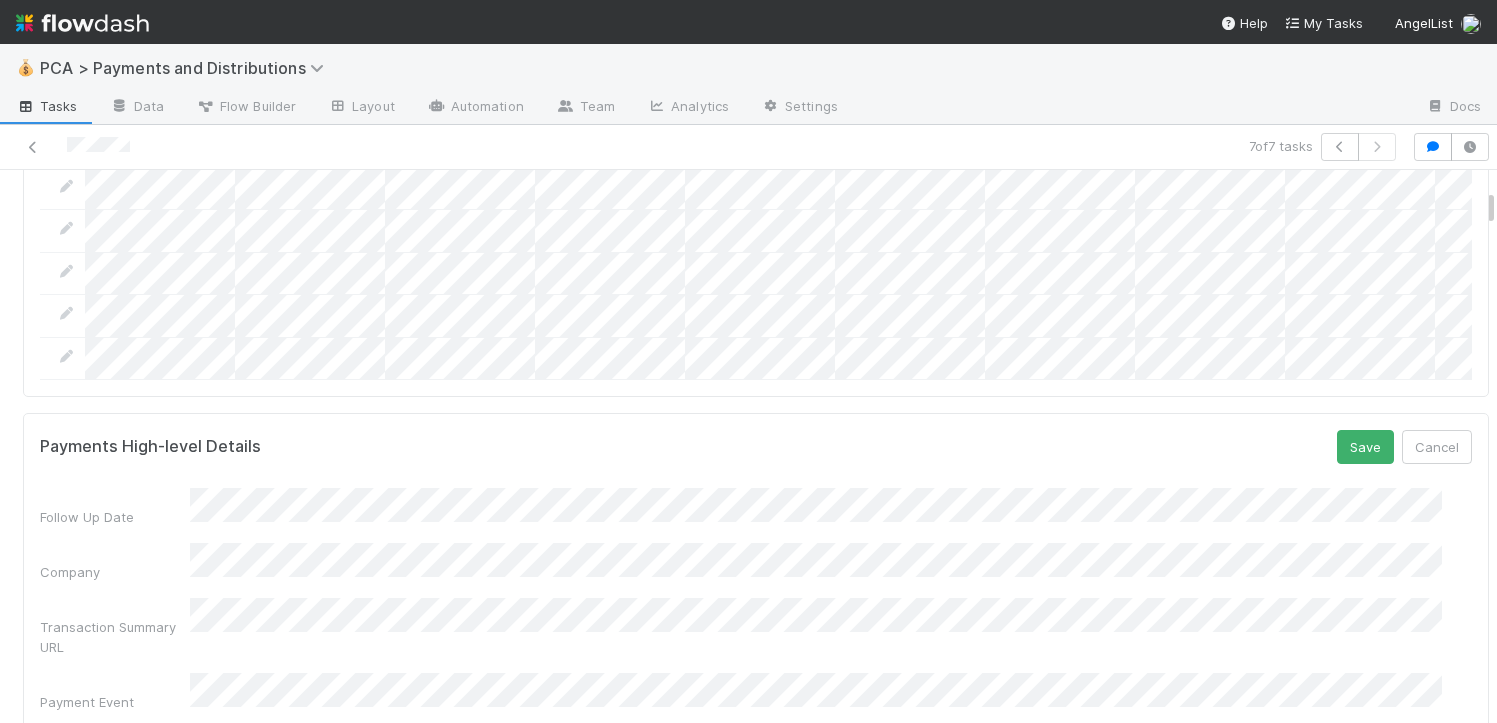 click on "Follow Up Date  Company  Transaction Summary URL  Payment Event  Tranche Type  Payment Type/ Transaction Category" at bounding box center [756, 665] 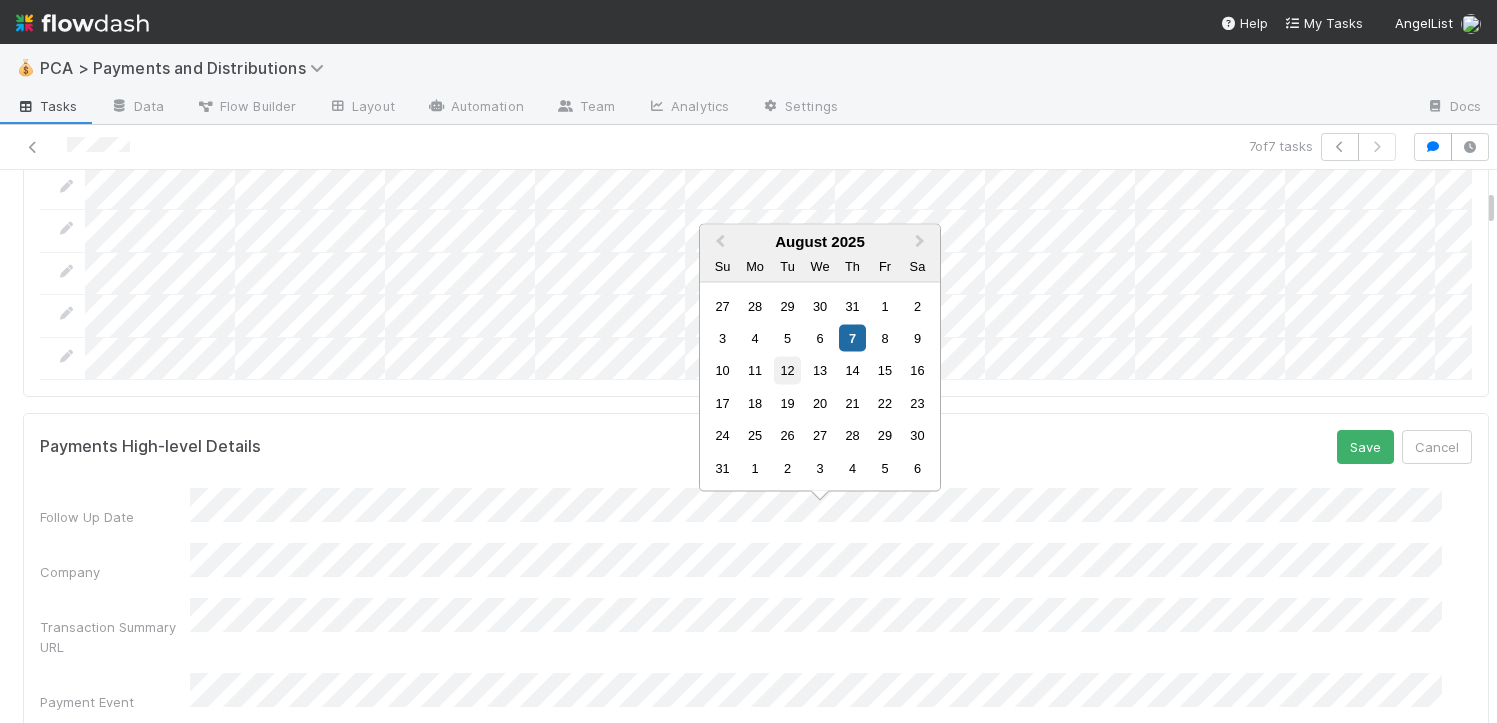 click on "12" at bounding box center (787, 370) 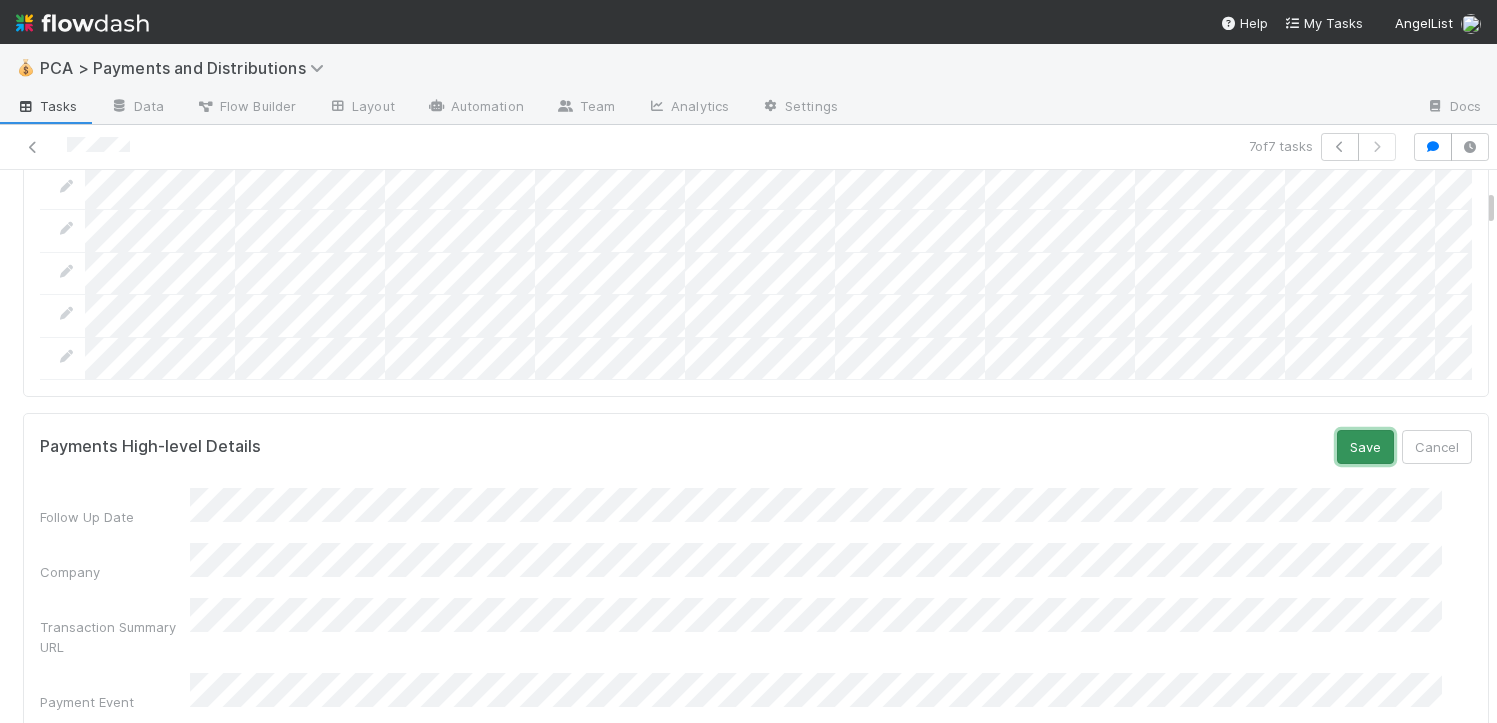 click on "Save" at bounding box center [1365, 447] 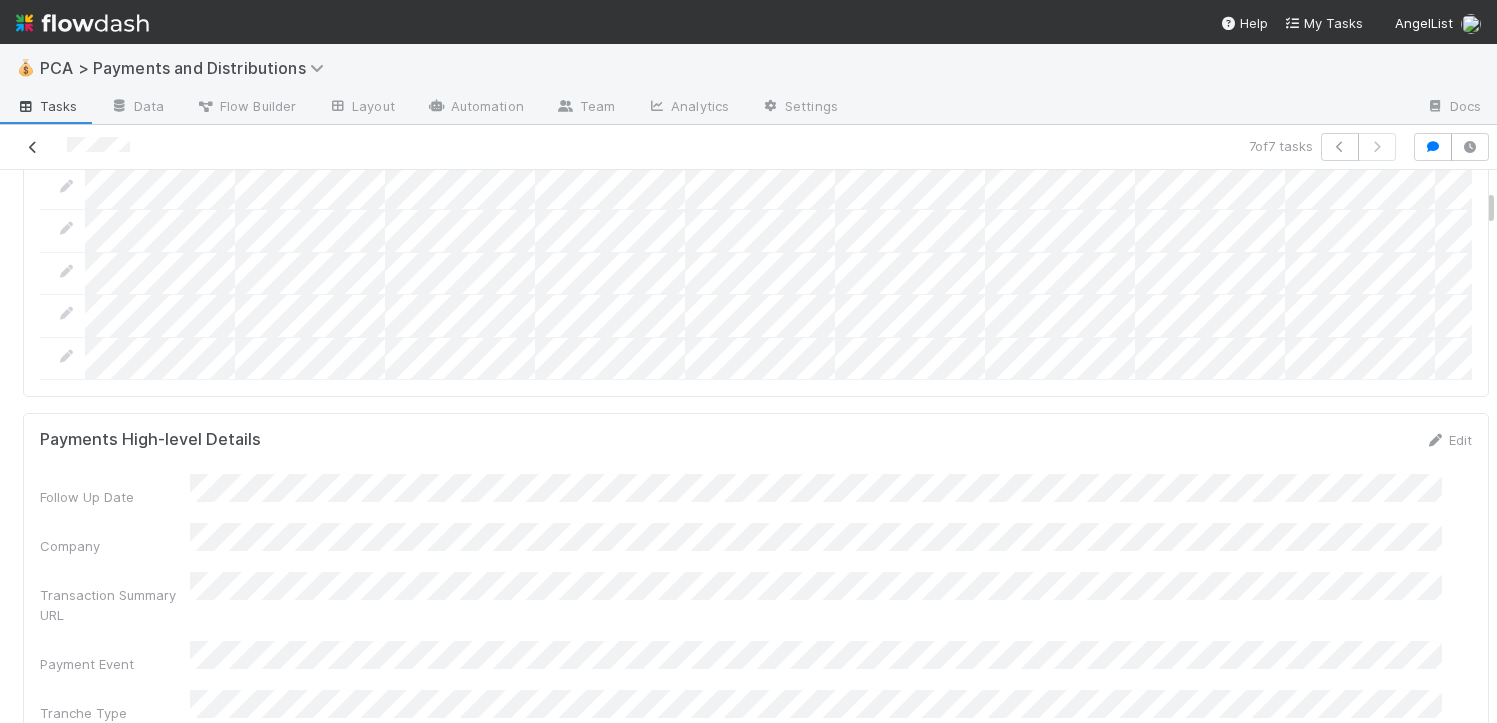 click at bounding box center (33, 147) 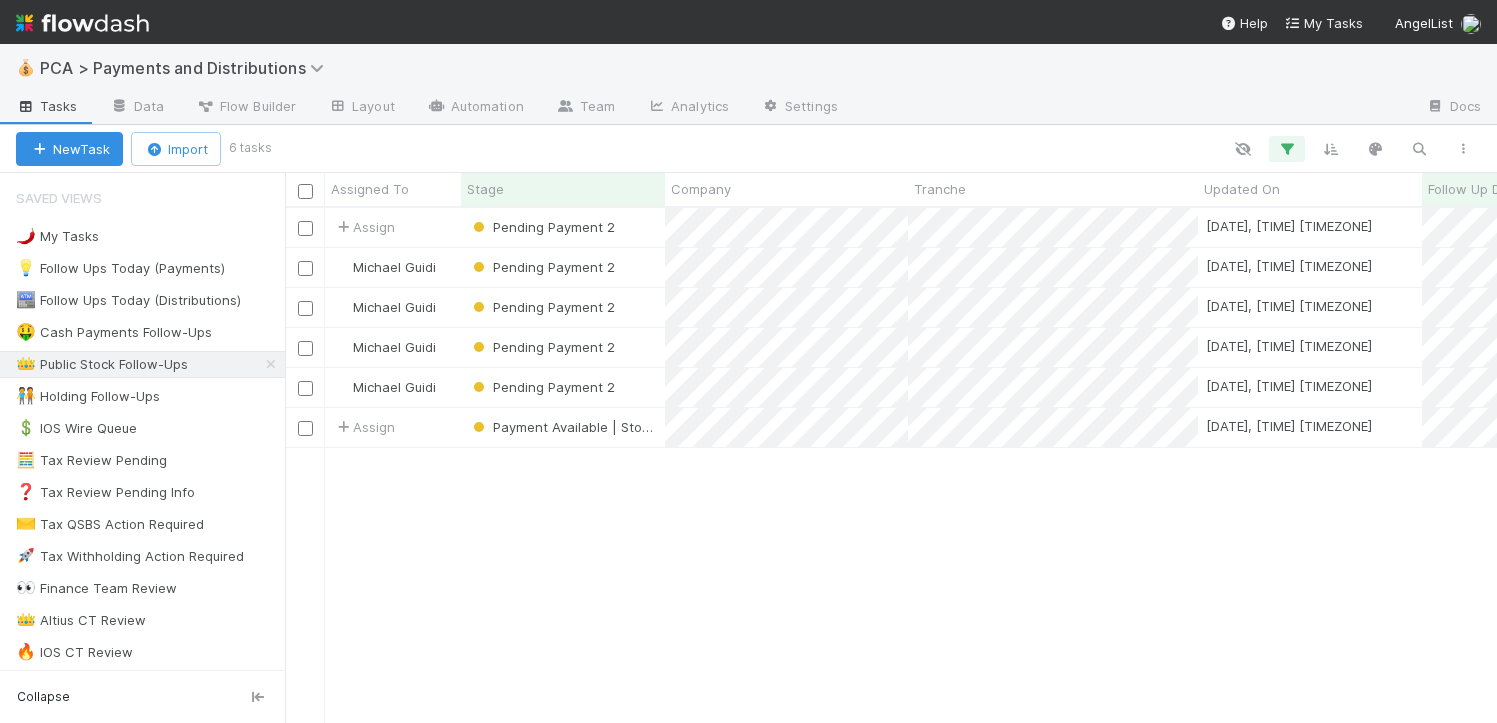 scroll, scrollTop: 15, scrollLeft: 16, axis: both 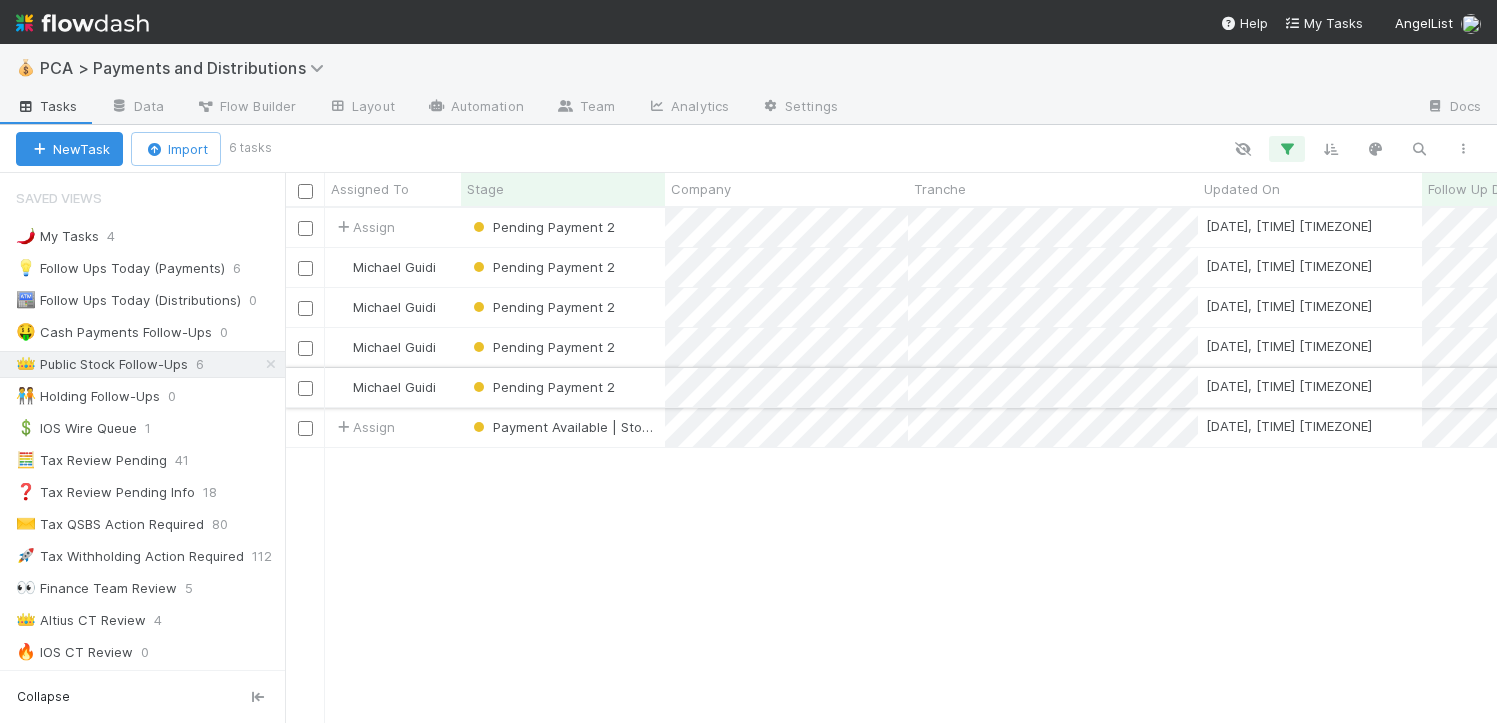 click on "Pending Payment 2" at bounding box center (563, 387) 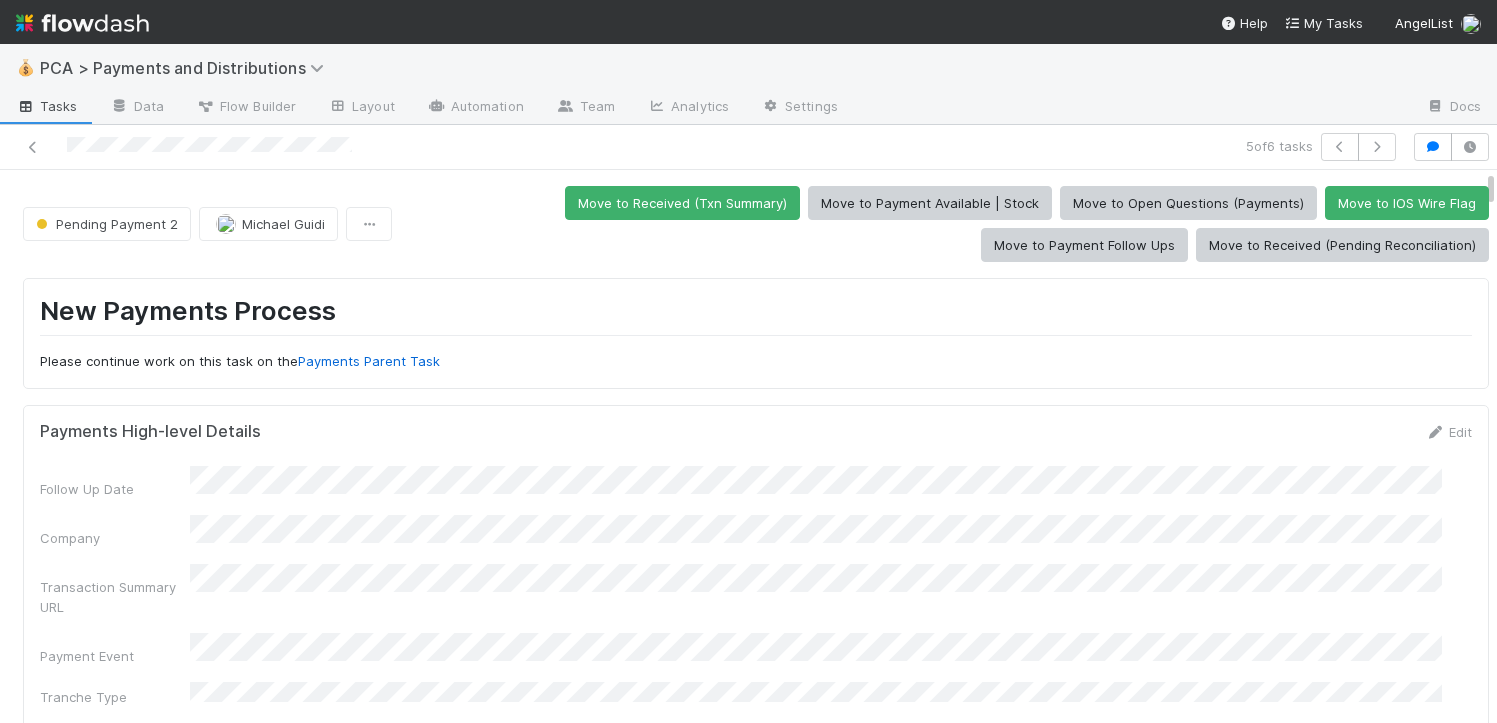 click on "Payments High-level Details Edit Follow Up Date  Company  Transaction Summary URL  Payment Event  Tranche Type  Payment Type/ Transaction Category" at bounding box center [756, 595] 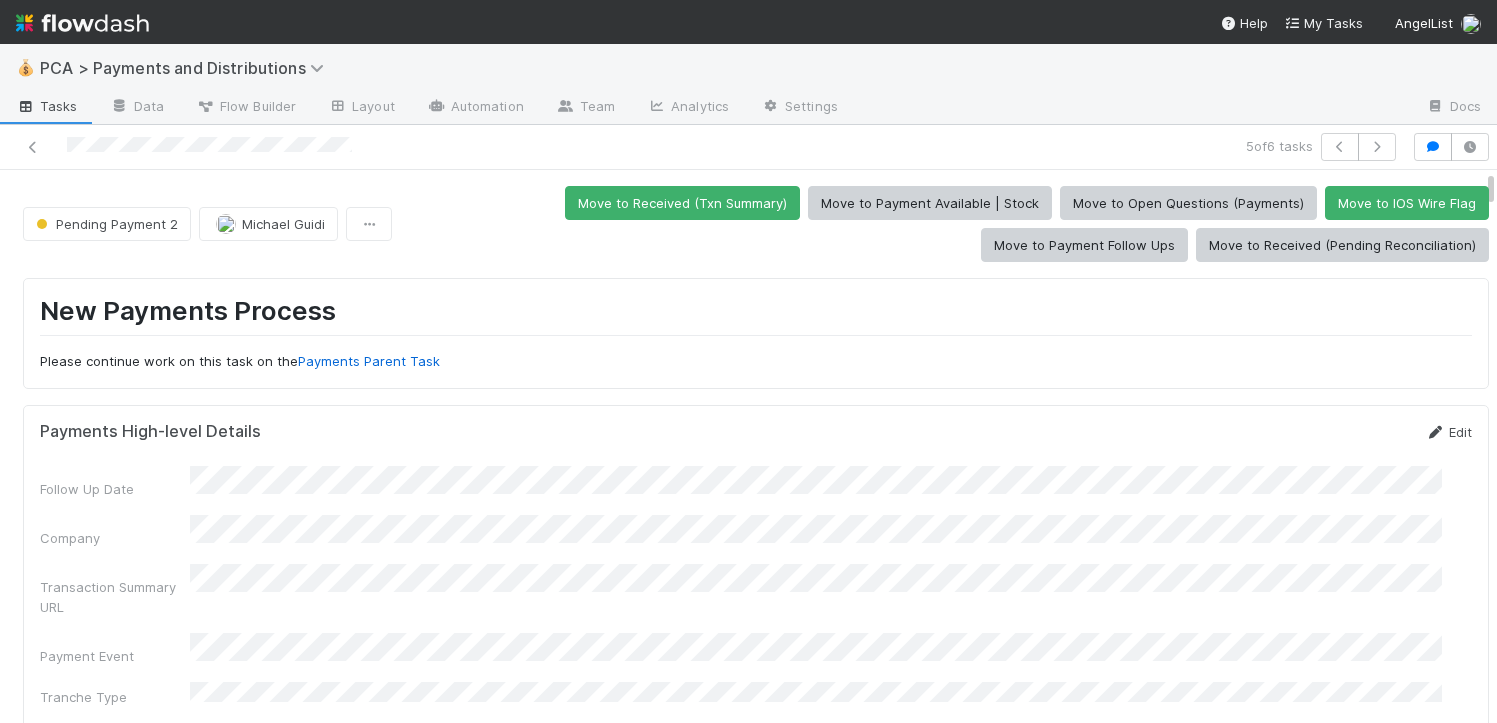 click on "Edit" at bounding box center [1448, 432] 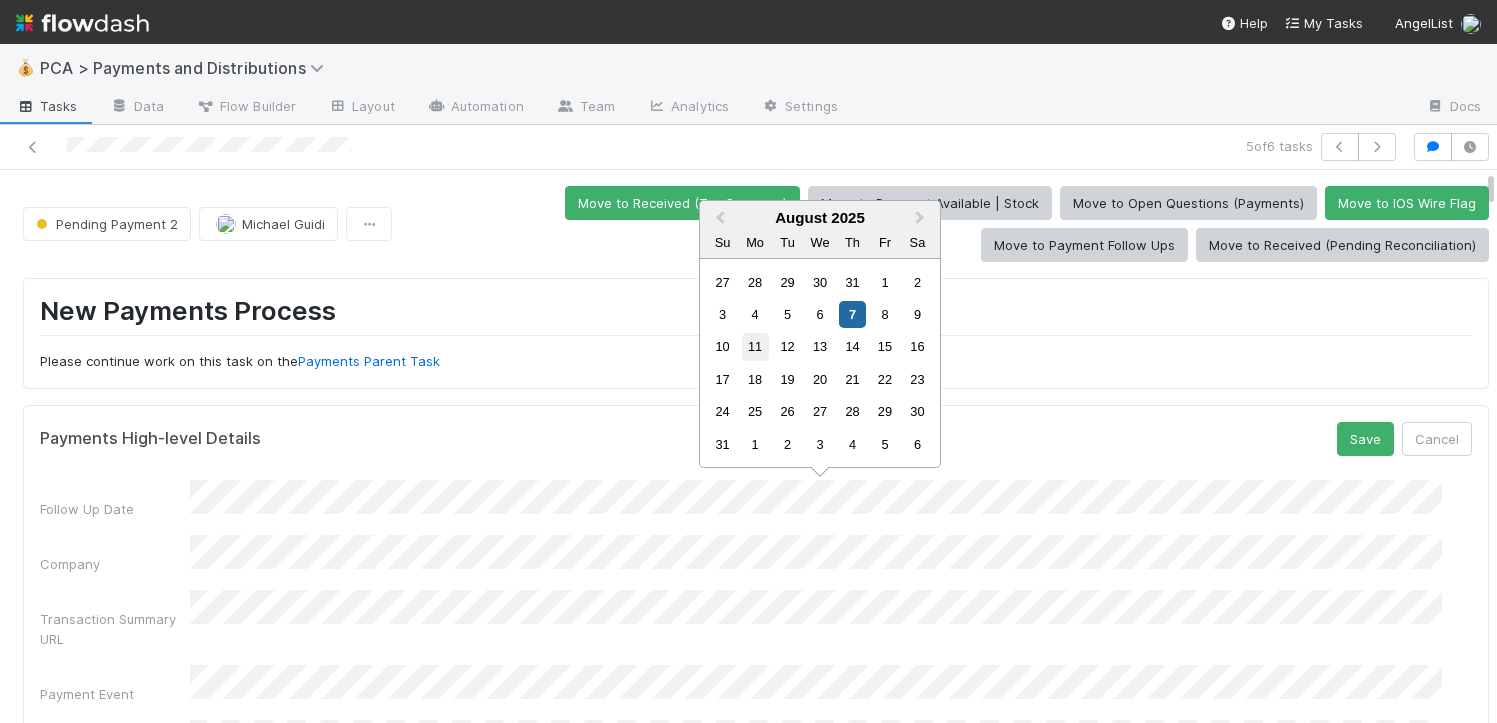 click on "11" at bounding box center (755, 346) 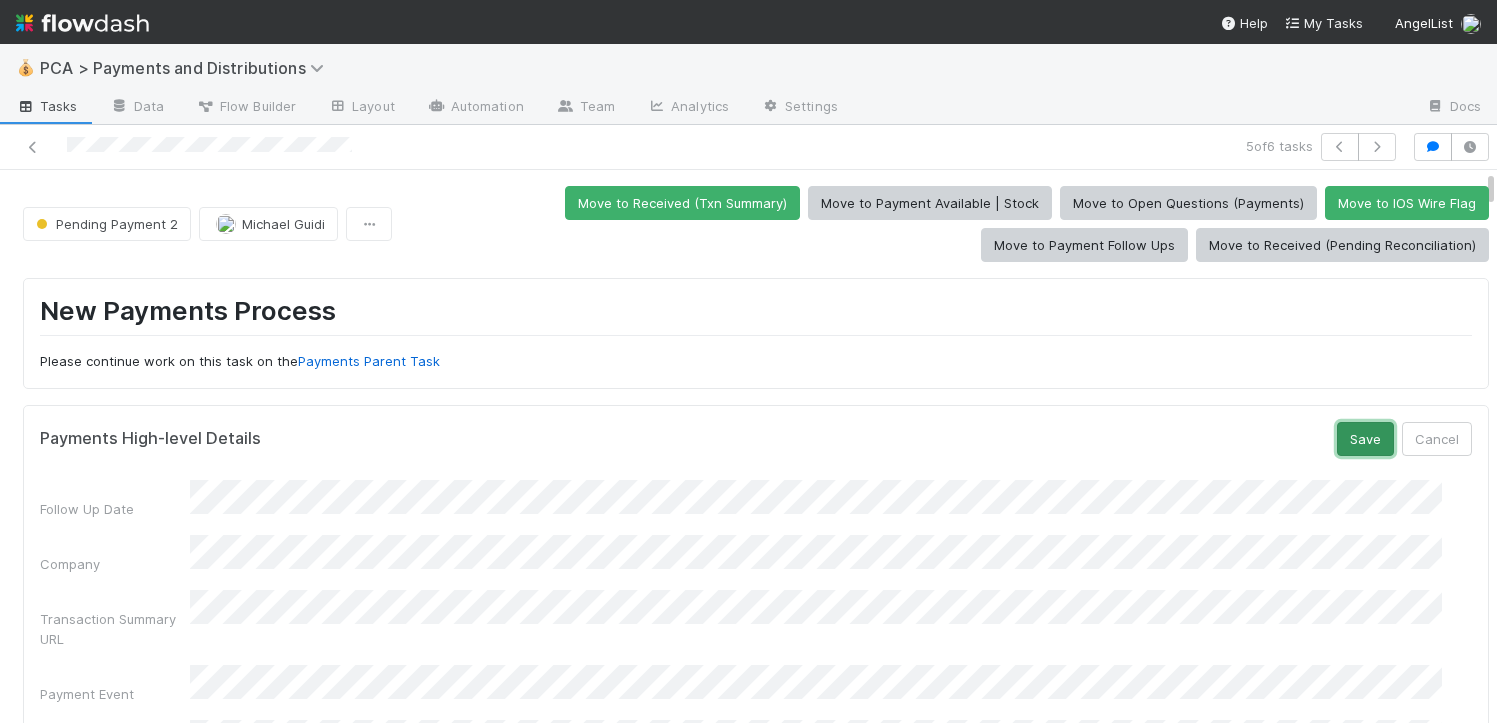 click on "Save" at bounding box center [1365, 439] 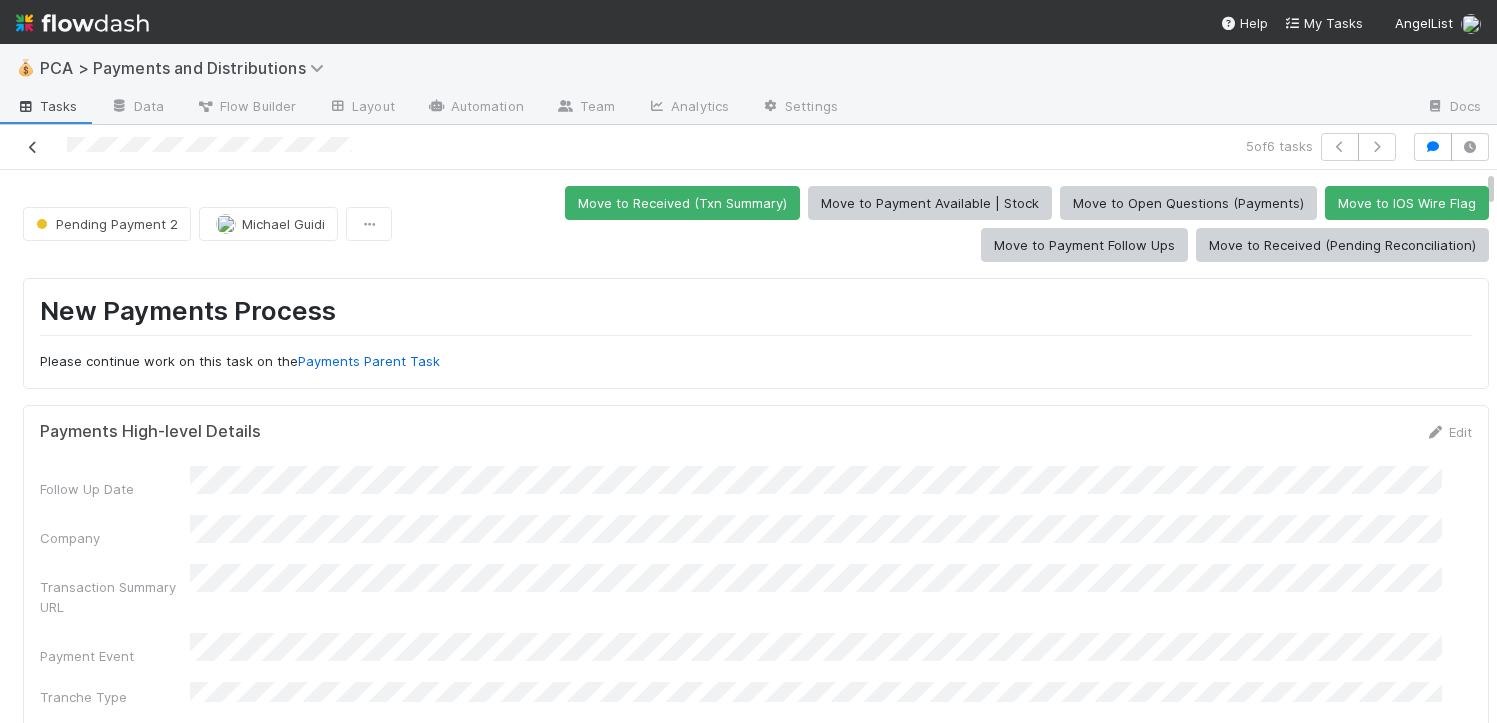 click at bounding box center [33, 147] 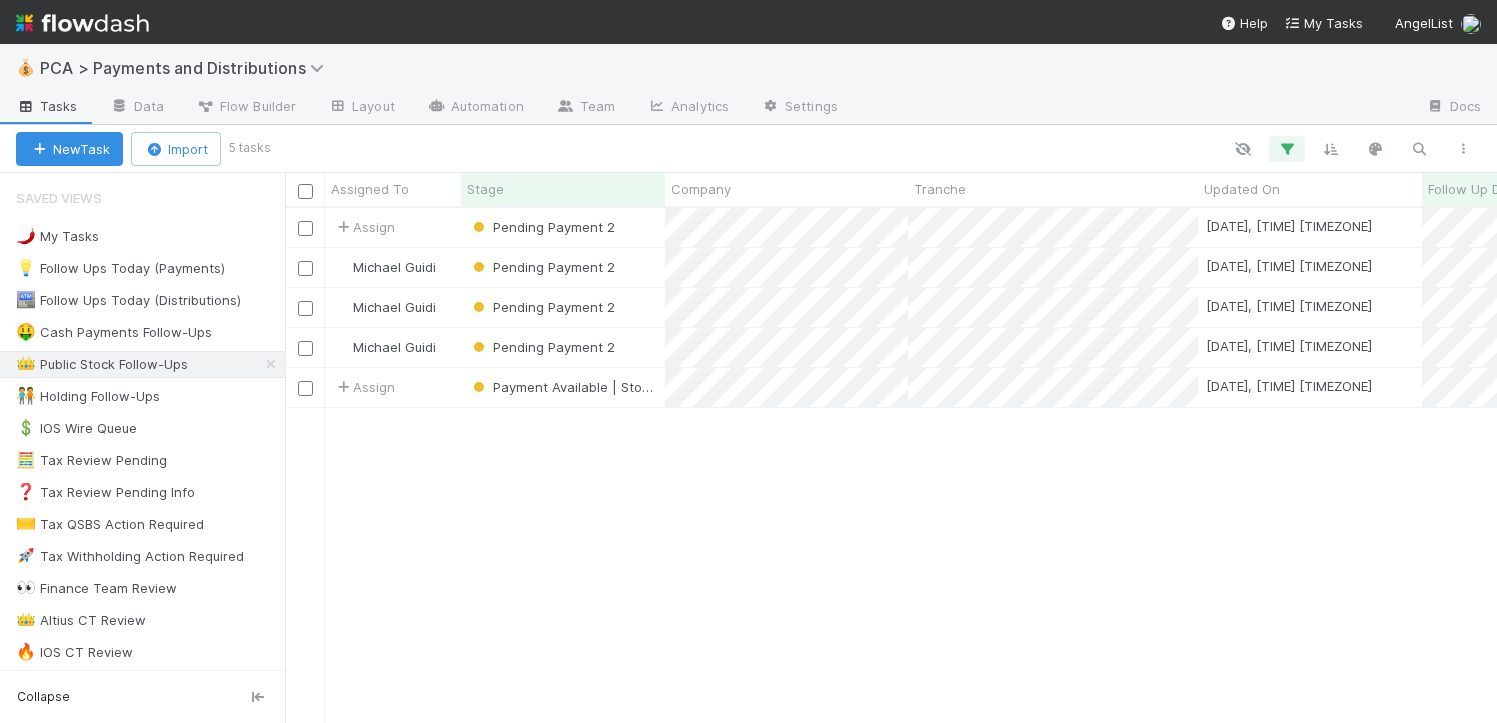 scroll, scrollTop: 15, scrollLeft: 16, axis: both 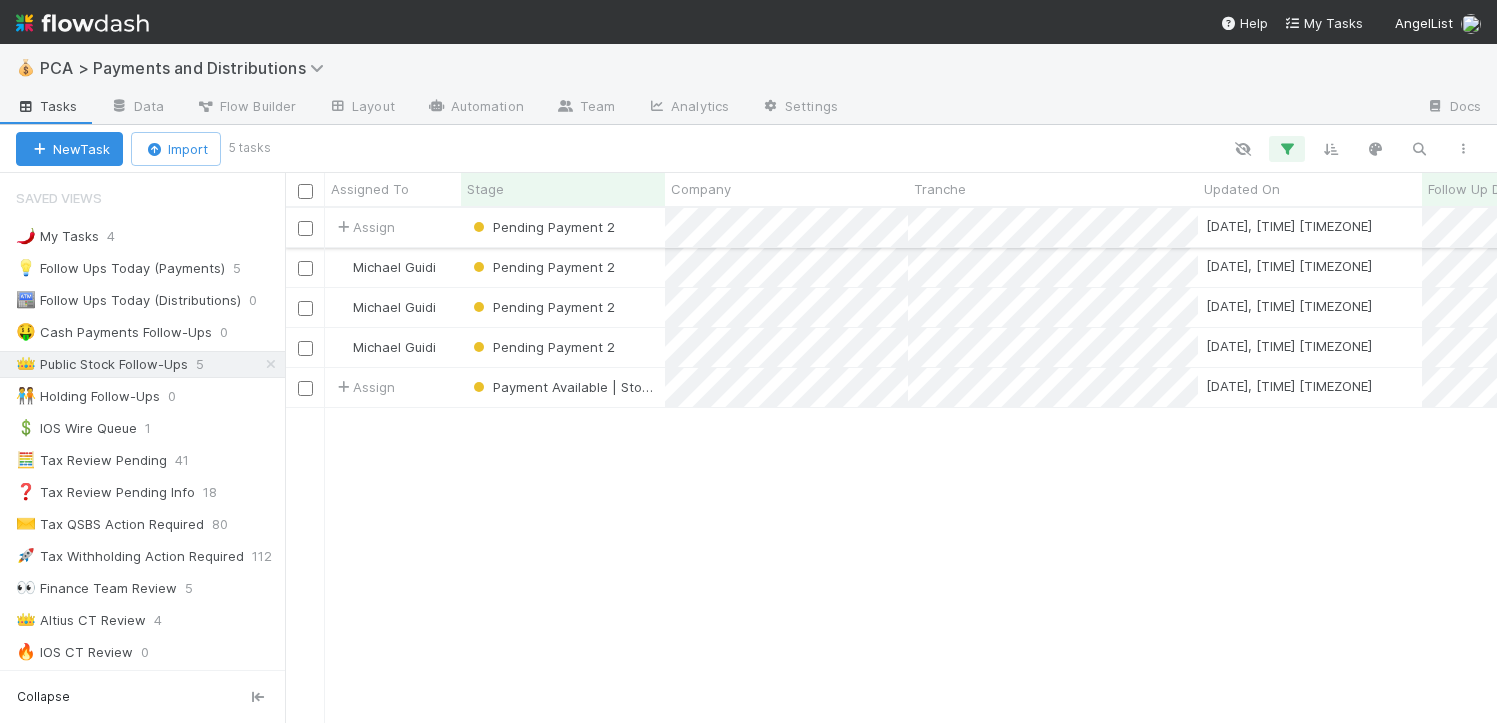 click on "Pending Payment 2" at bounding box center [563, 227] 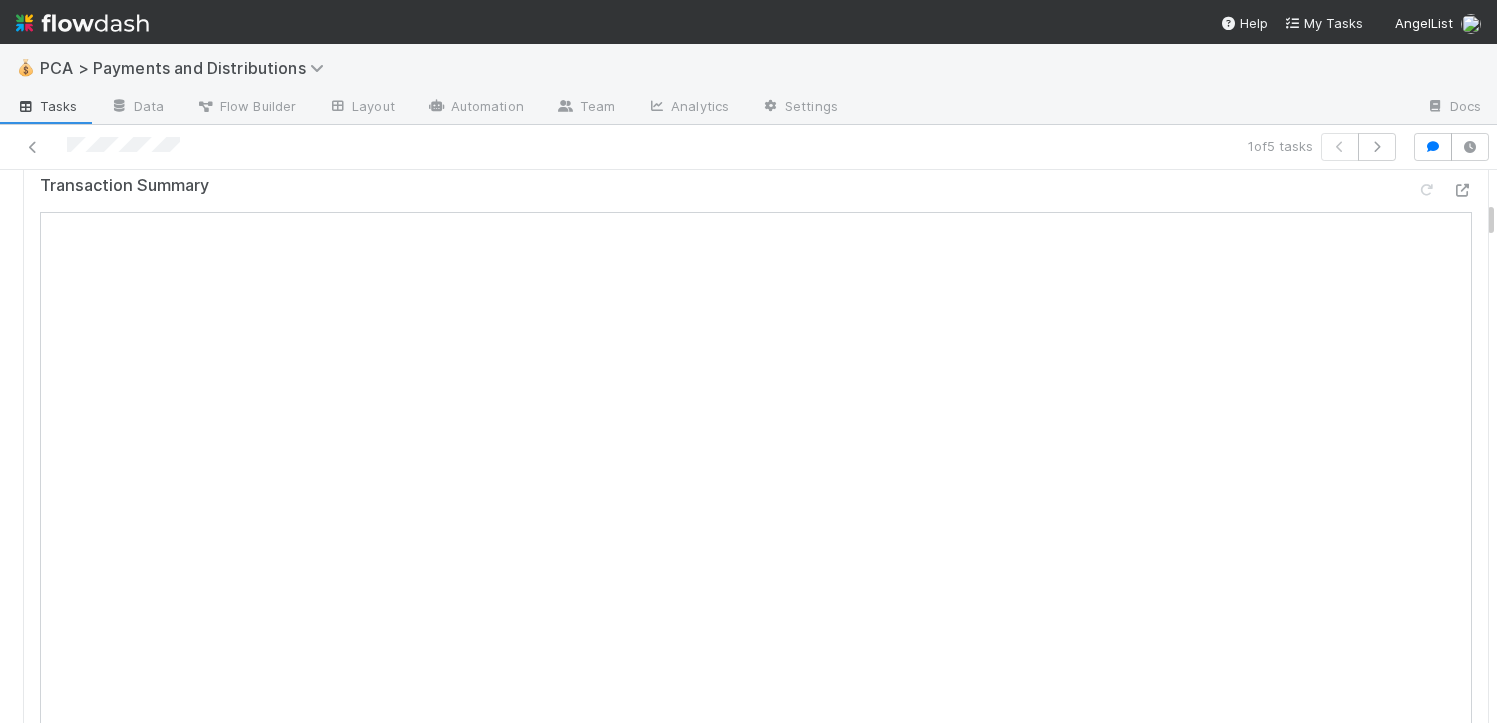 scroll, scrollTop: 636, scrollLeft: 0, axis: vertical 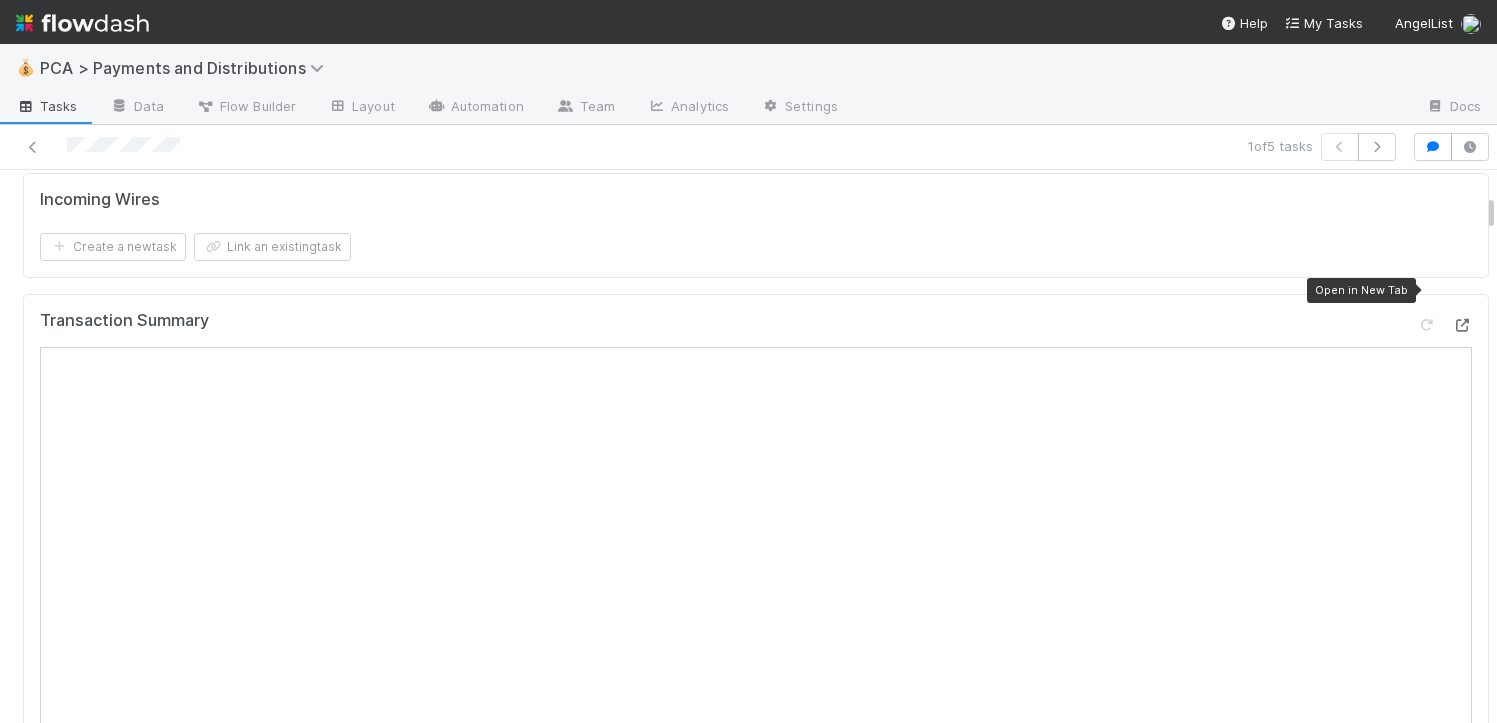 click at bounding box center [1462, 325] 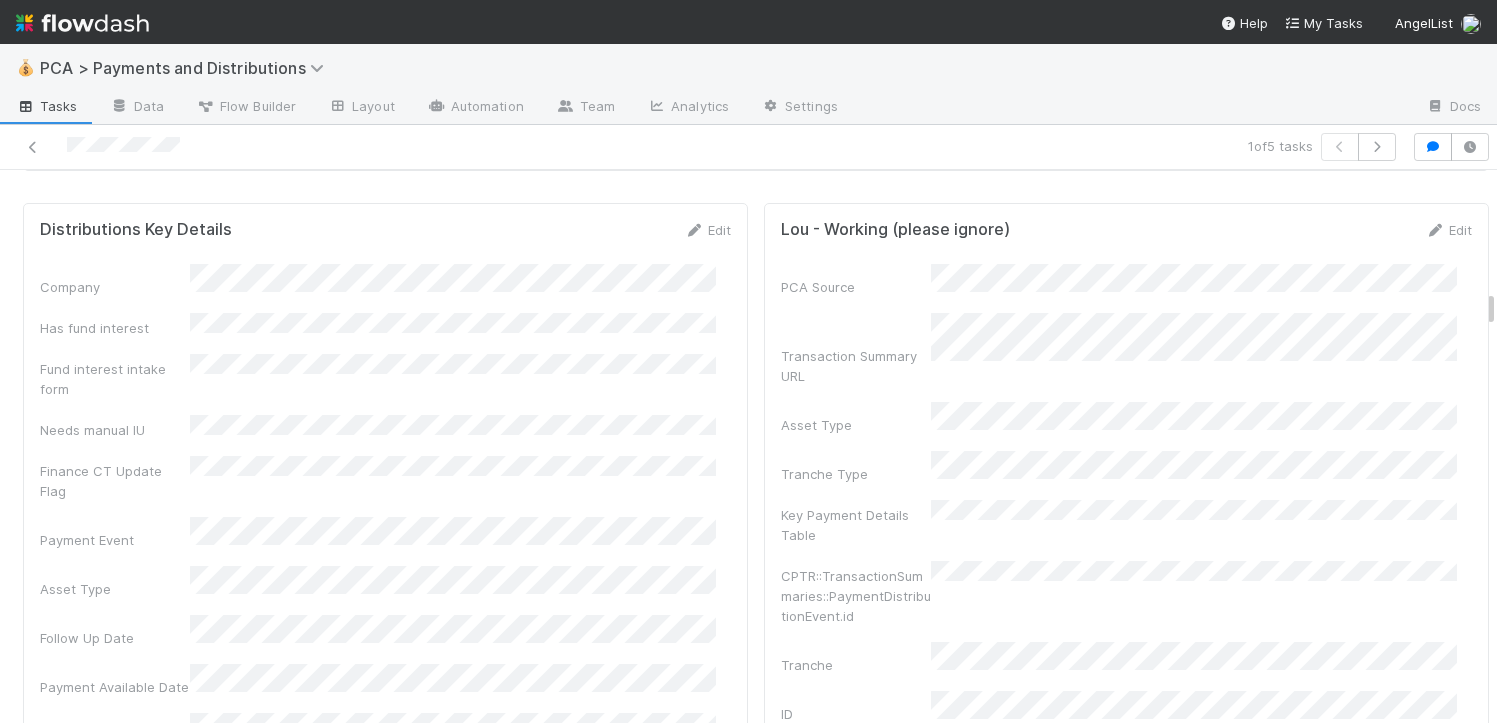 scroll, scrollTop: 3151, scrollLeft: 0, axis: vertical 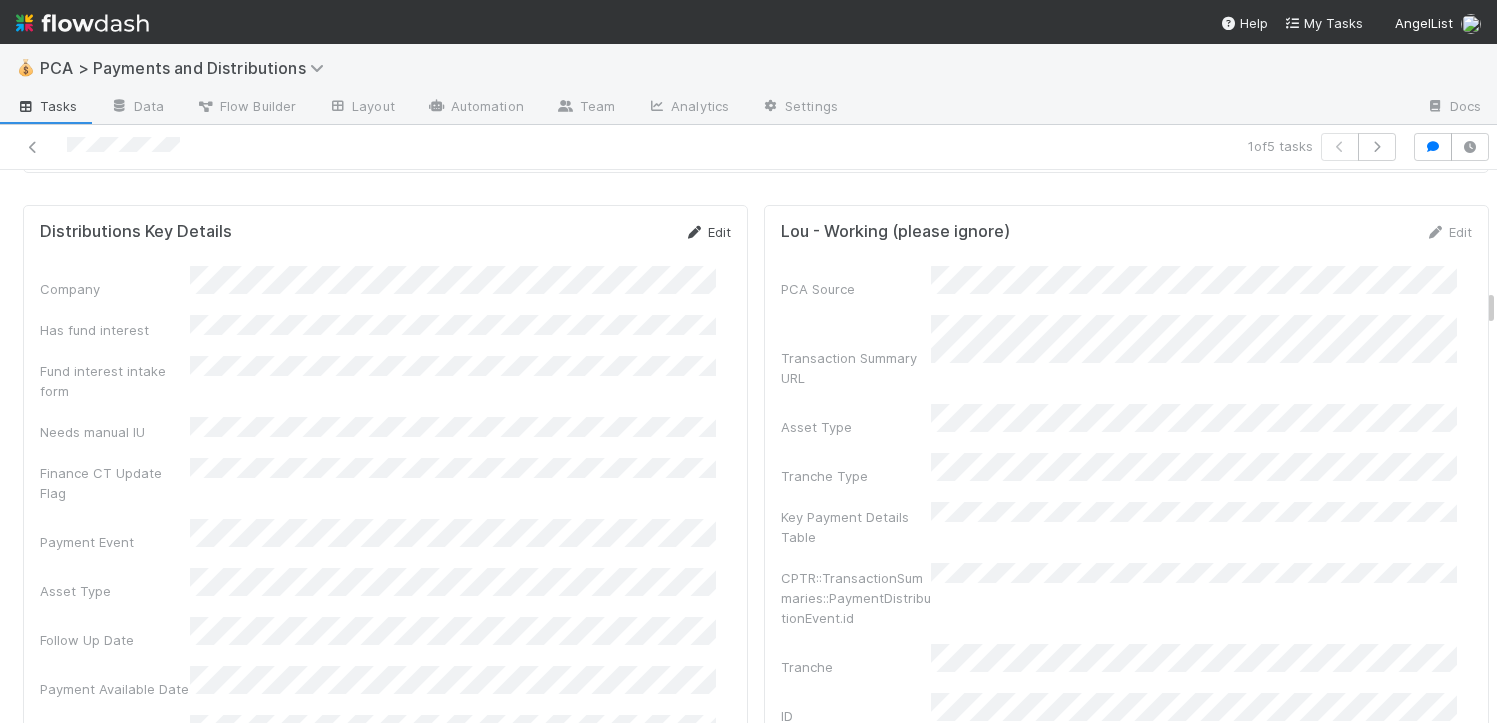 click on "Edit" at bounding box center (707, 232) 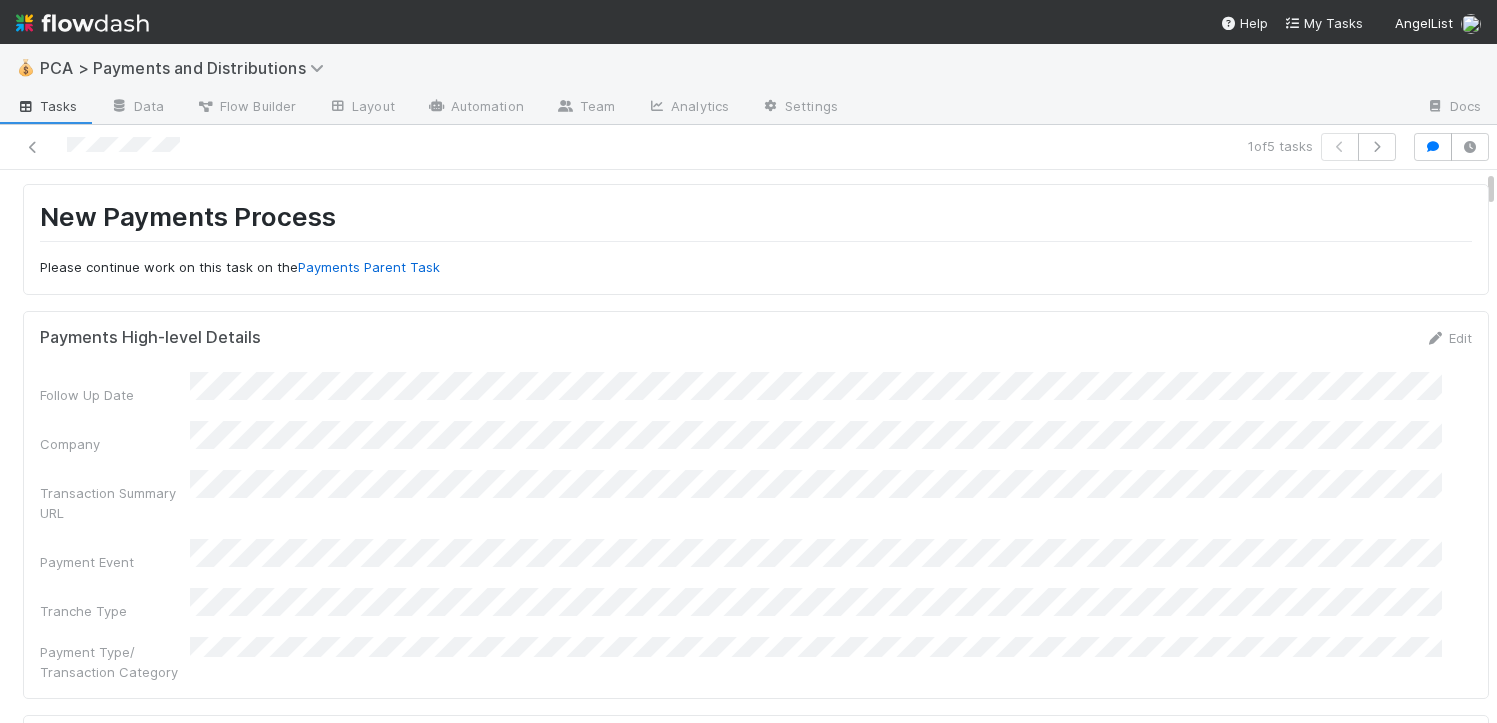 scroll, scrollTop: 0, scrollLeft: 0, axis: both 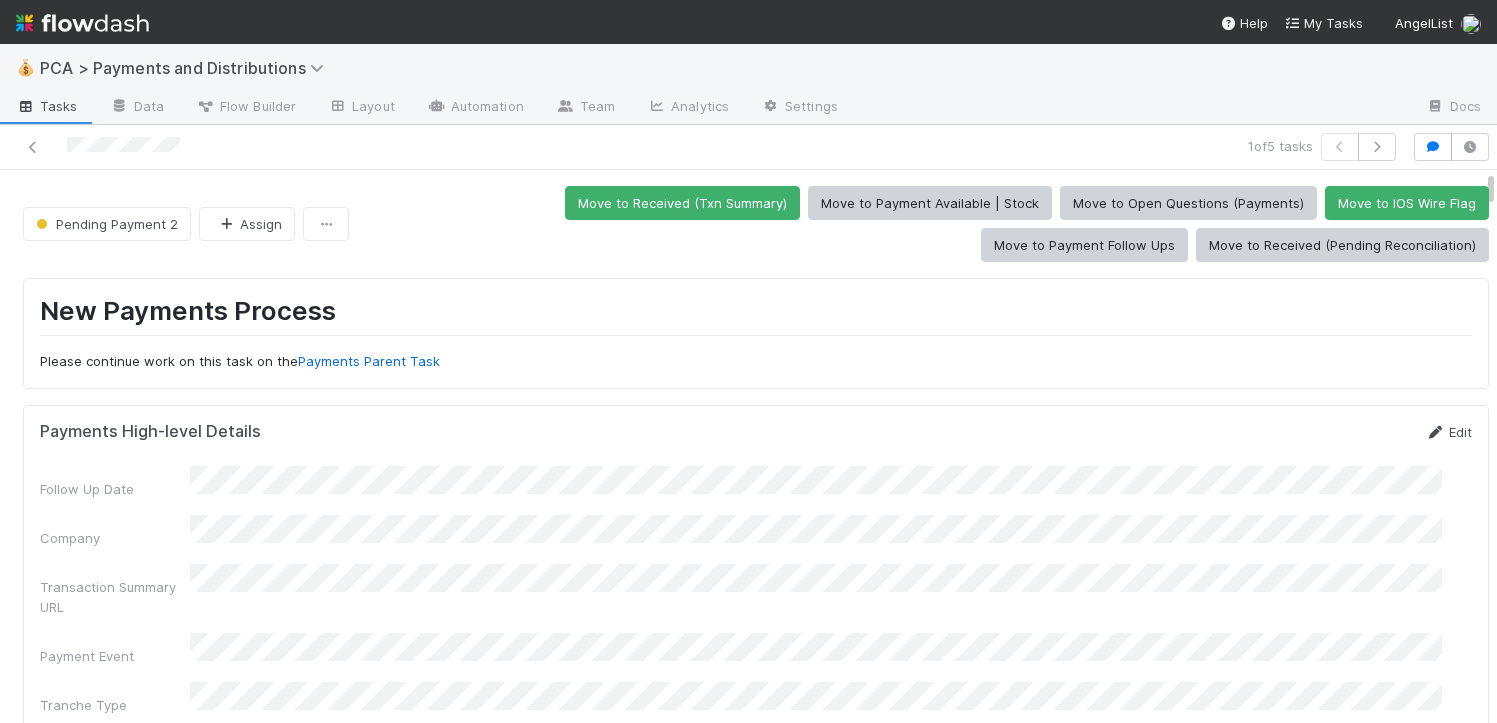 click on "Edit" at bounding box center [1448, 432] 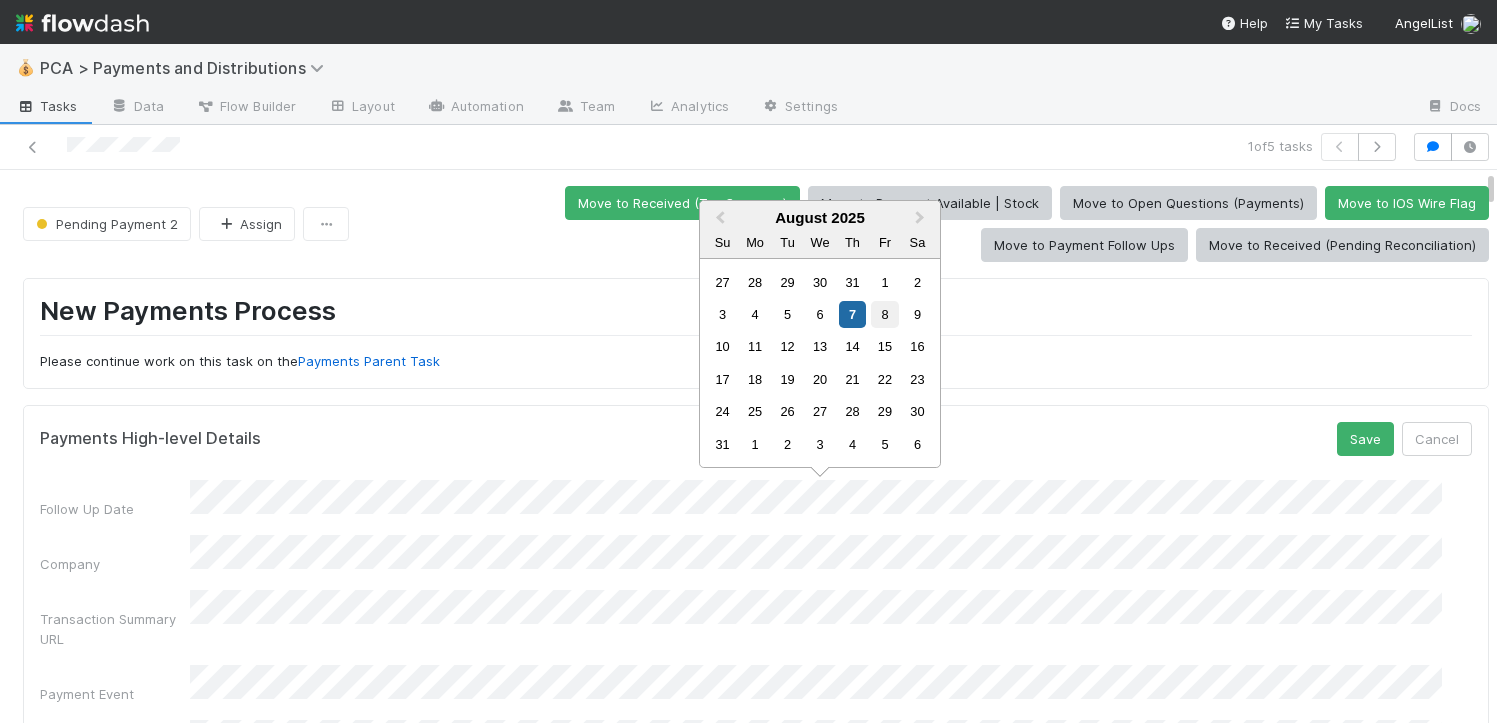 click on "8" at bounding box center [884, 314] 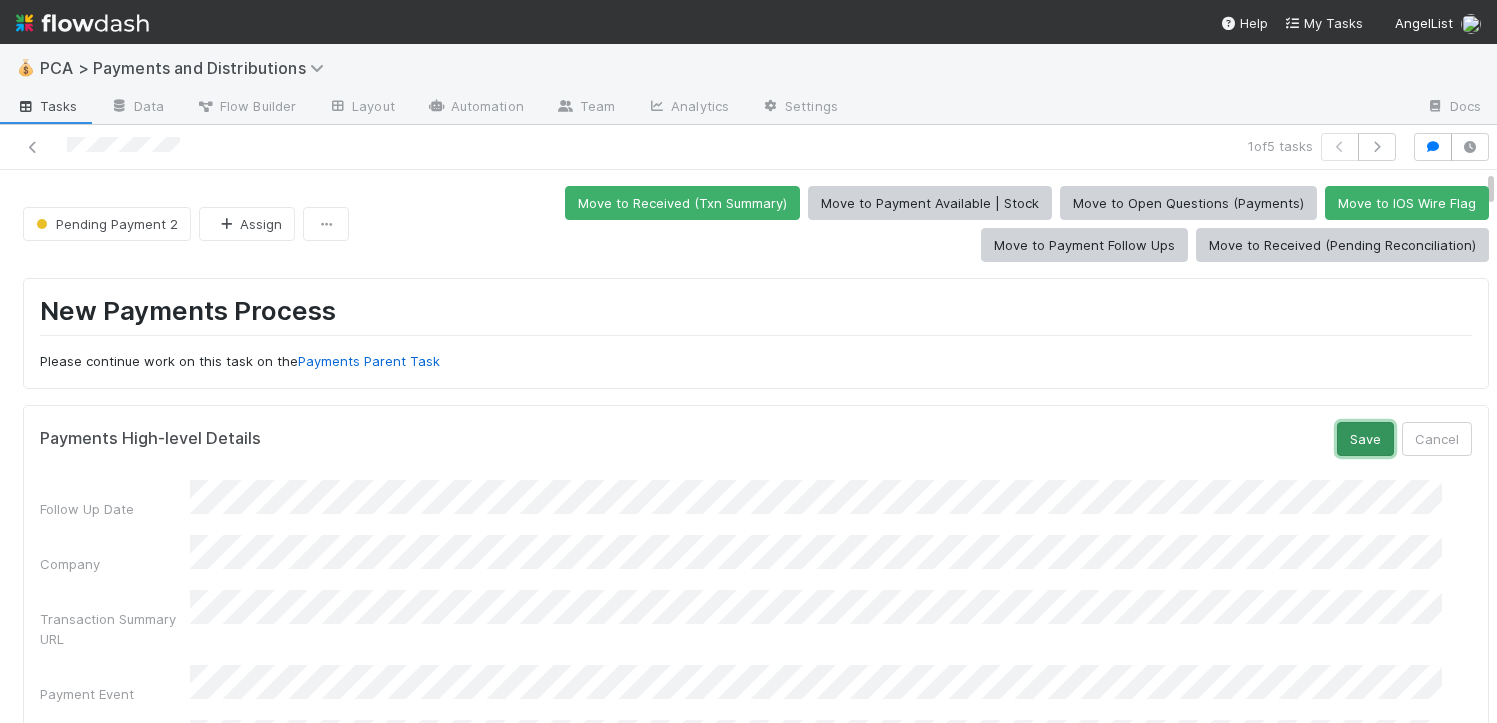 click on "Save" at bounding box center (1365, 439) 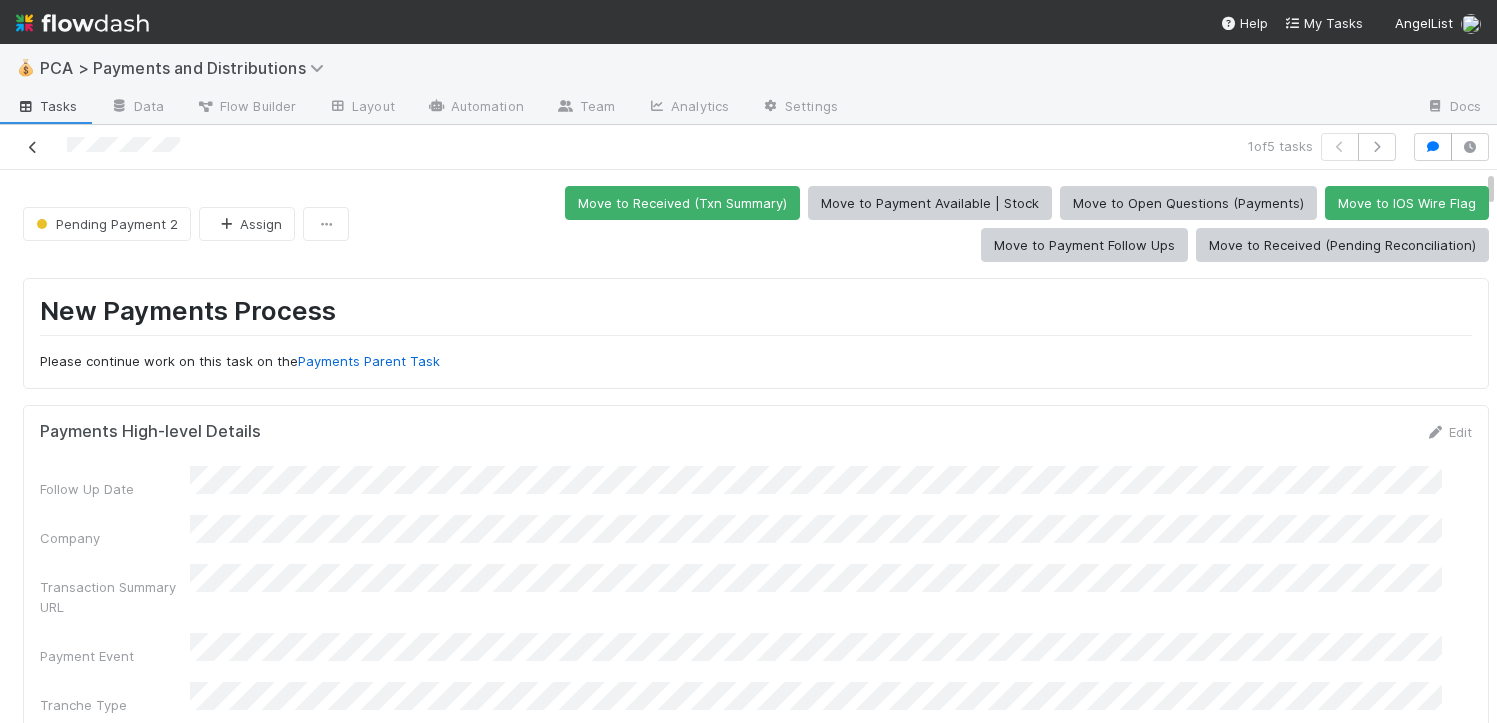 click at bounding box center [33, 147] 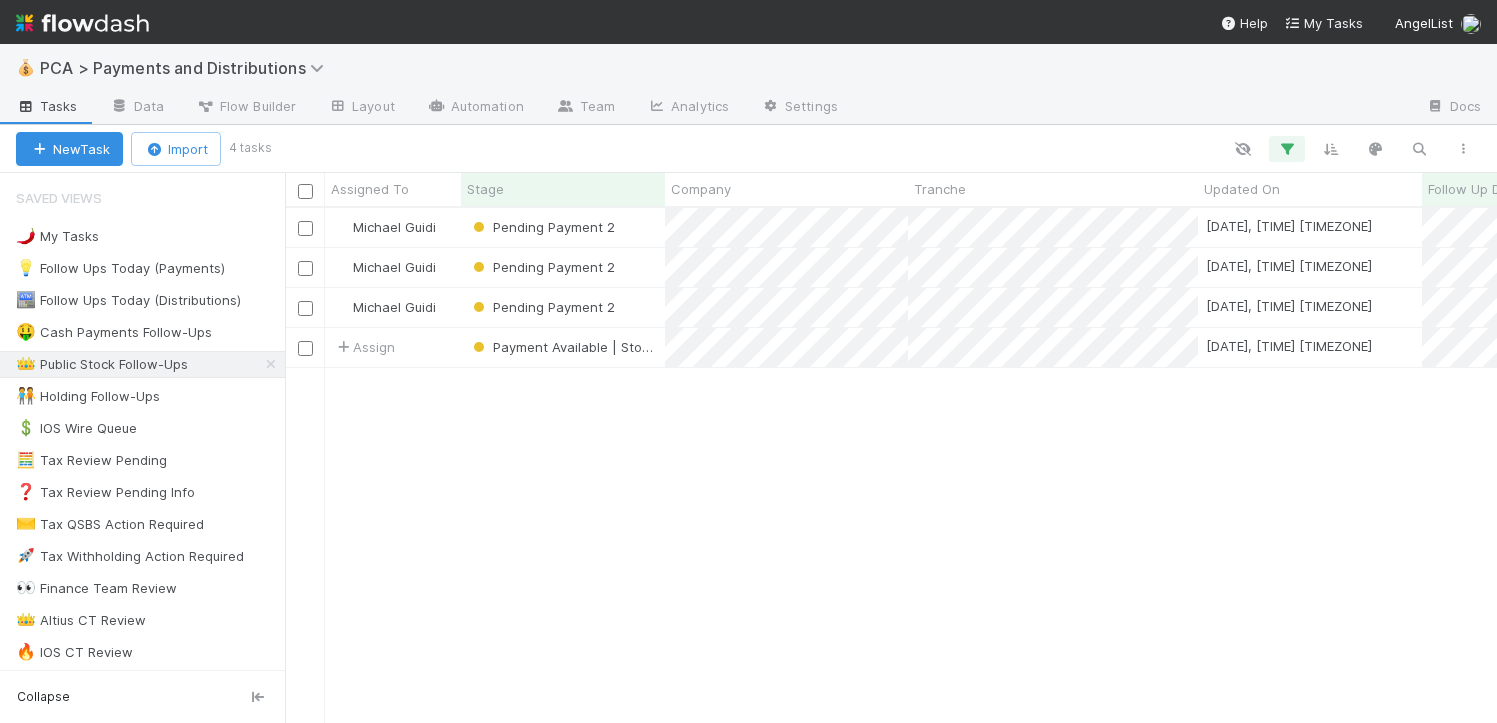 scroll, scrollTop: 15, scrollLeft: 16, axis: both 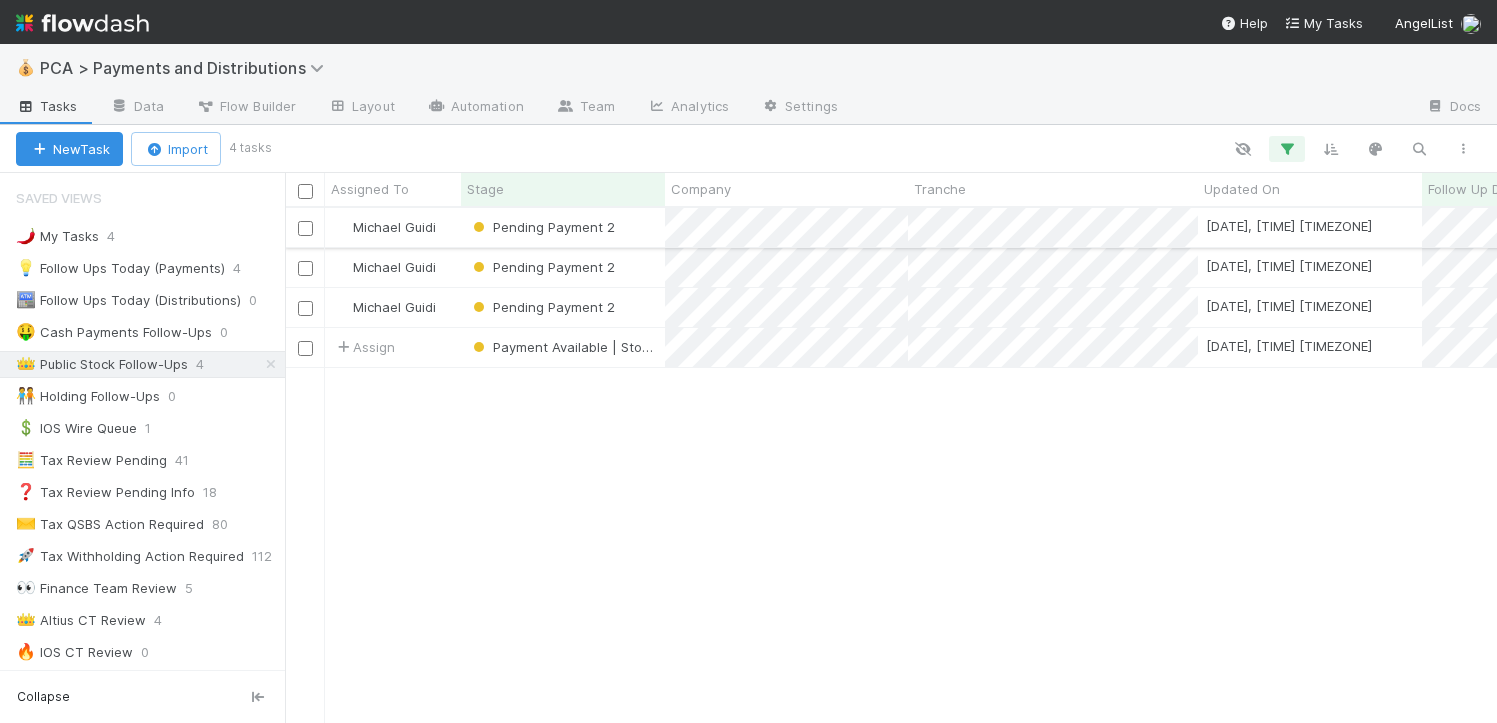 click on "Pending Payment 2" at bounding box center (563, 227) 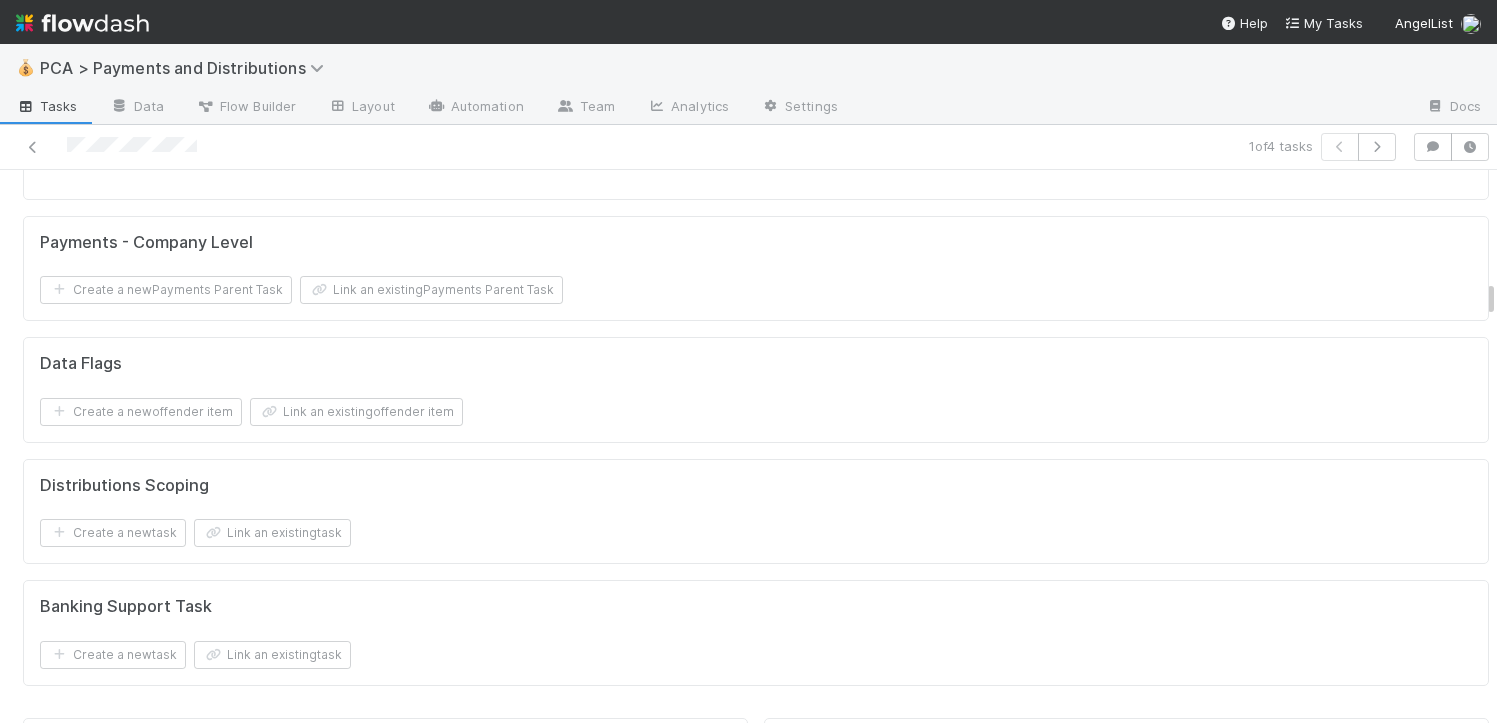 scroll, scrollTop: 2932, scrollLeft: 0, axis: vertical 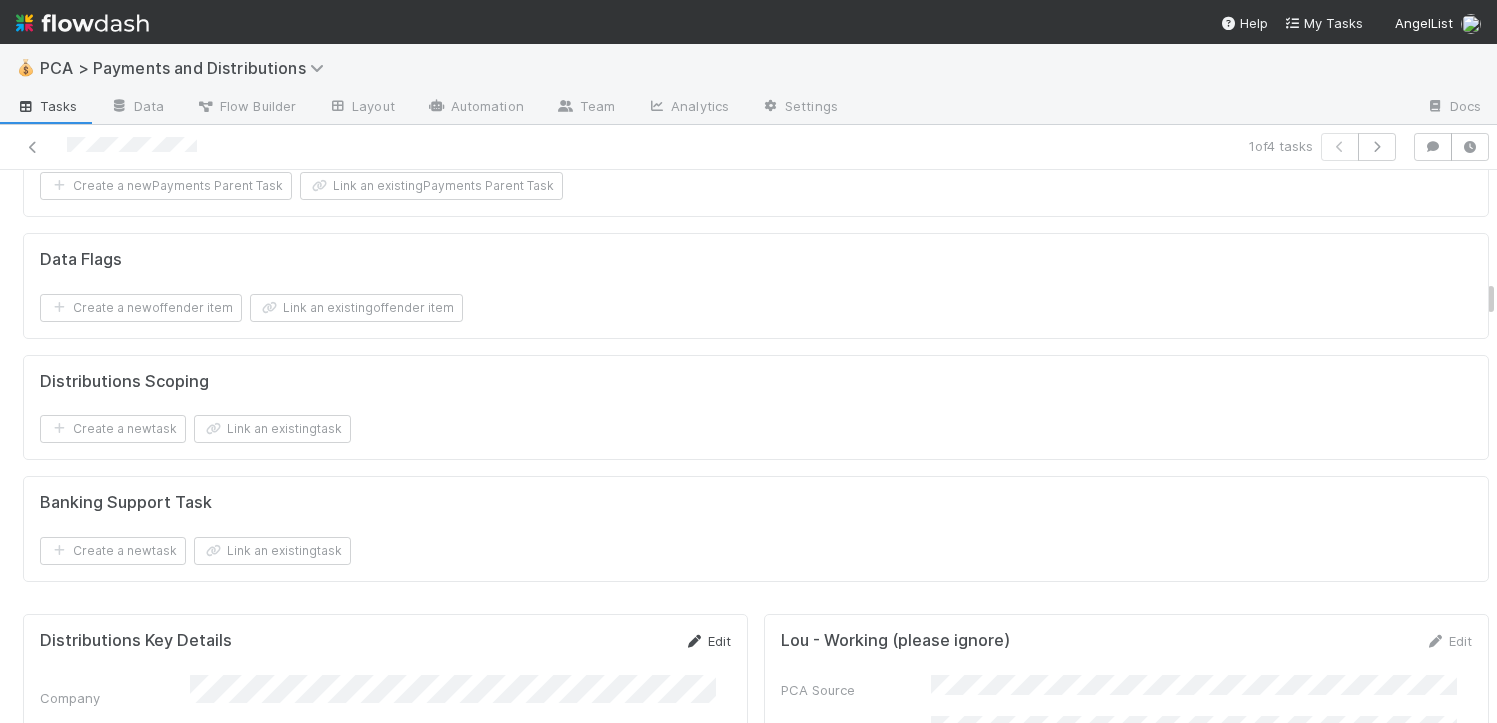 click at bounding box center [694, 641] 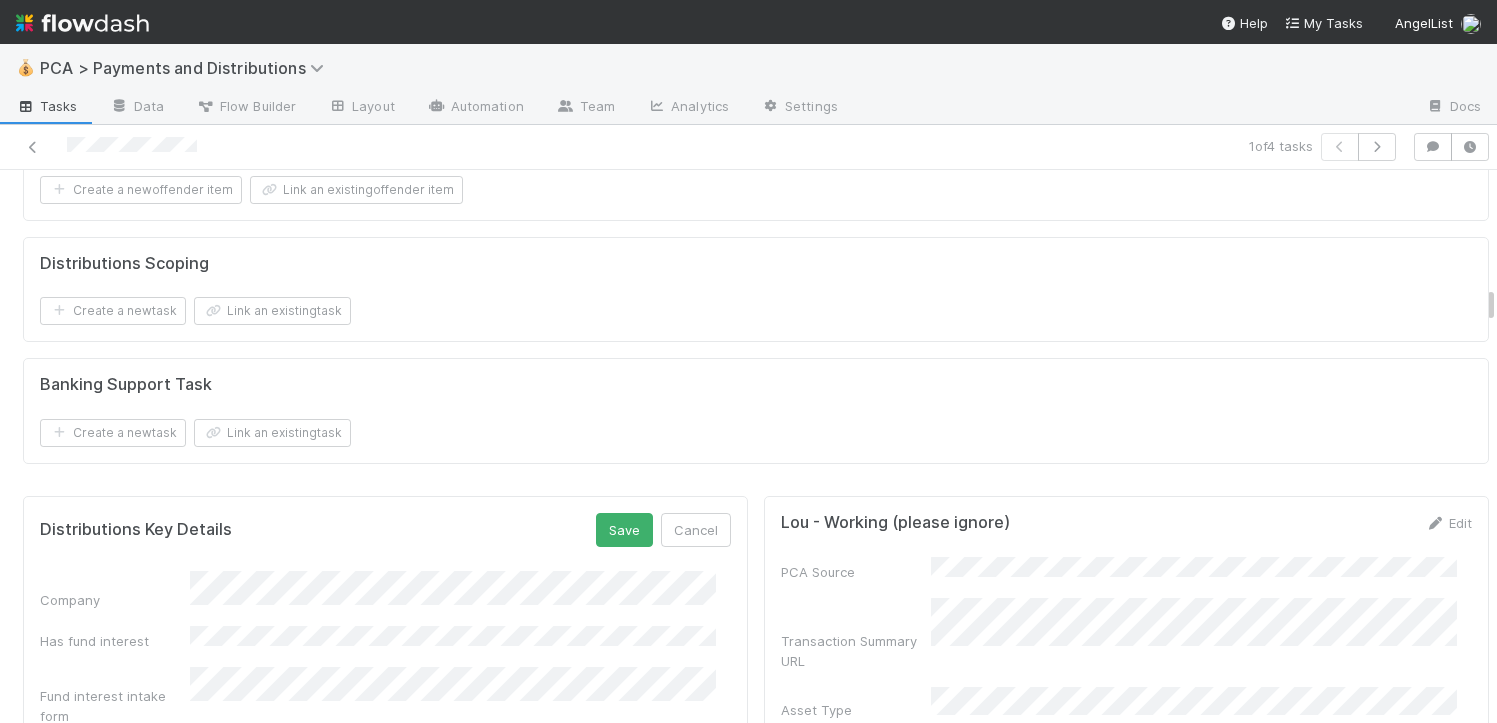 scroll, scrollTop: 3419, scrollLeft: 0, axis: vertical 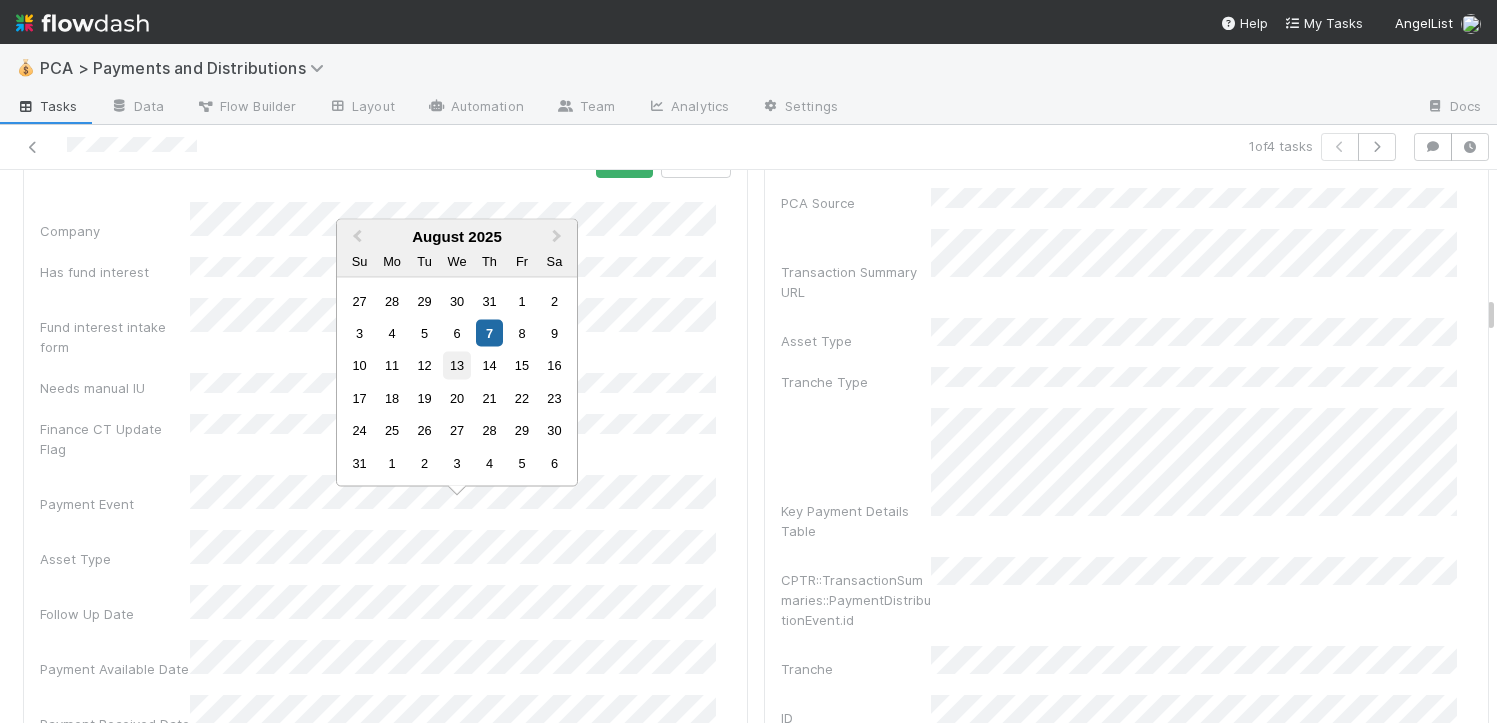click on "13" at bounding box center [456, 365] 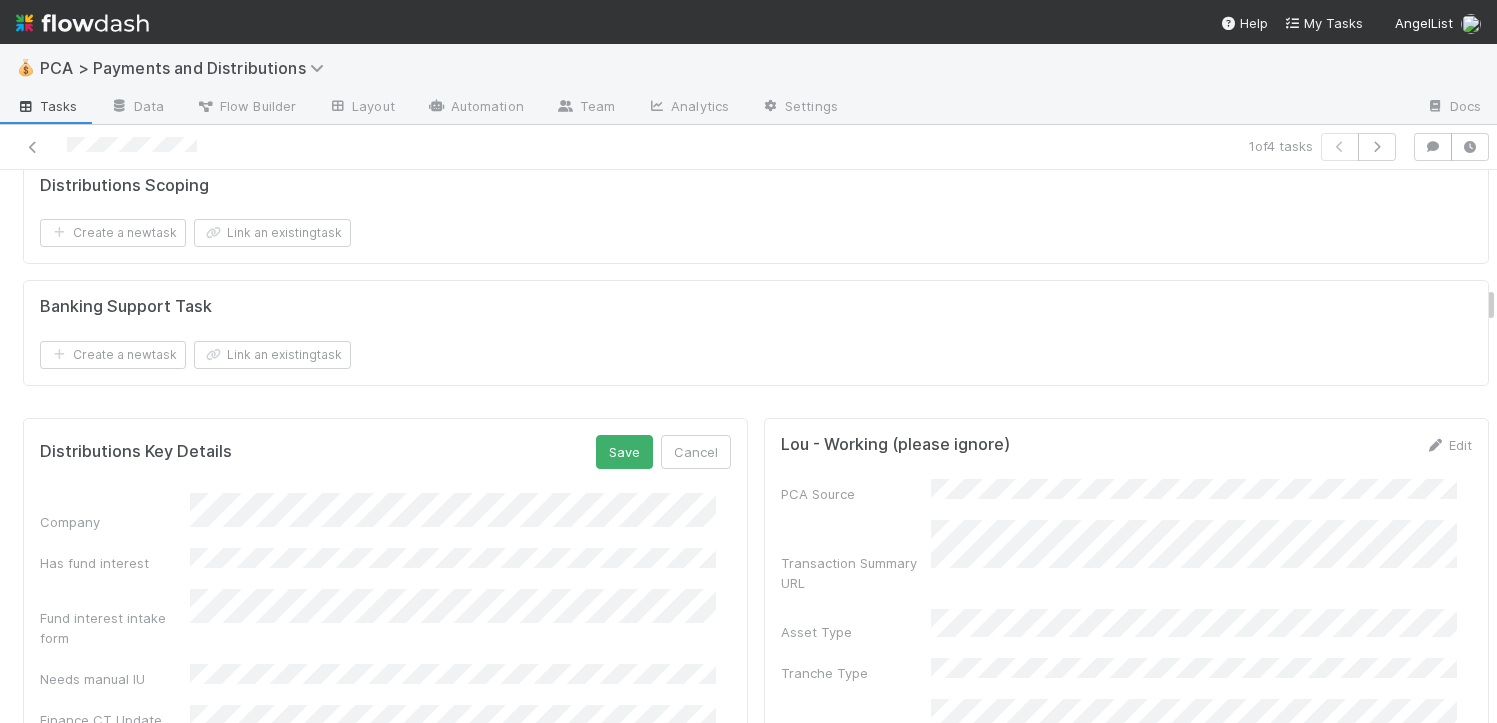 scroll, scrollTop: 3069, scrollLeft: 0, axis: vertical 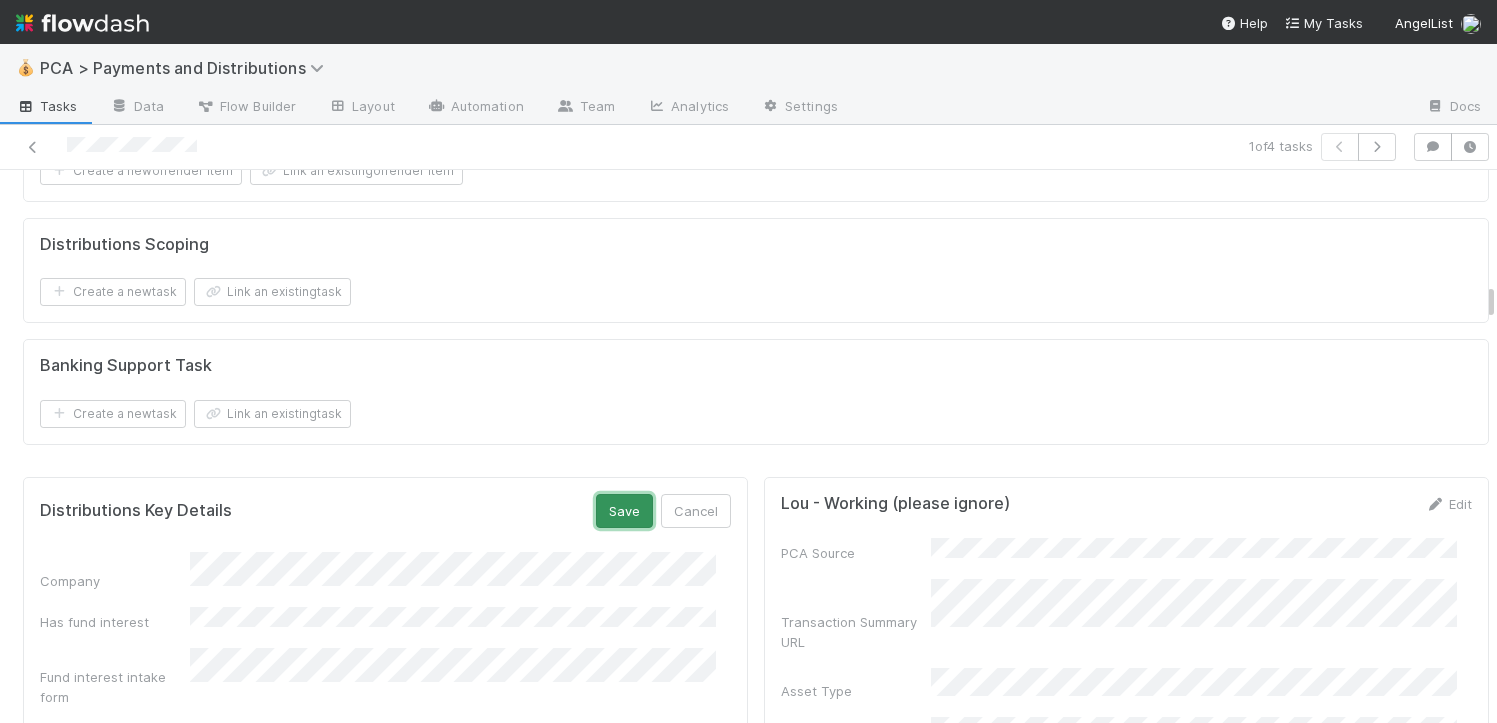 click on "Save" at bounding box center (624, 511) 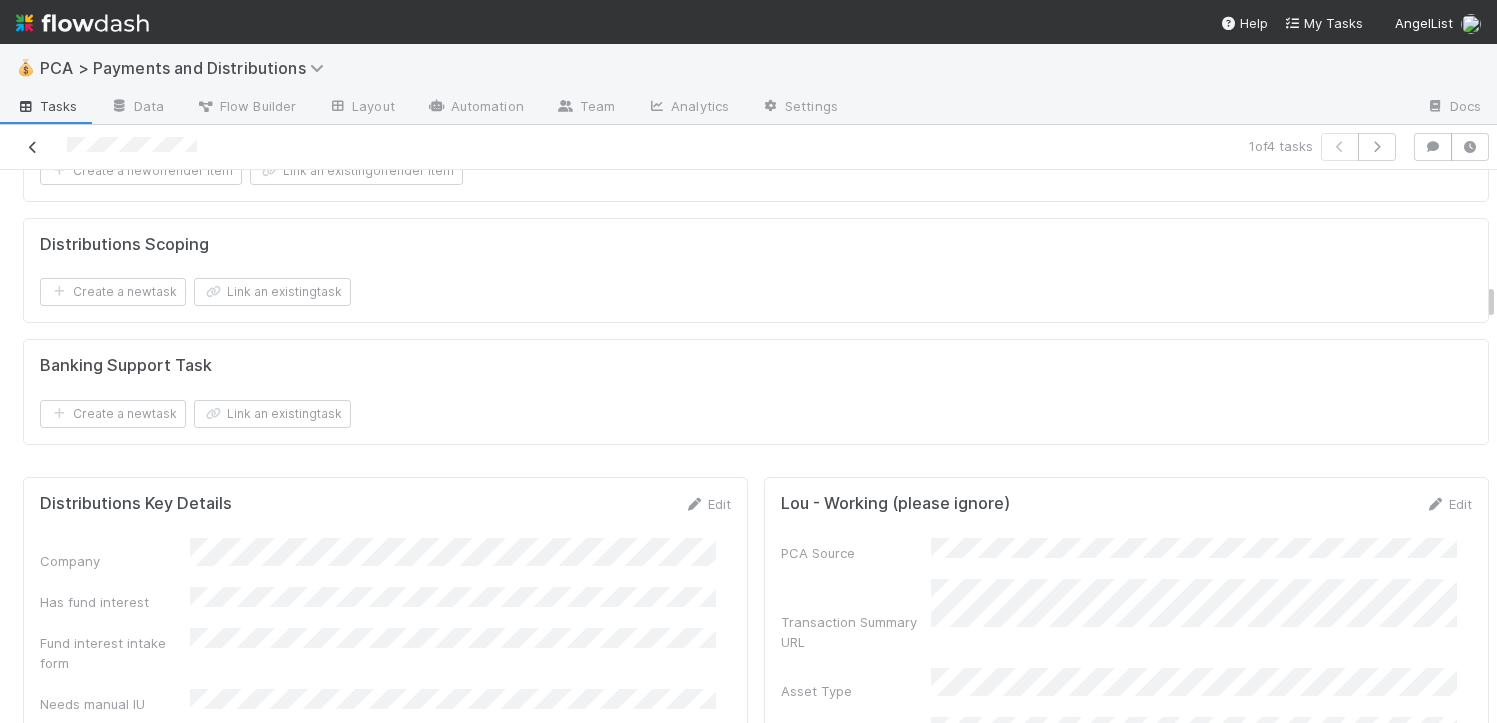 click at bounding box center (33, 147) 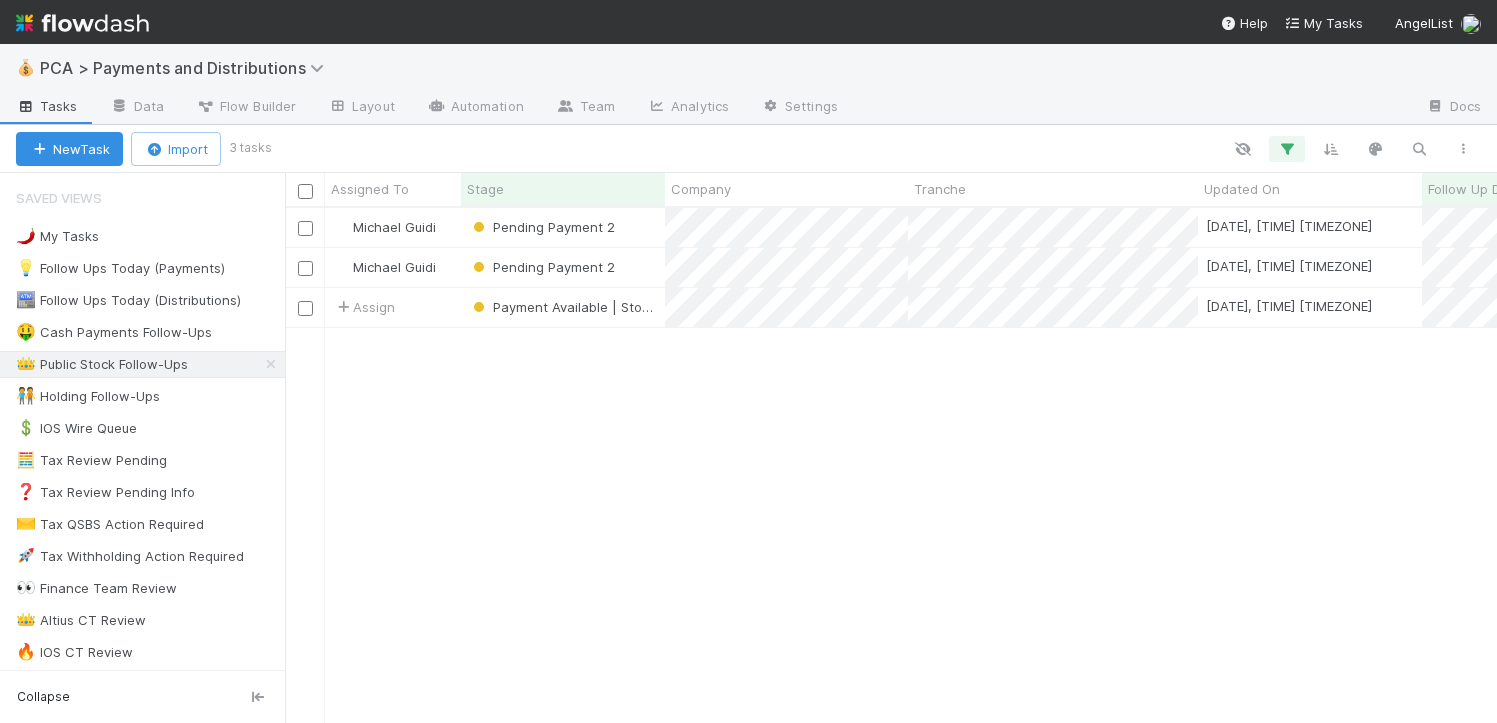 scroll, scrollTop: 15, scrollLeft: 16, axis: both 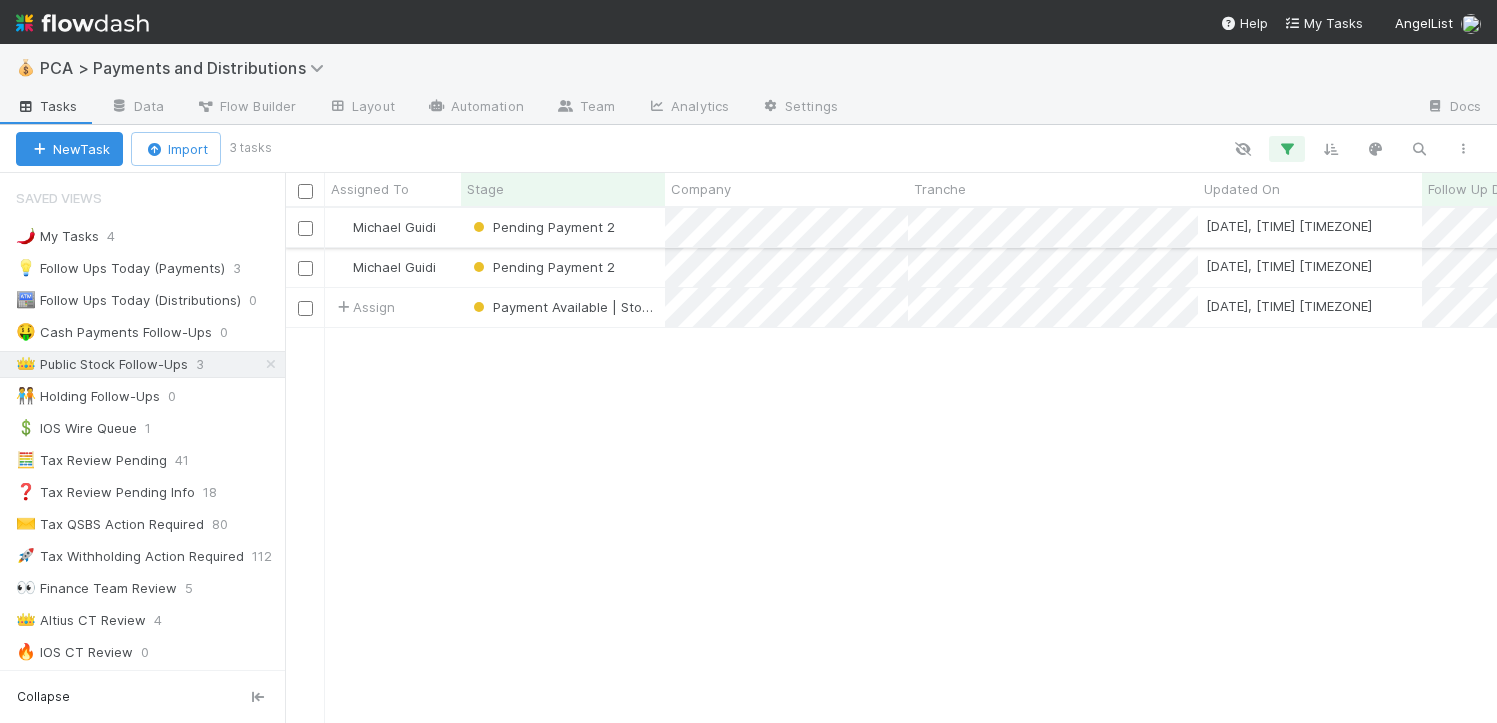 click on "Pending Payment 2" at bounding box center [563, 227] 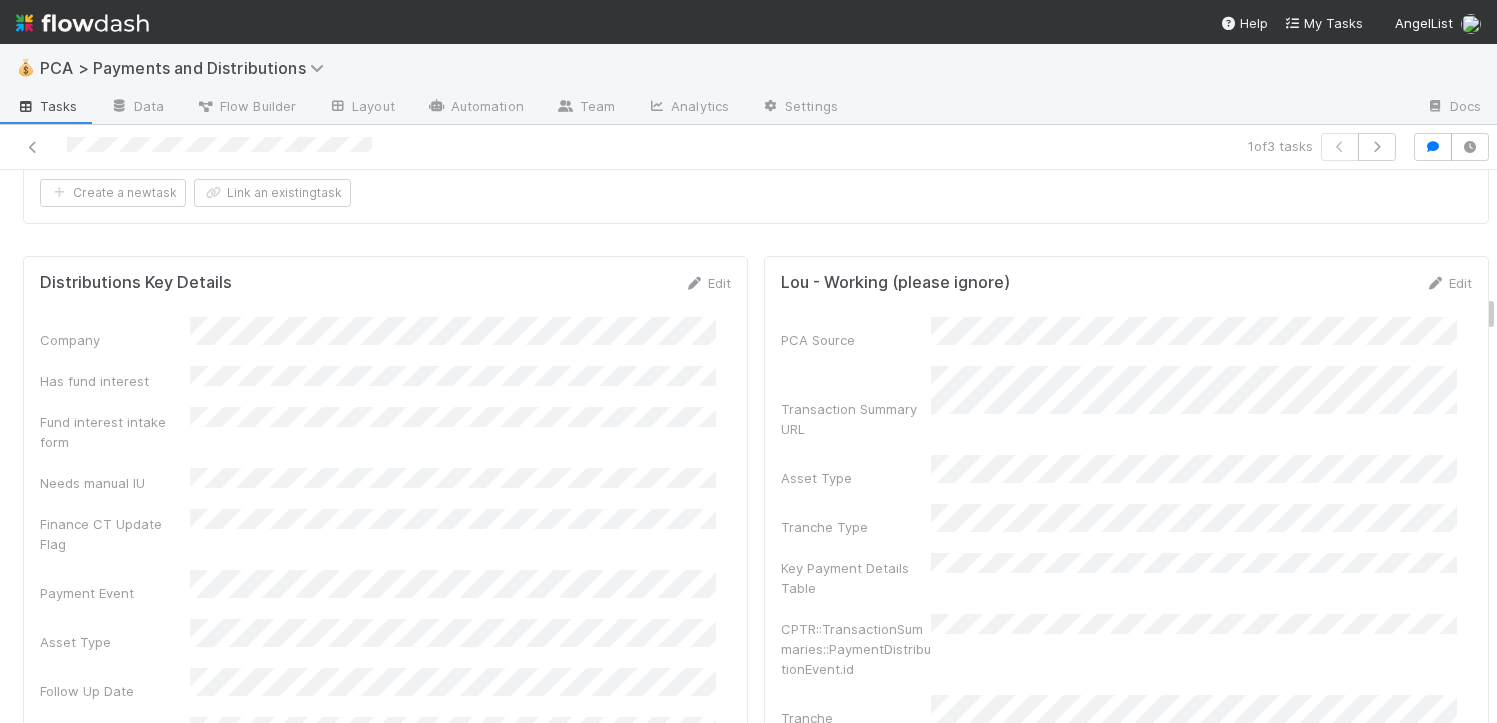 scroll, scrollTop: 3449, scrollLeft: 0, axis: vertical 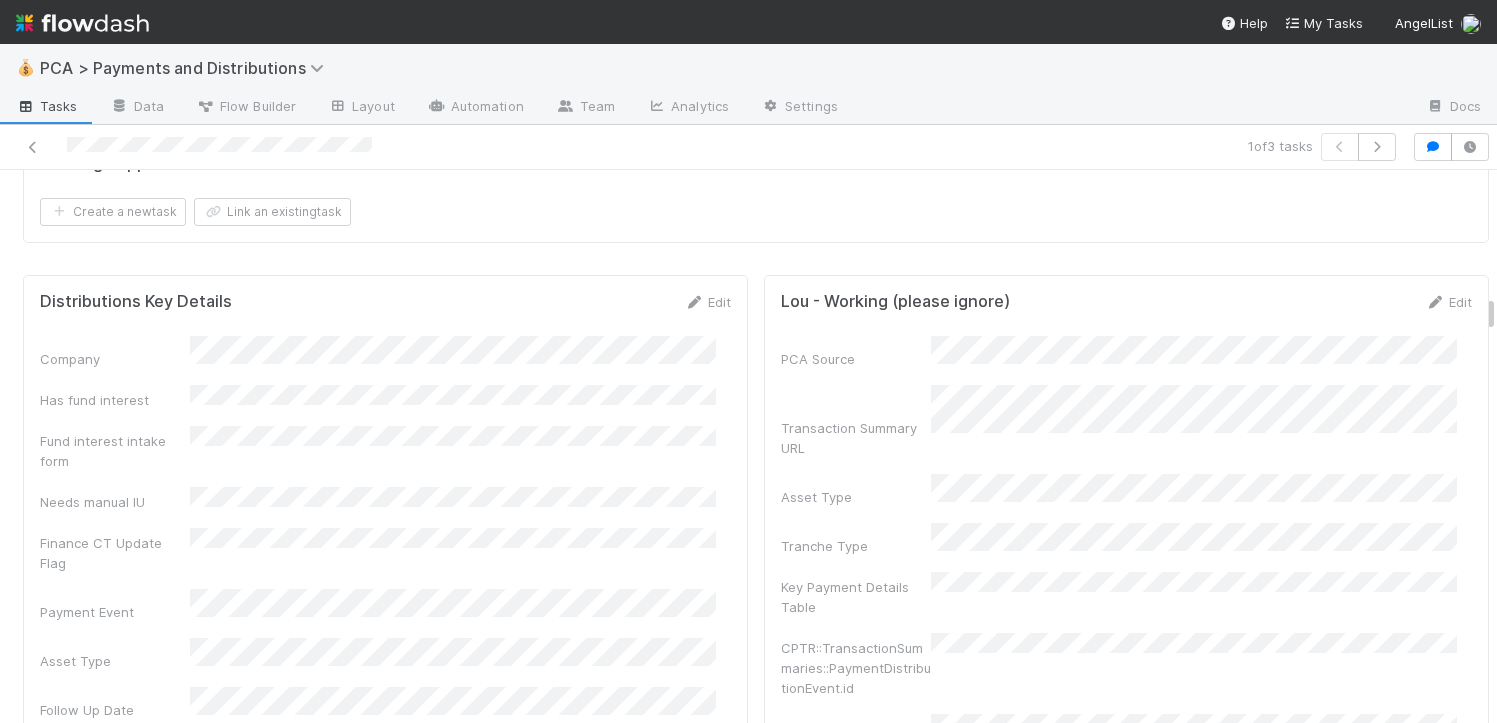 click on "Distributions Key Details Edit" at bounding box center (385, 302) 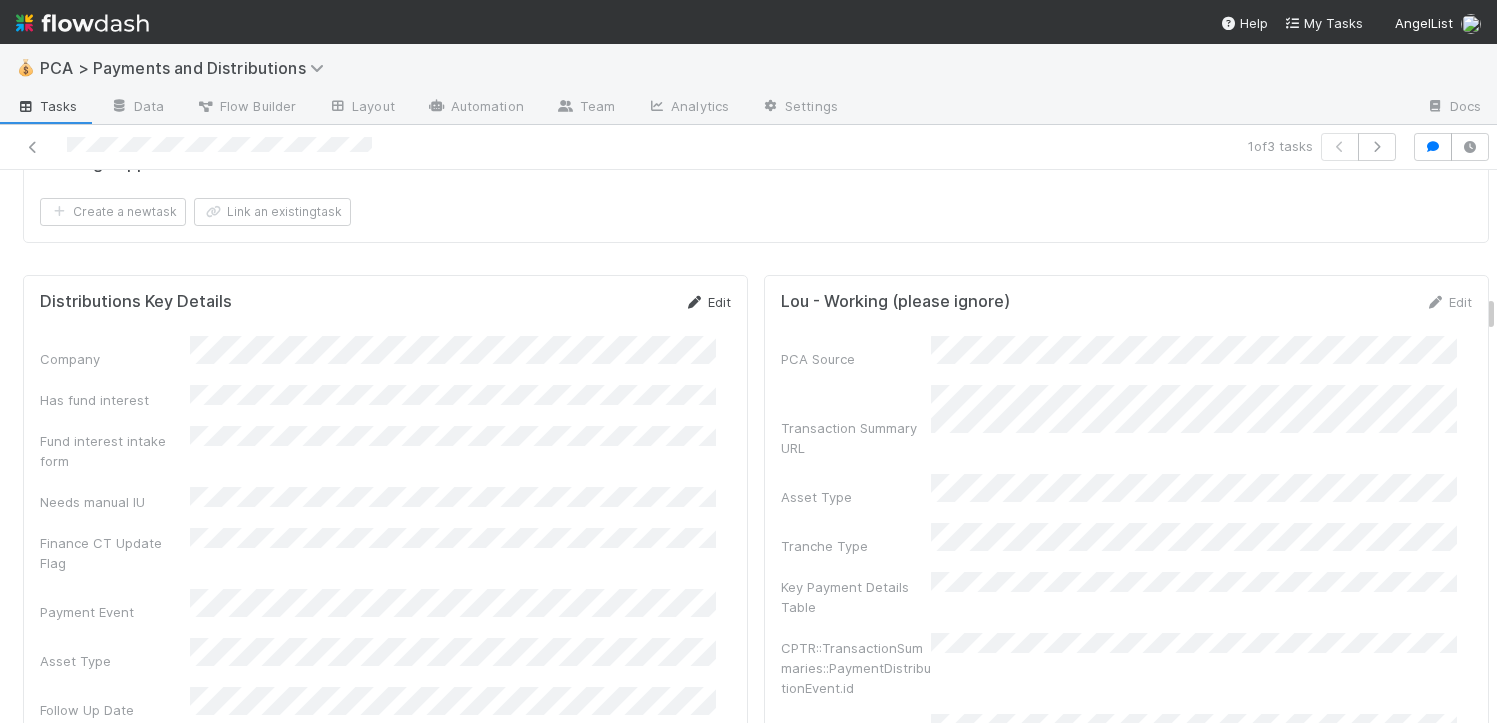 click on "Edit" at bounding box center (707, 302) 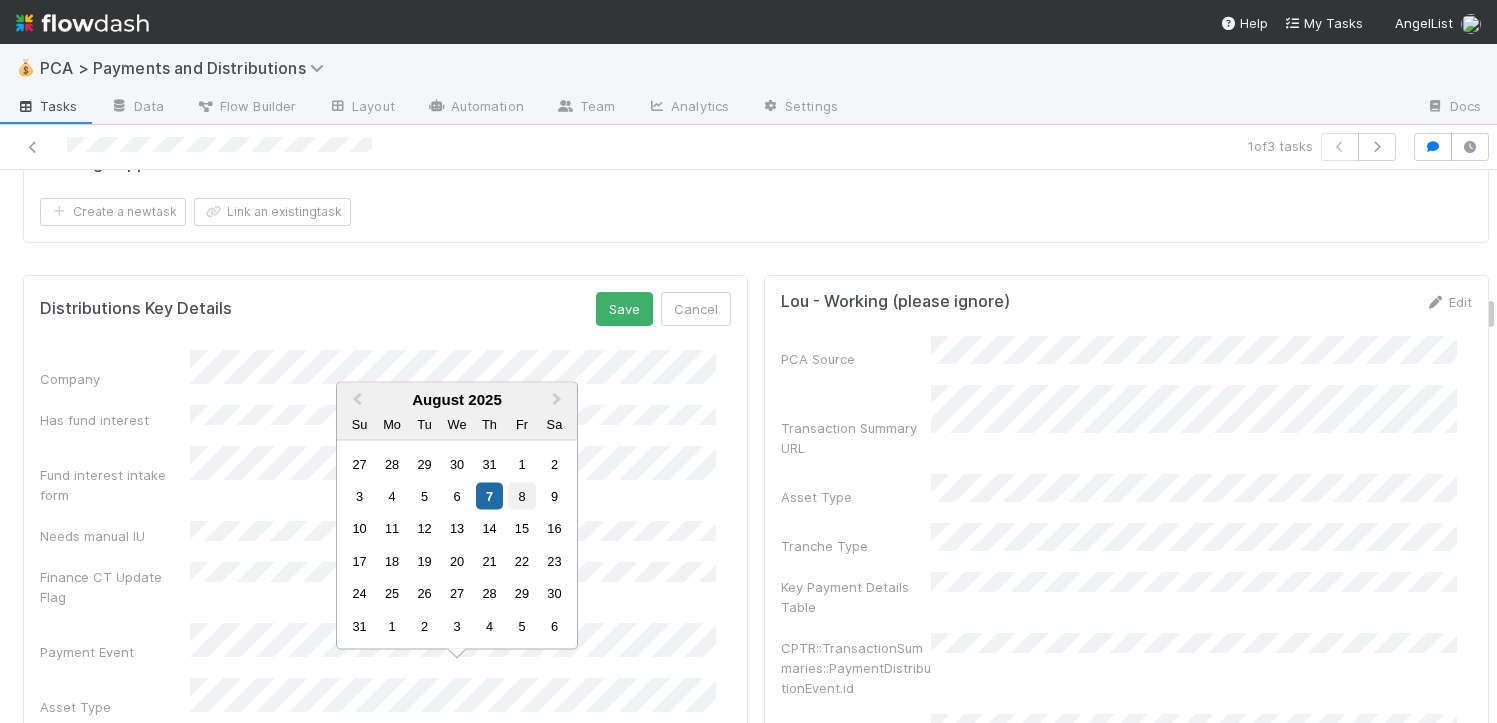 click on "8" at bounding box center [521, 496] 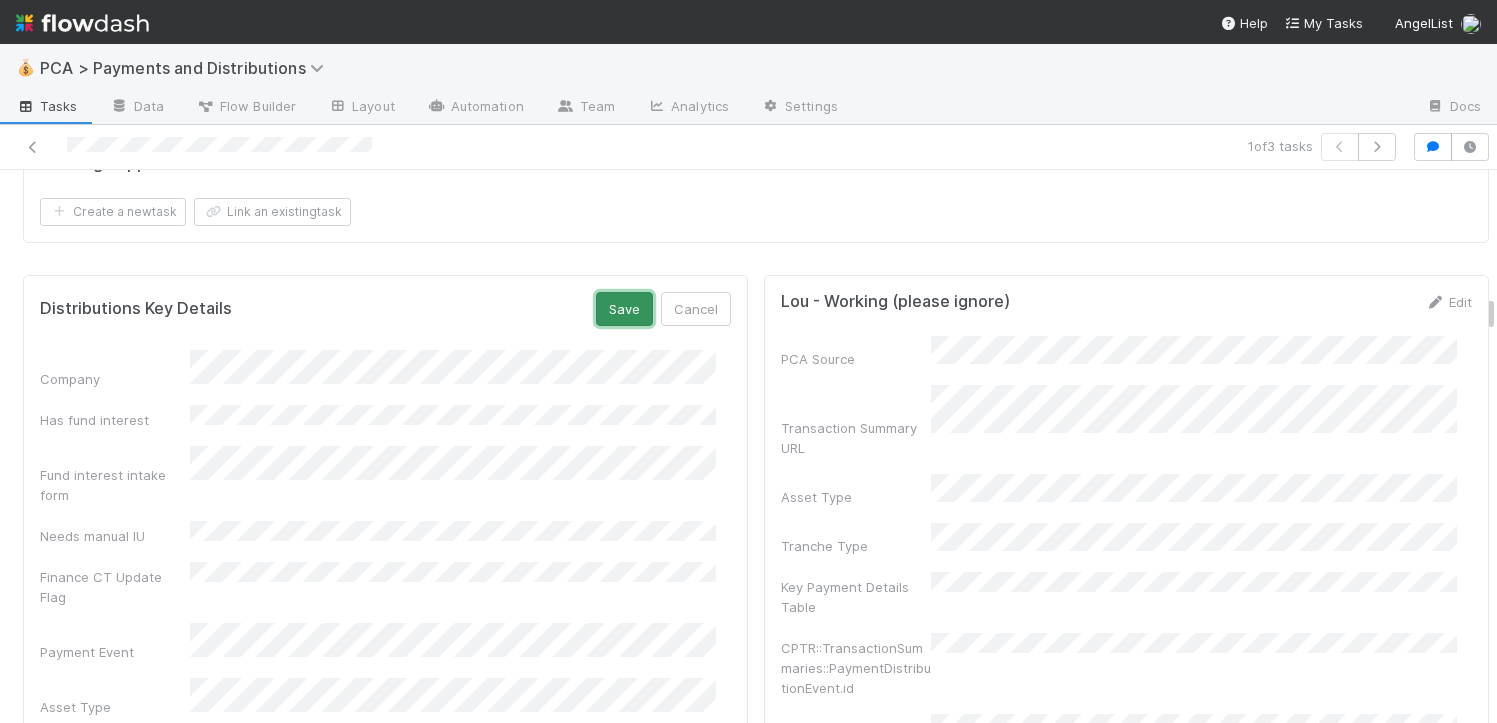click on "Save" at bounding box center (624, 309) 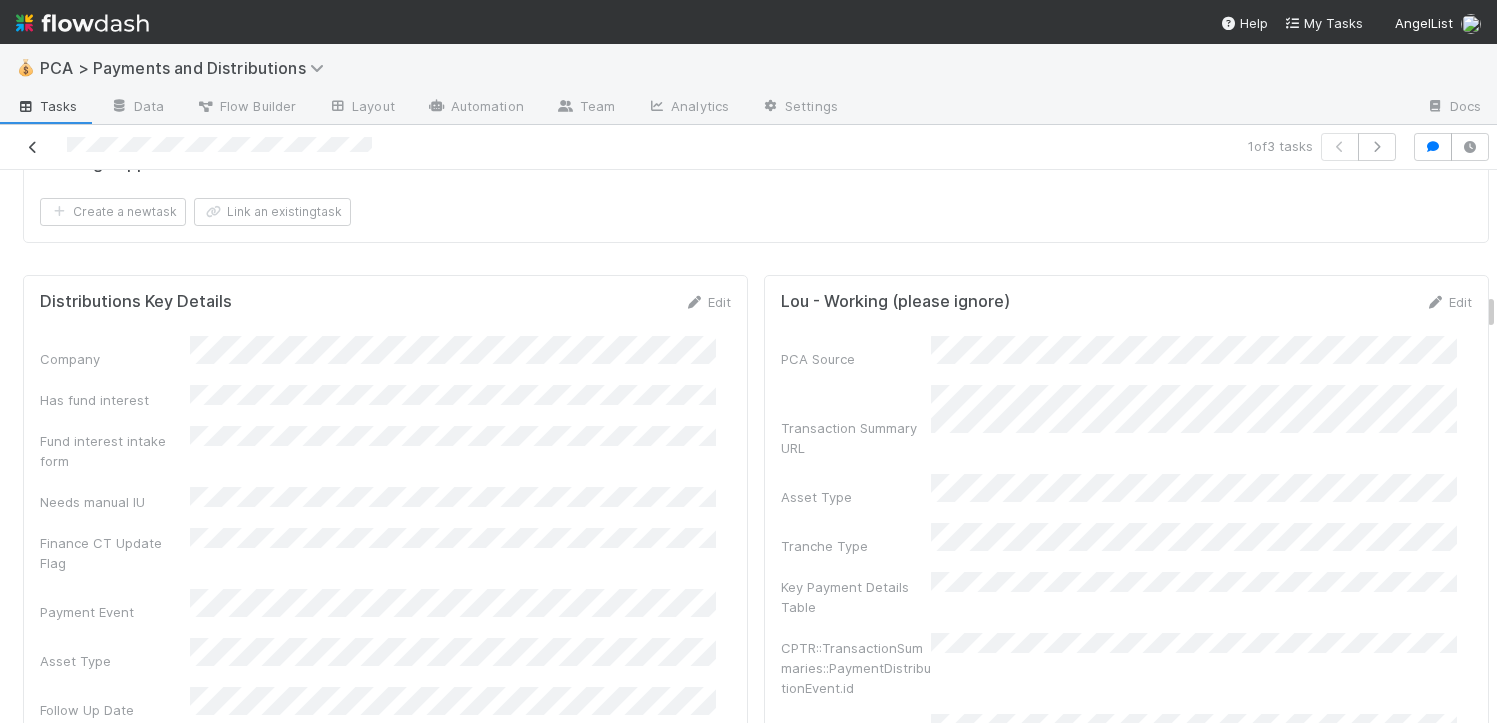 click at bounding box center (33, 147) 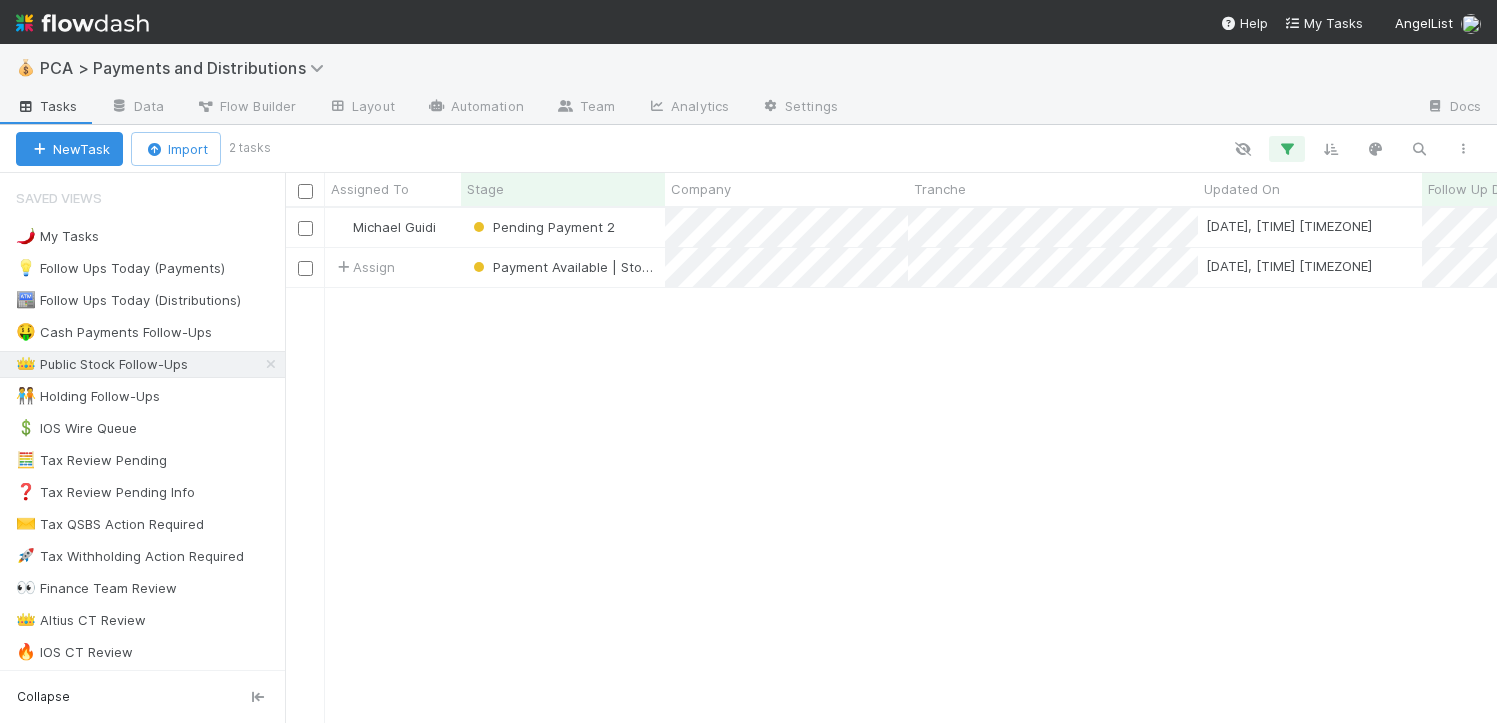 scroll, scrollTop: 15, scrollLeft: 16, axis: both 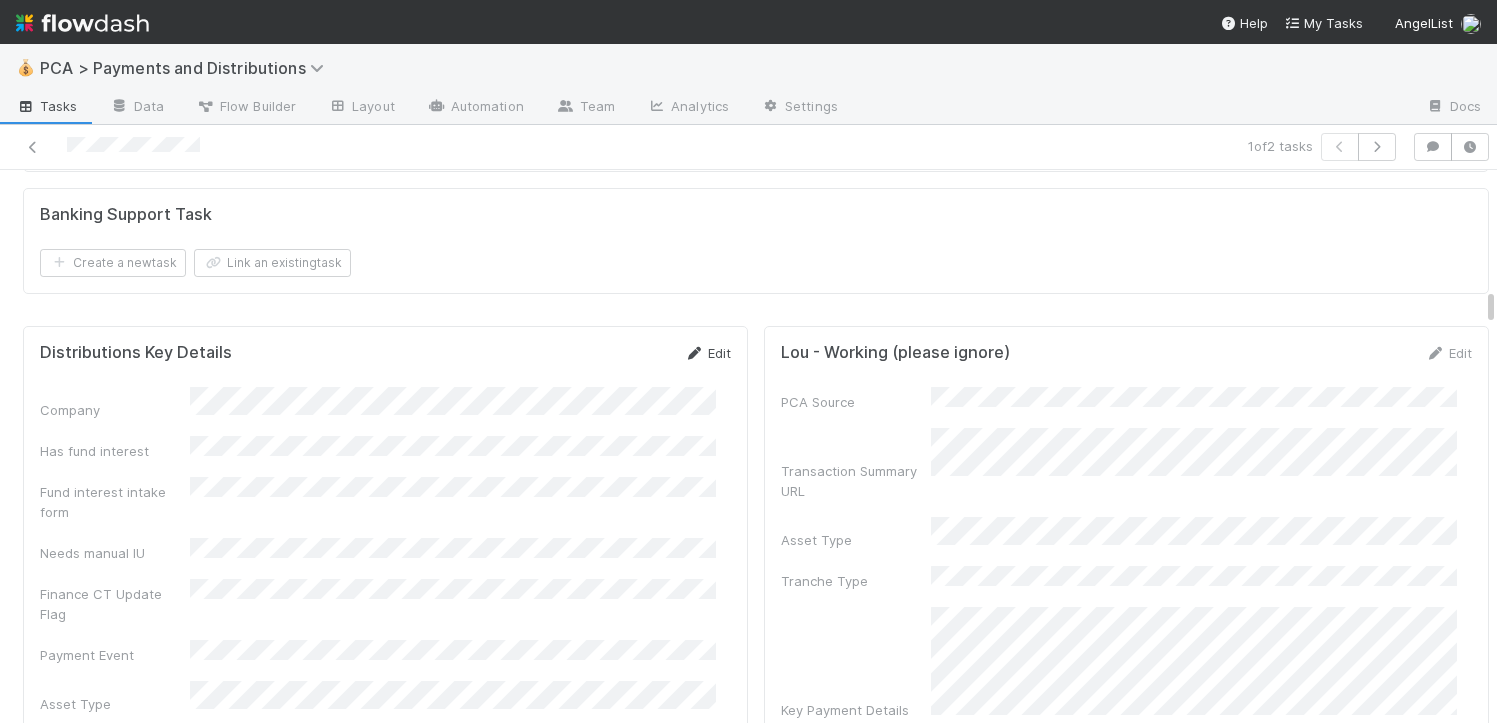 click on "Edit" at bounding box center [707, 353] 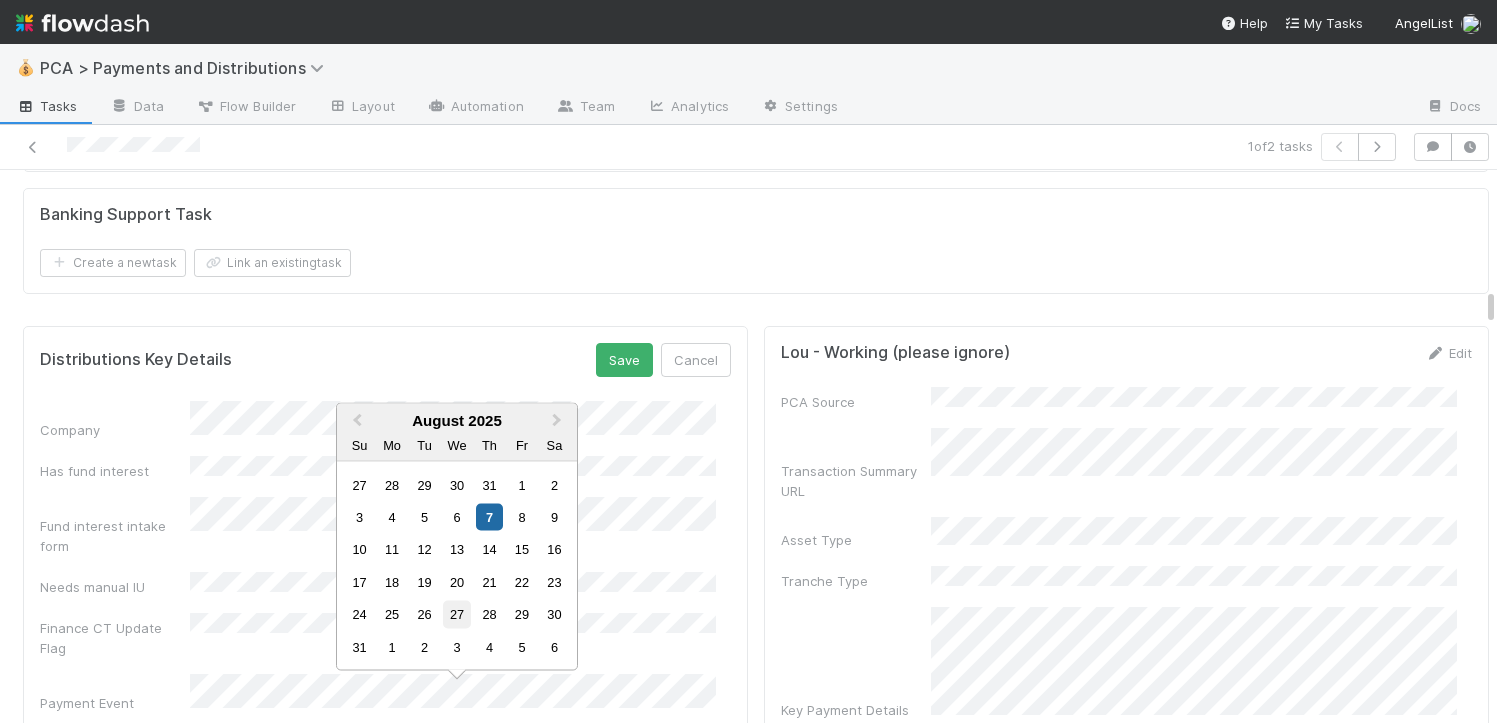 click on "27" at bounding box center [456, 614] 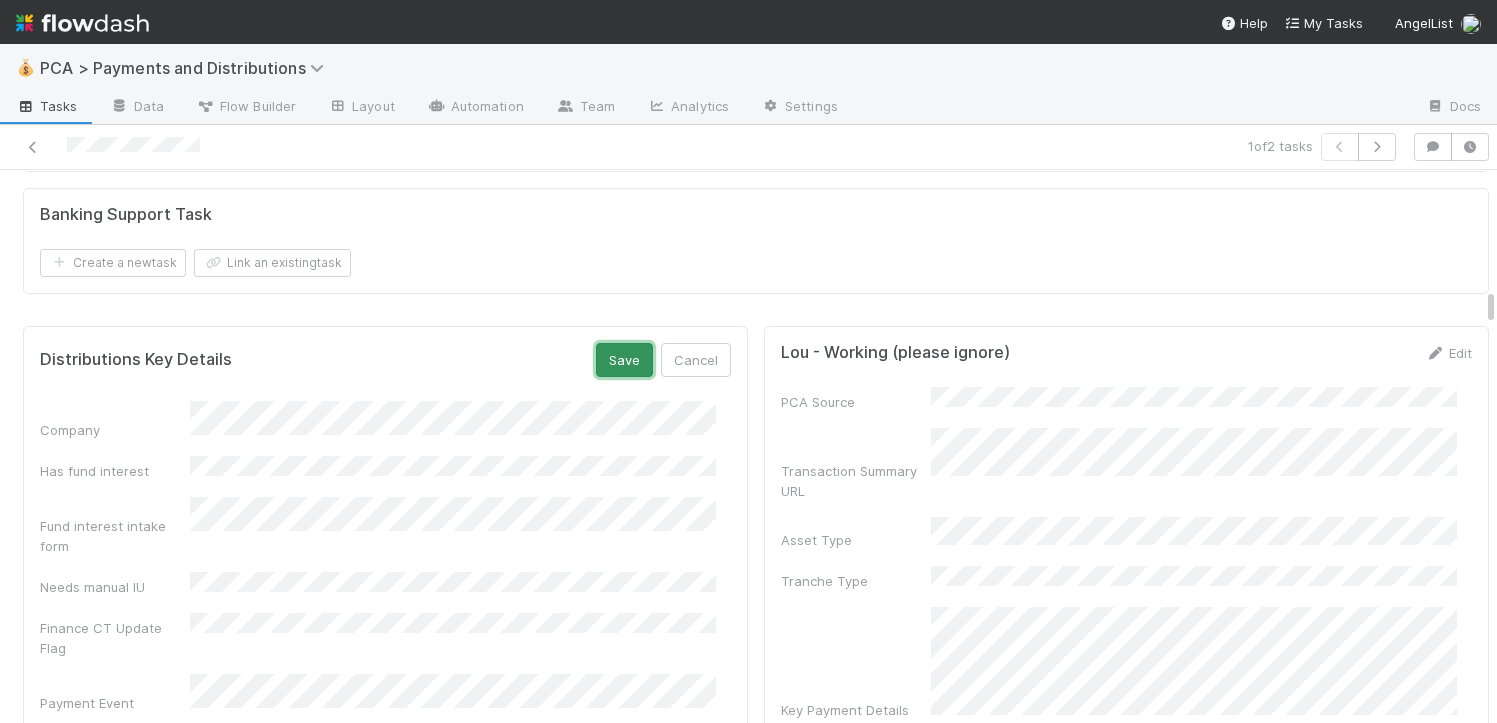 click on "Save" at bounding box center [624, 360] 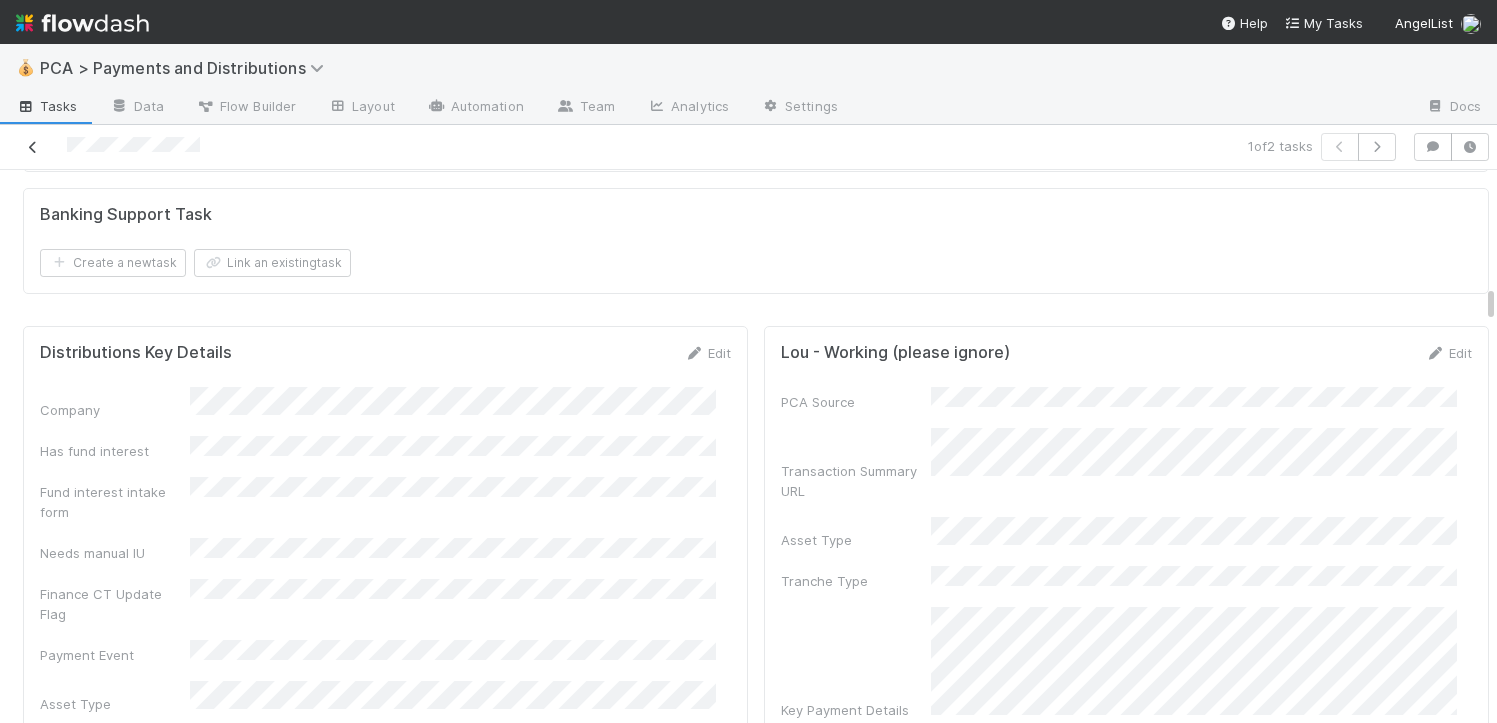 click at bounding box center (33, 147) 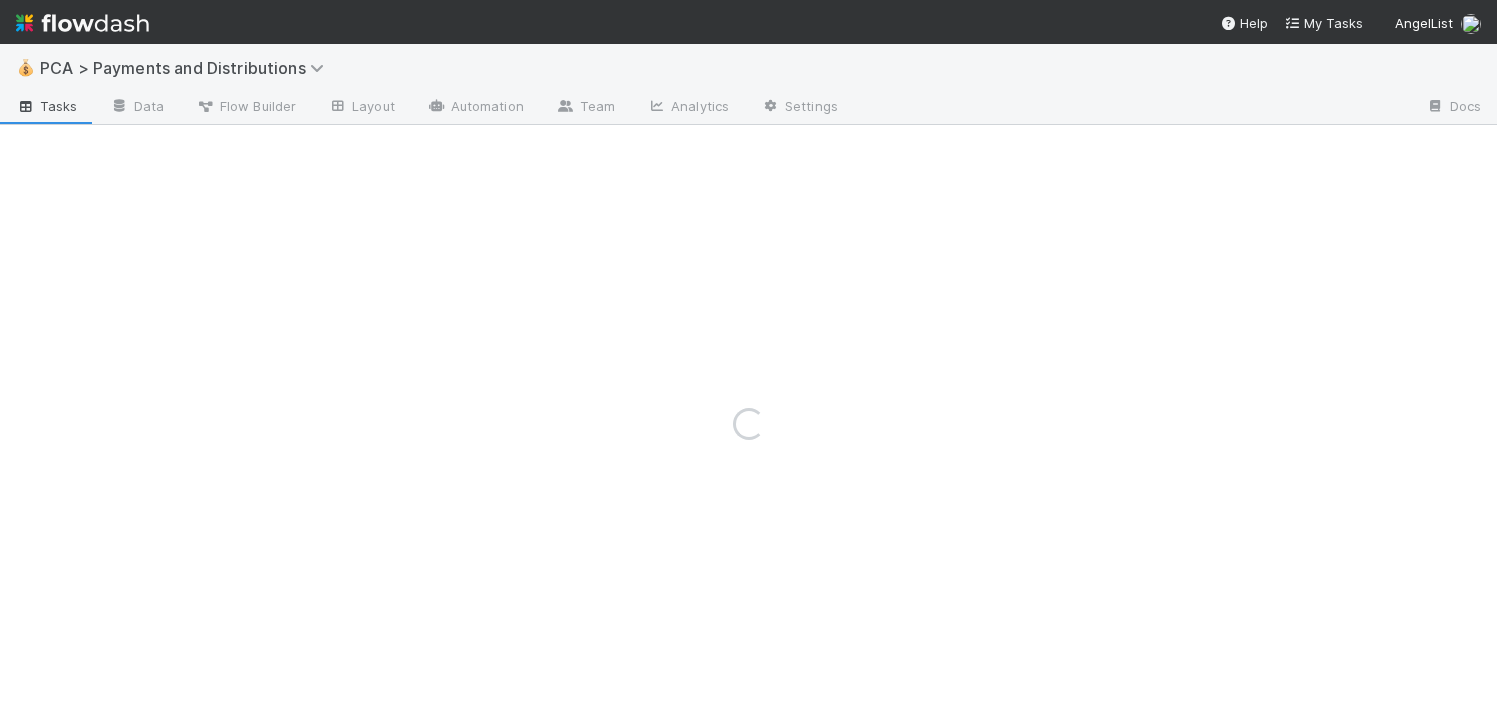 scroll, scrollTop: 0, scrollLeft: 0, axis: both 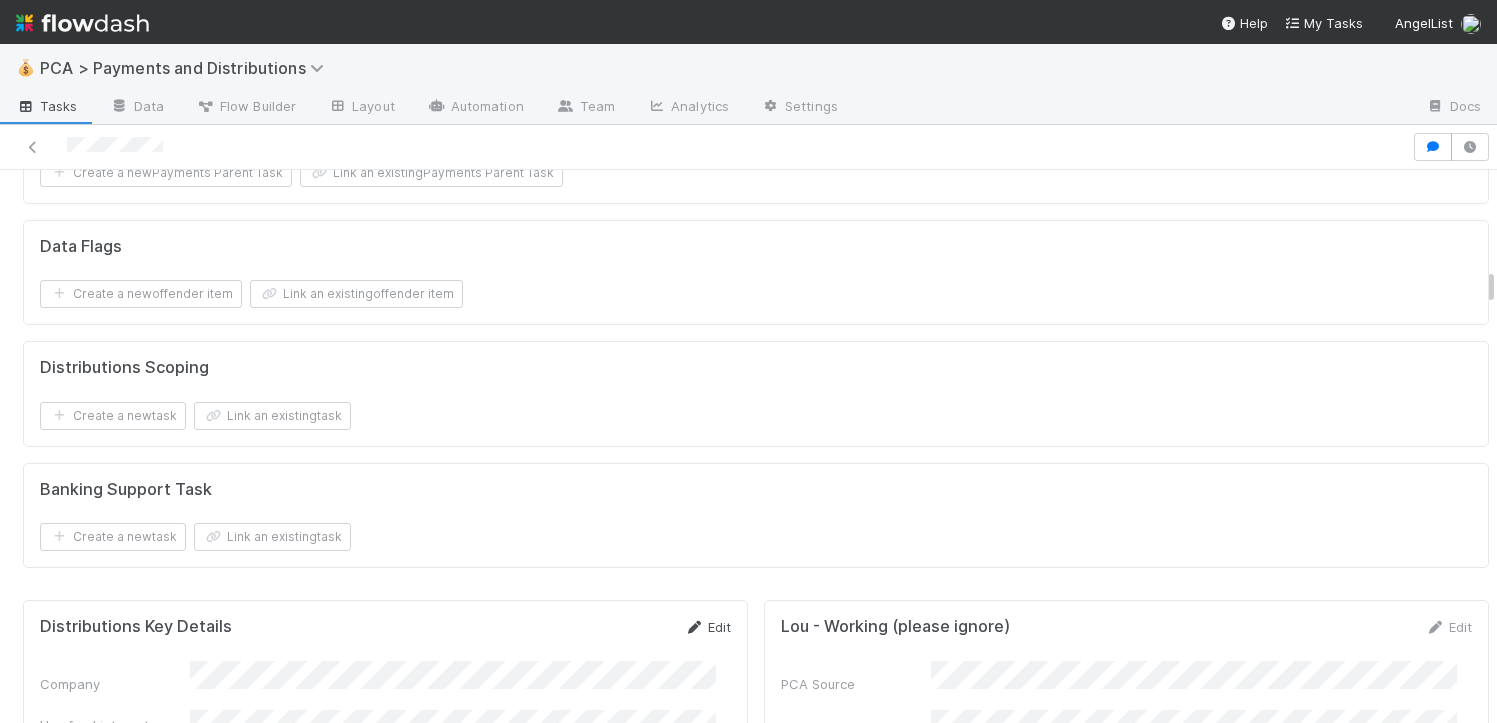 click on "Edit" at bounding box center (707, 627) 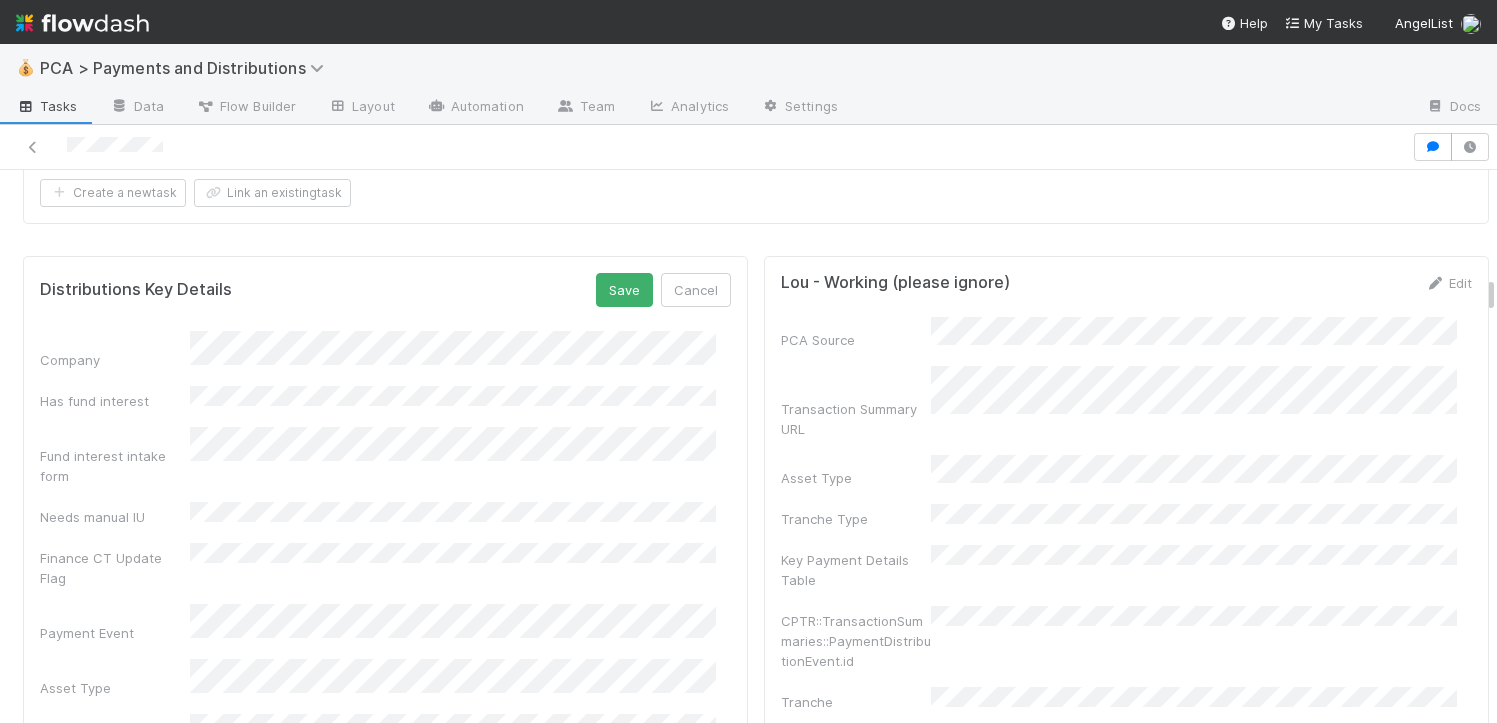 scroll, scrollTop: 3060, scrollLeft: 0, axis: vertical 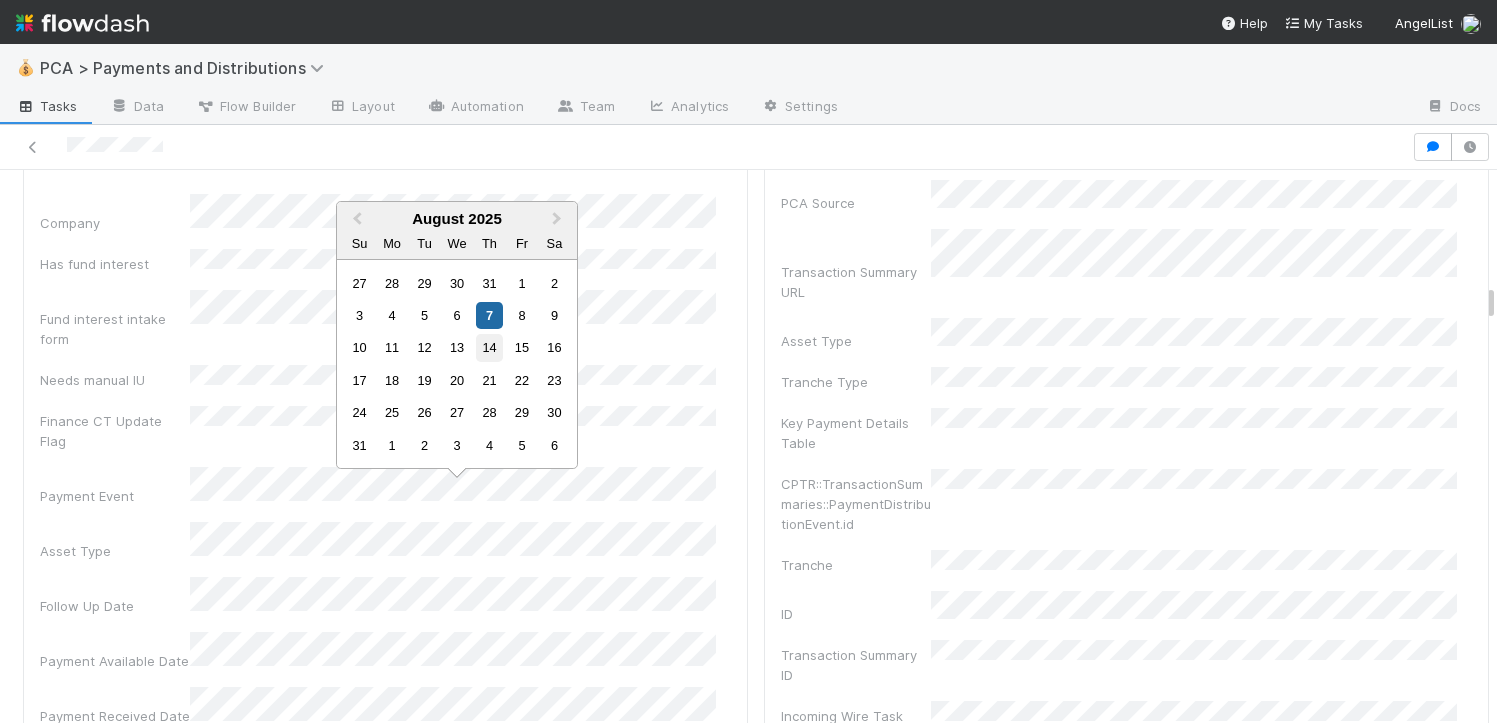 click on "14" at bounding box center (489, 347) 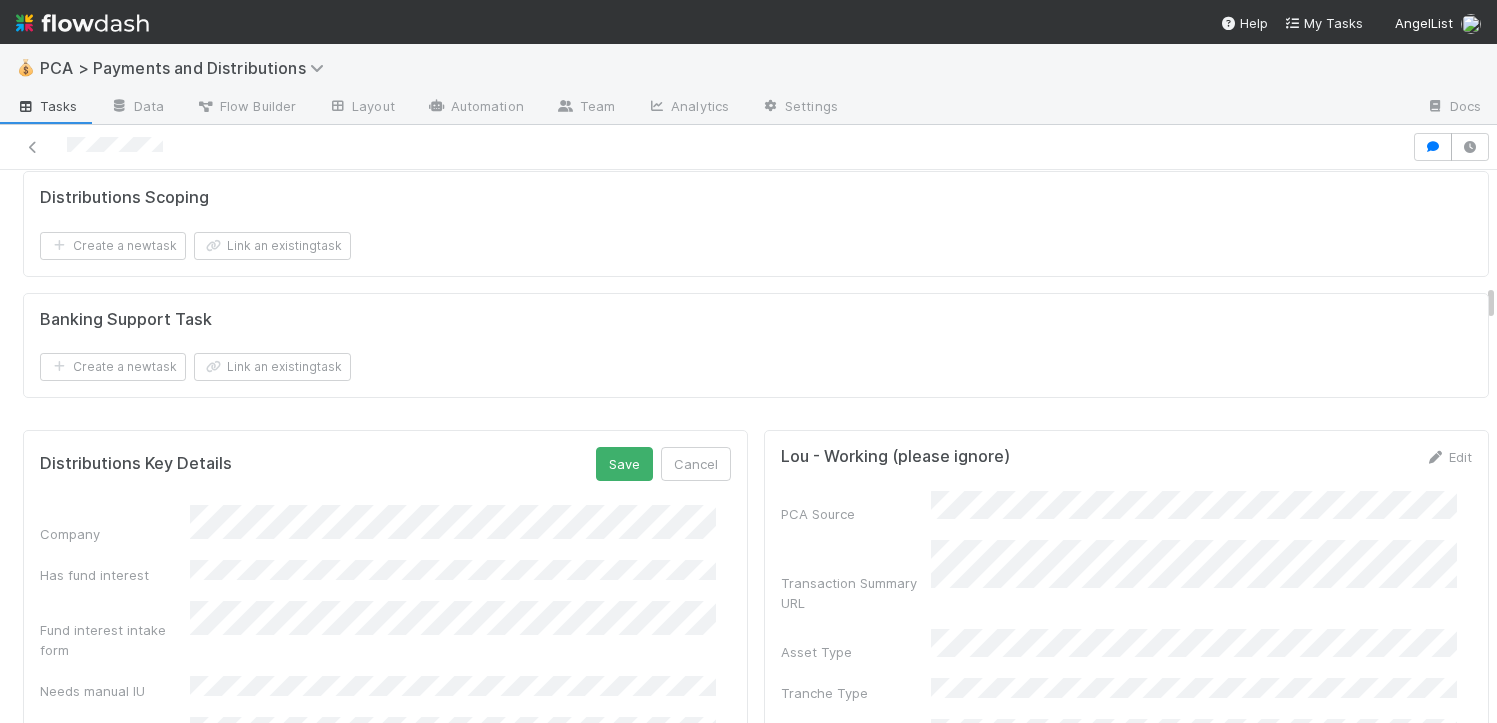 scroll, scrollTop: 2608, scrollLeft: 0, axis: vertical 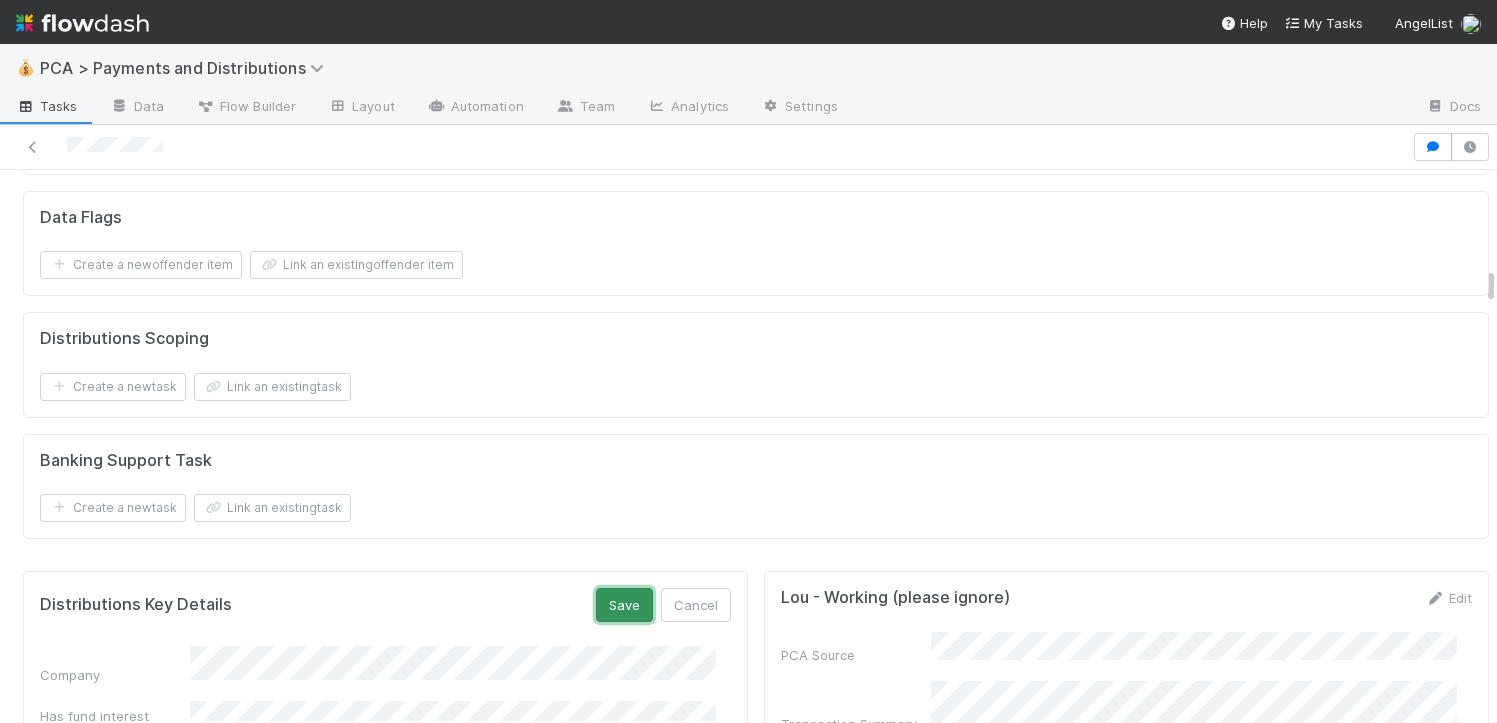 click on "Save" at bounding box center (624, 605) 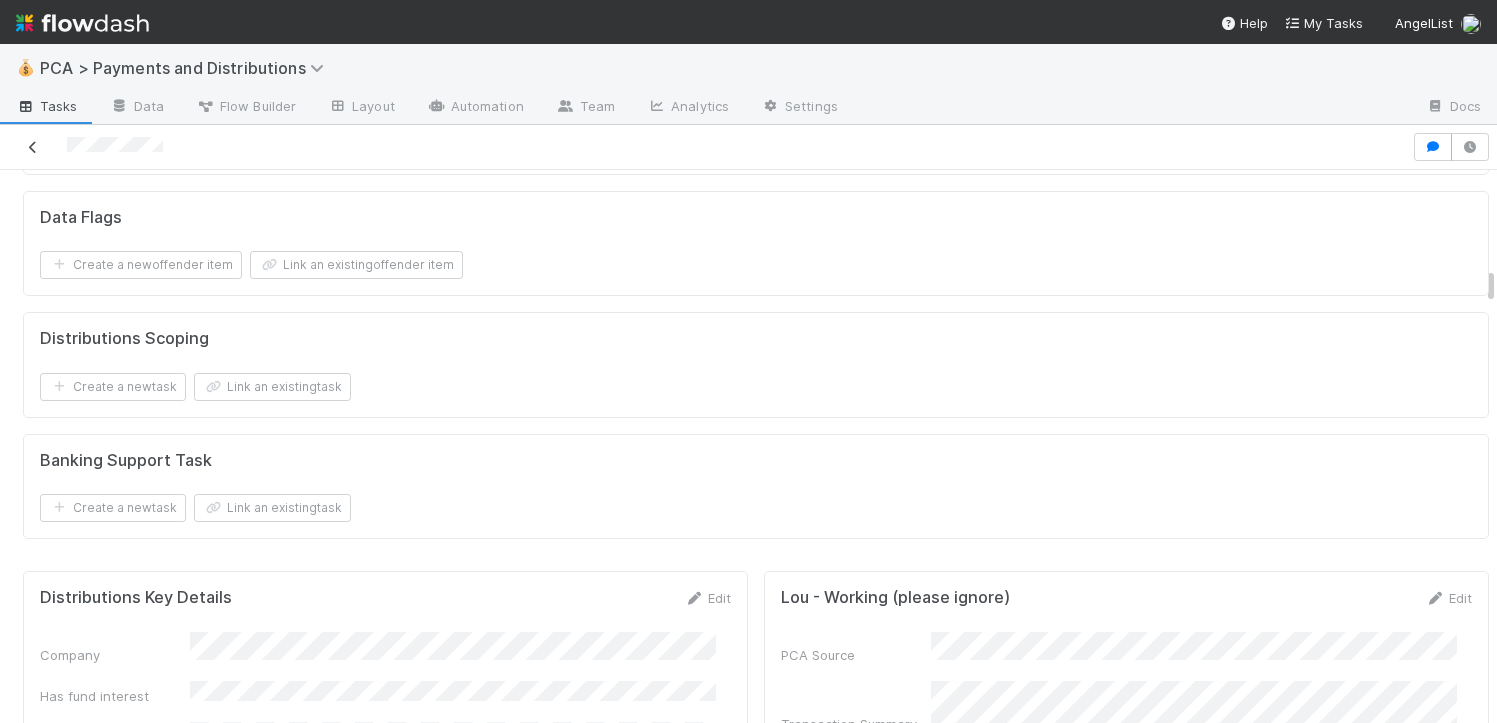 click at bounding box center [33, 147] 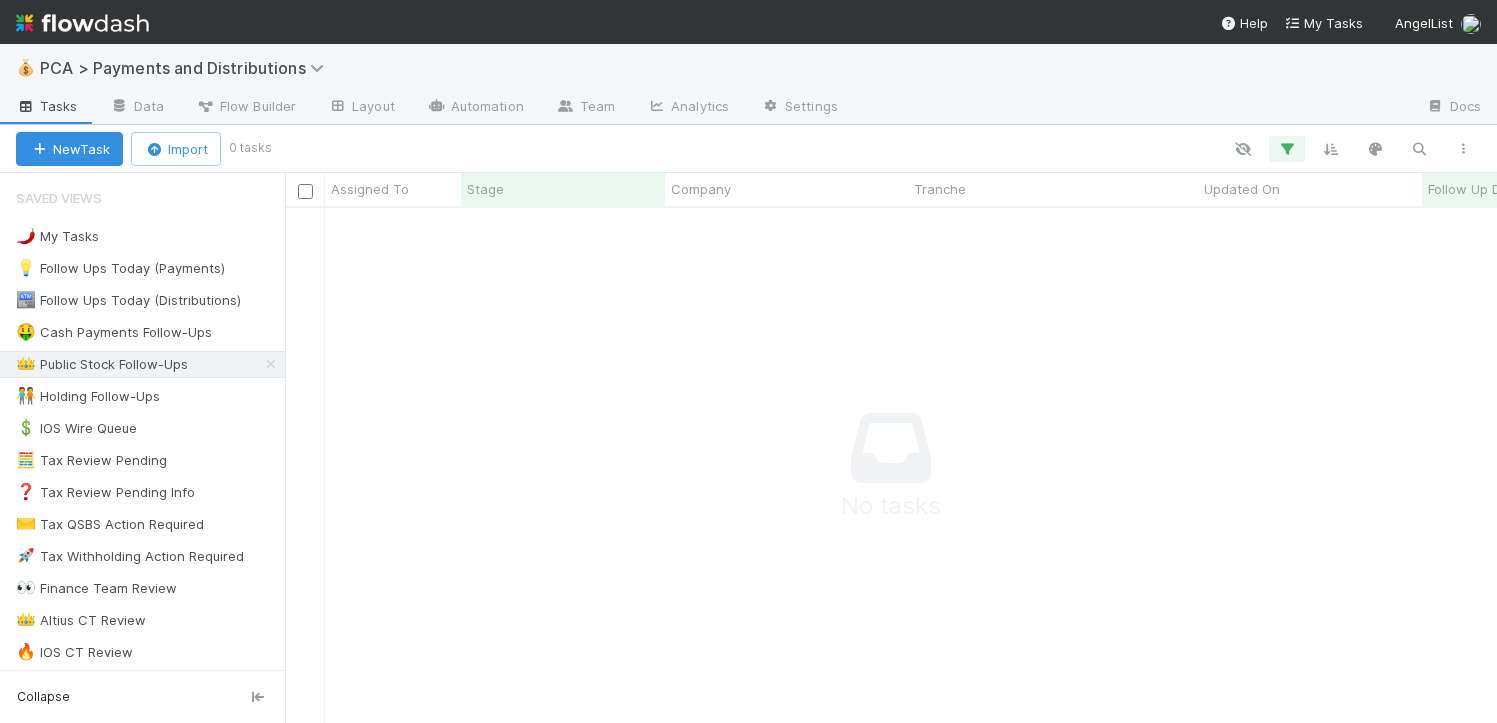 scroll, scrollTop: 484, scrollLeft: 1197, axis: both 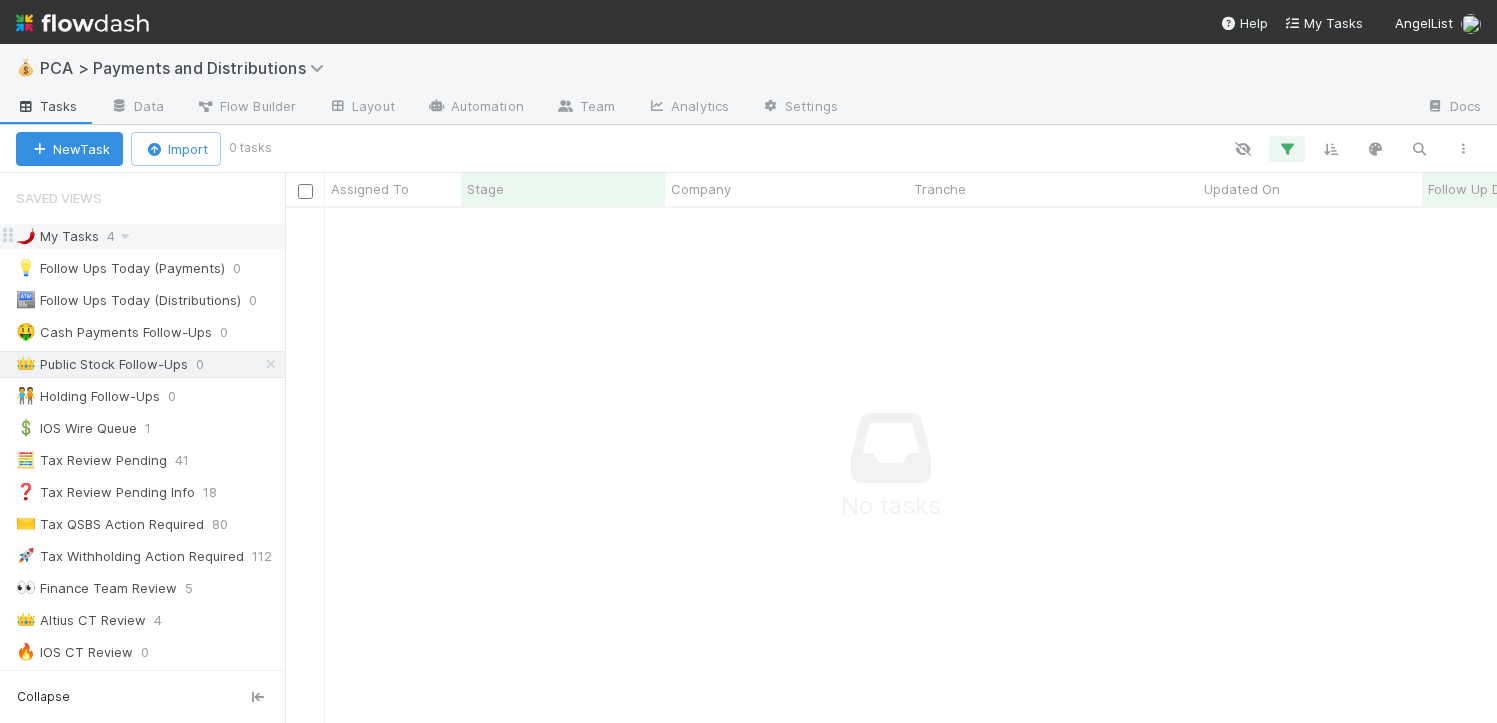 click on "🌶️ My Tasks 4" at bounding box center [150, 236] 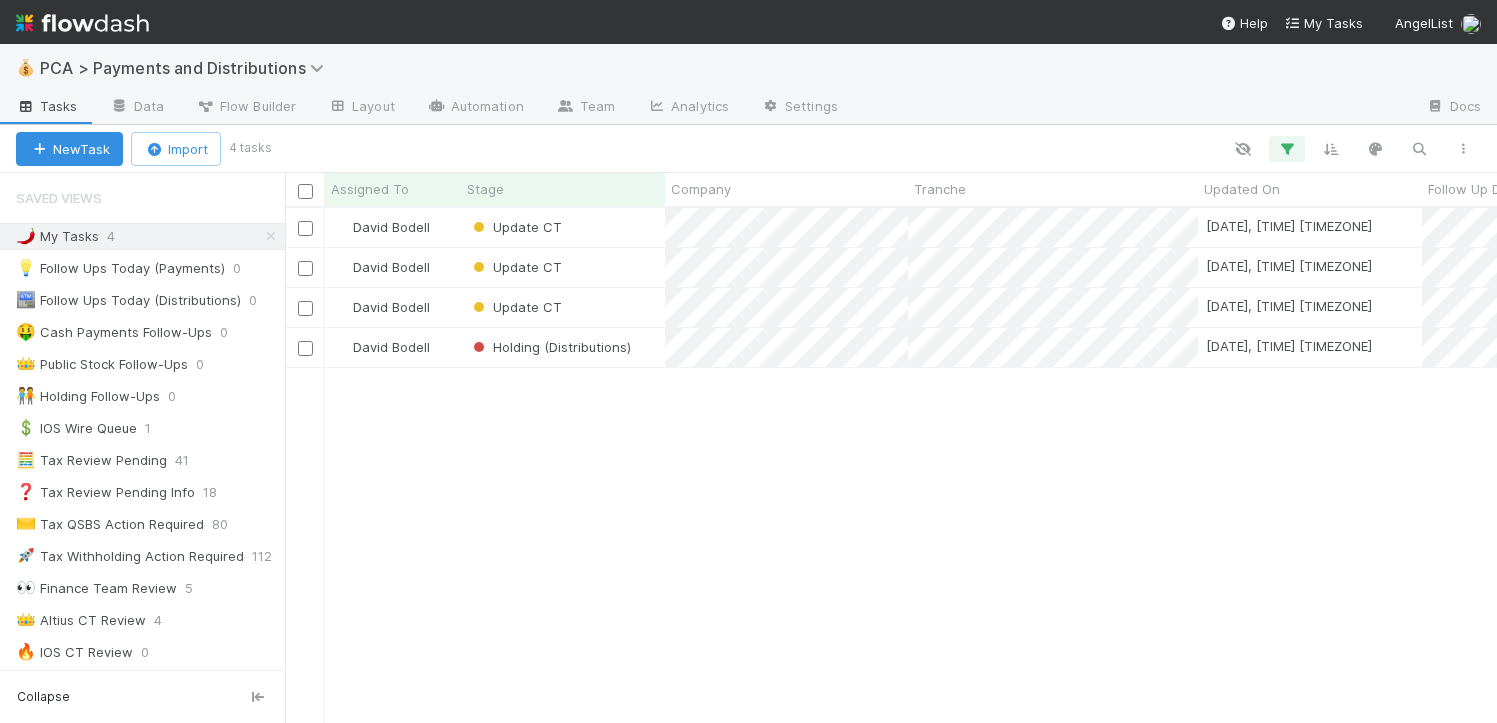 scroll, scrollTop: 15, scrollLeft: 16, axis: both 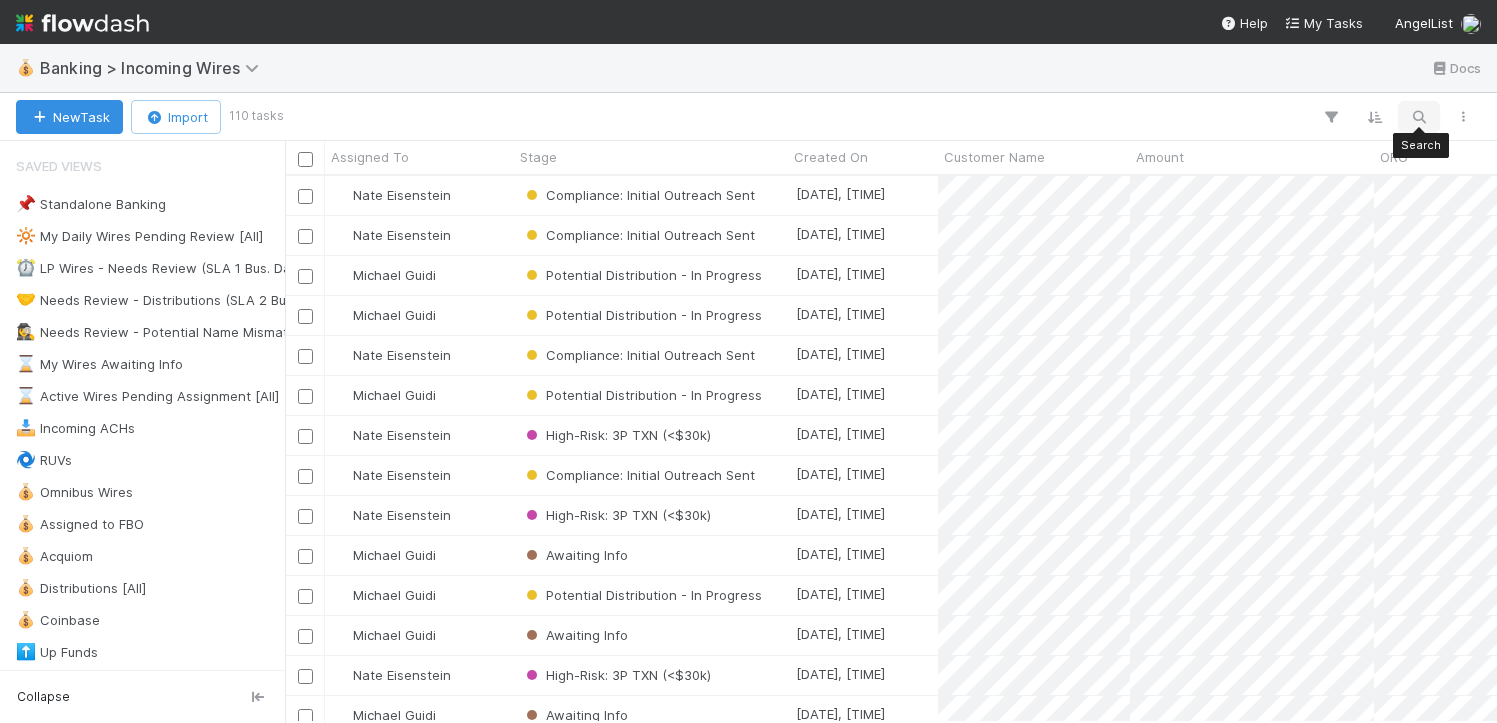 click at bounding box center [1419, 117] 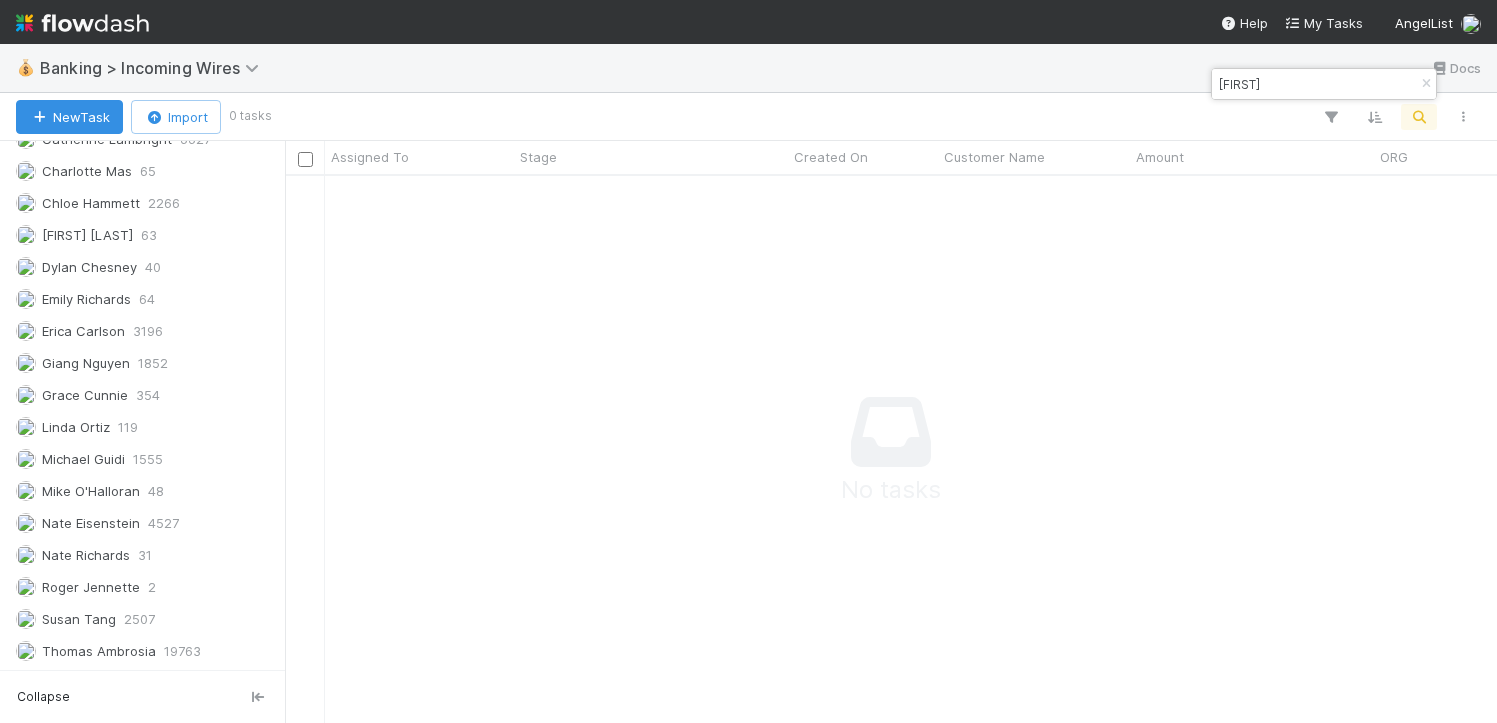 scroll, scrollTop: 1564, scrollLeft: 0, axis: vertical 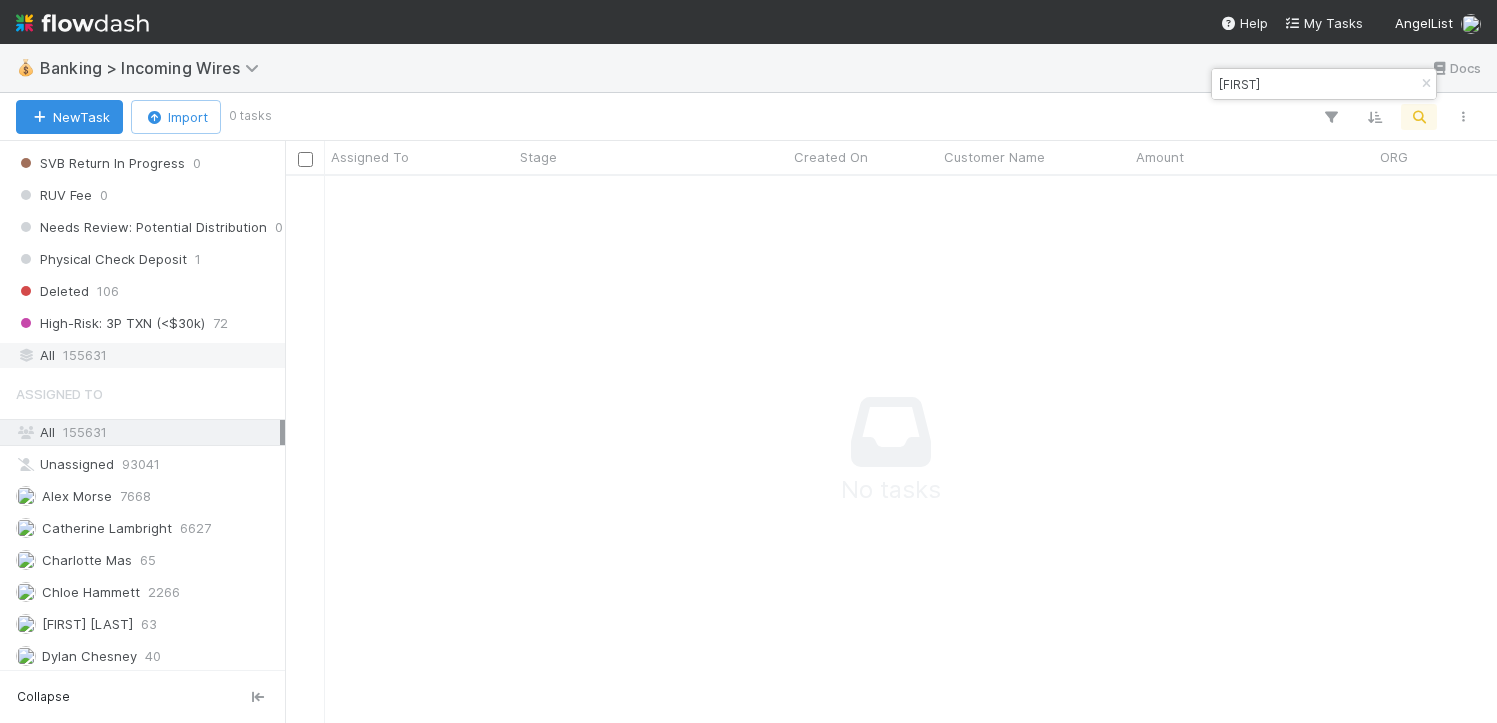 type on "raymond" 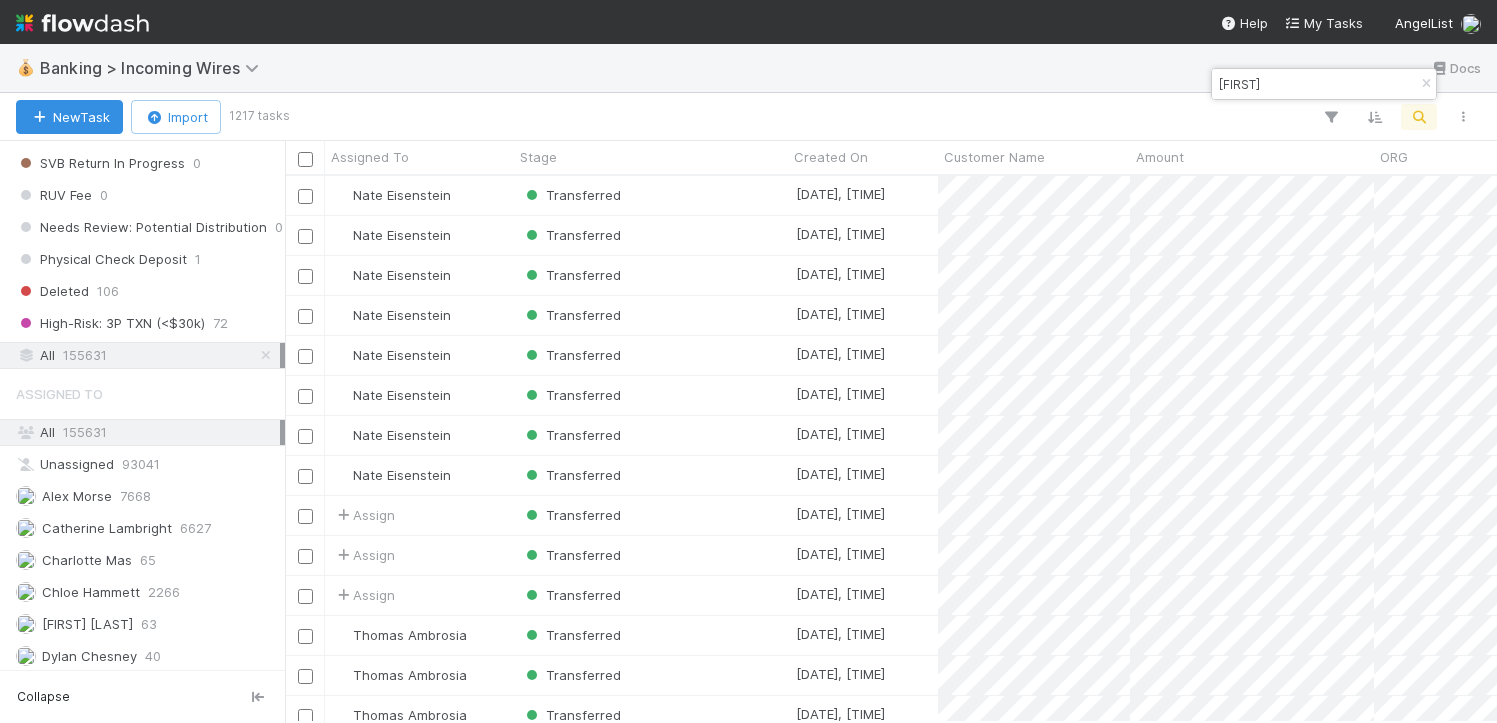 scroll, scrollTop: 15, scrollLeft: 16, axis: both 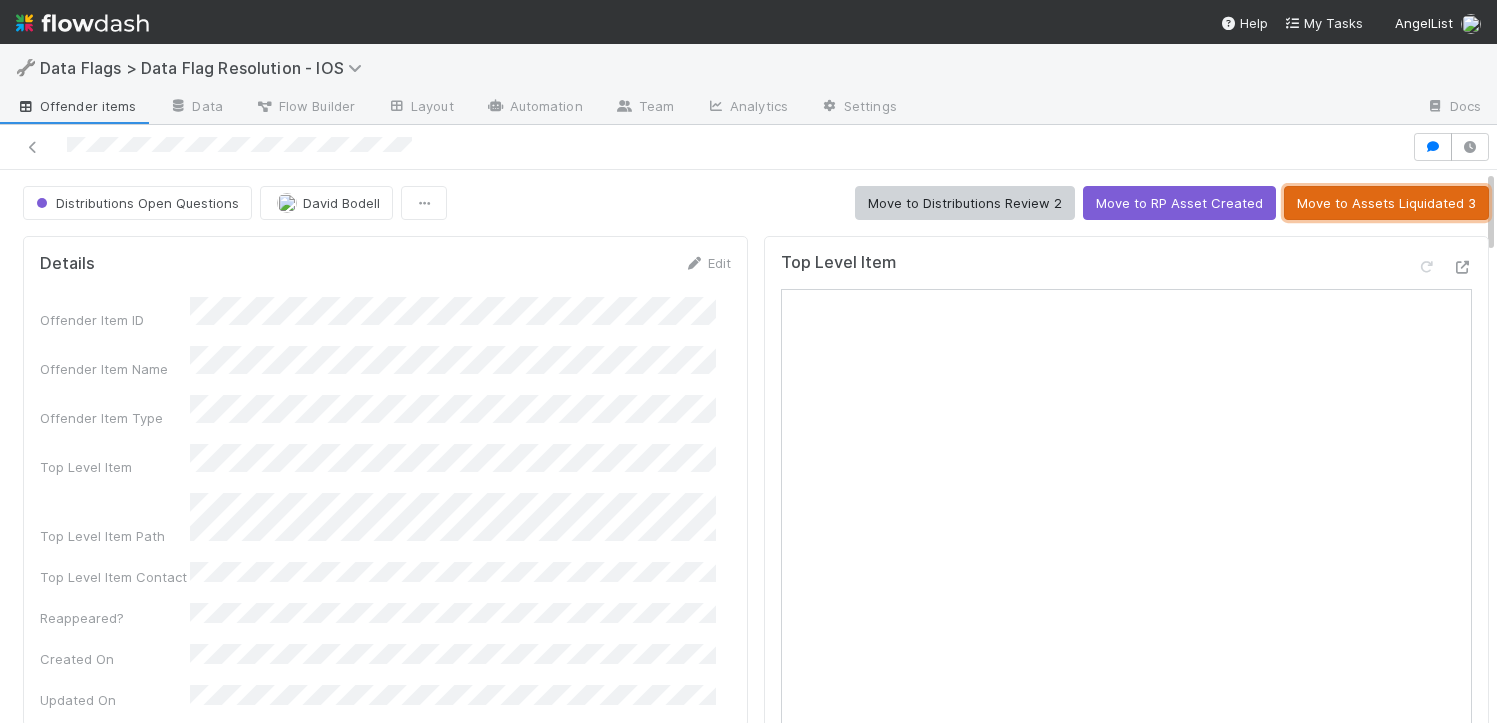 click on "Move to Assets Liquidated 3" at bounding box center [1386, 203] 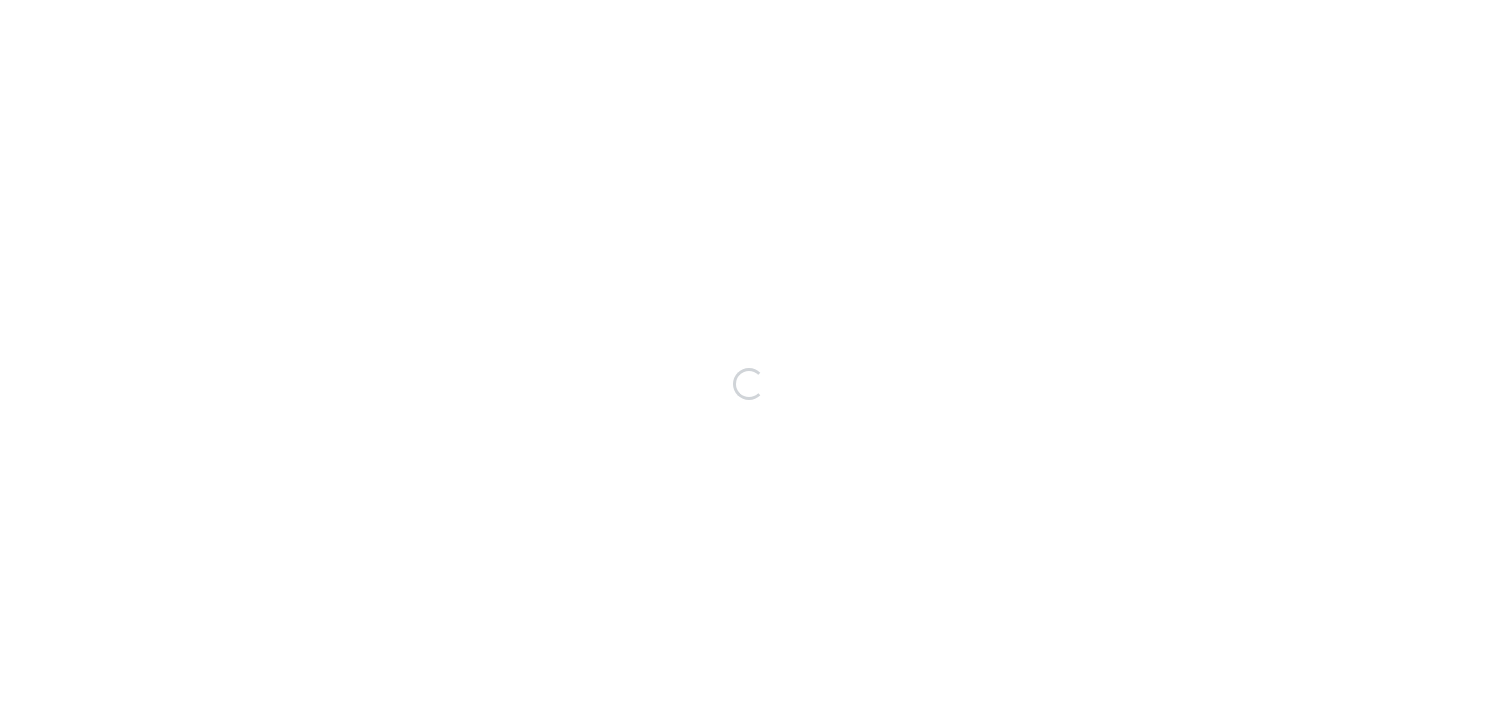 scroll, scrollTop: 0, scrollLeft: 0, axis: both 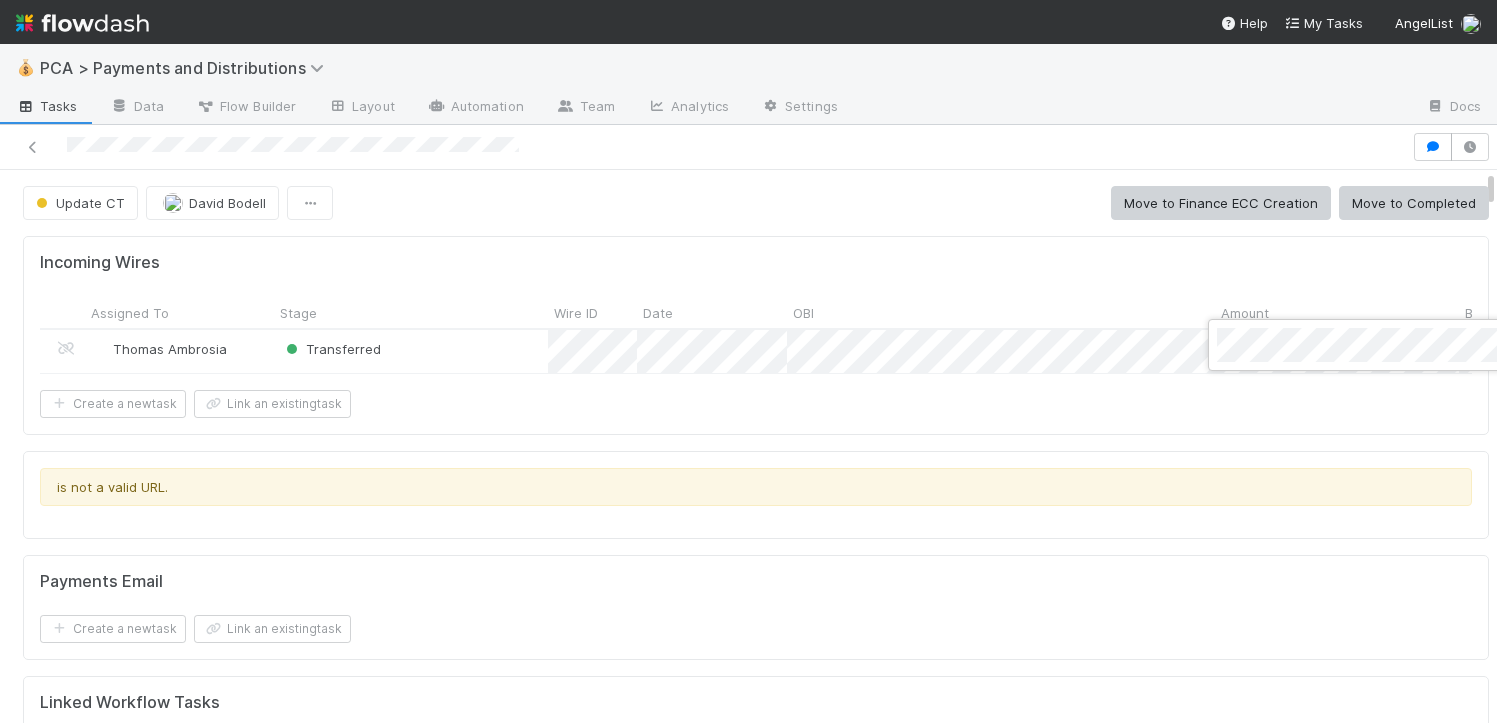 click at bounding box center (748, 361) 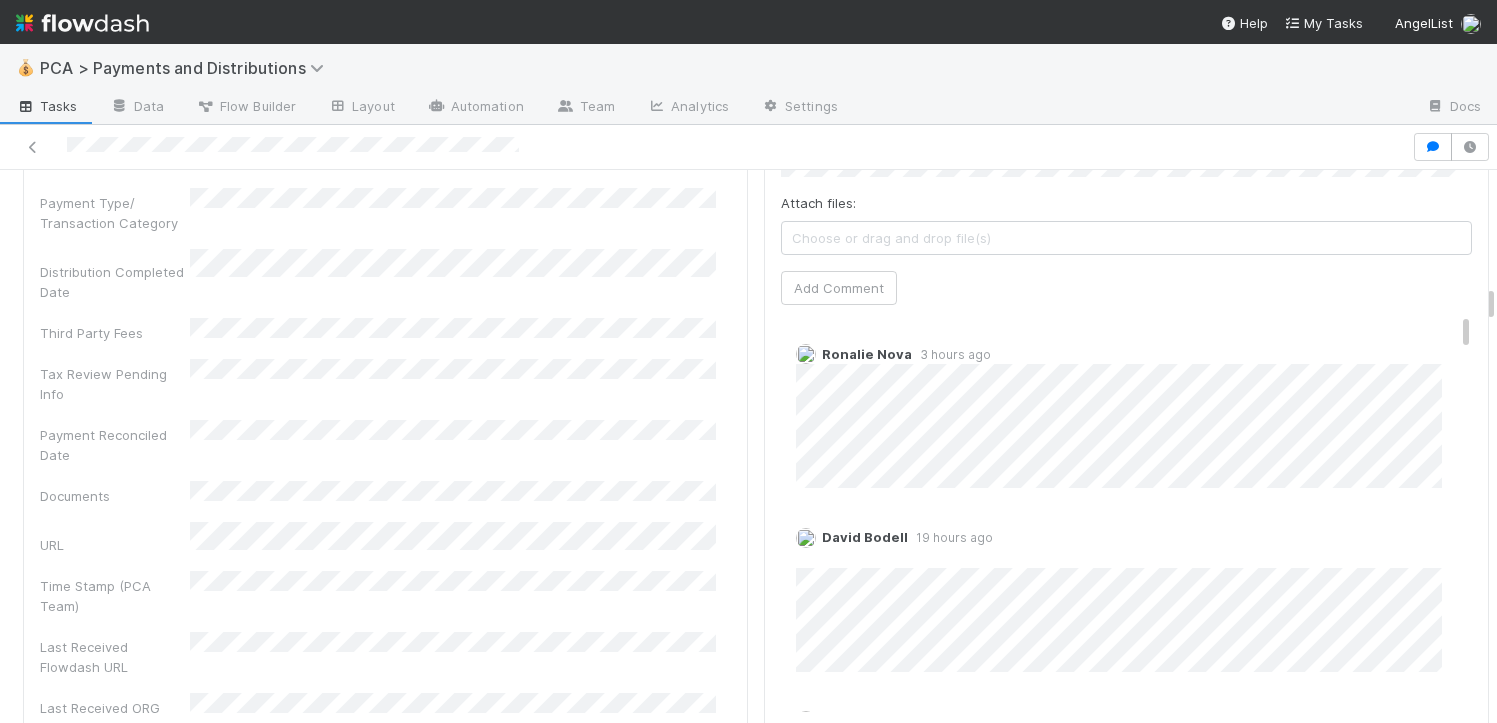 scroll, scrollTop: 2817, scrollLeft: 0, axis: vertical 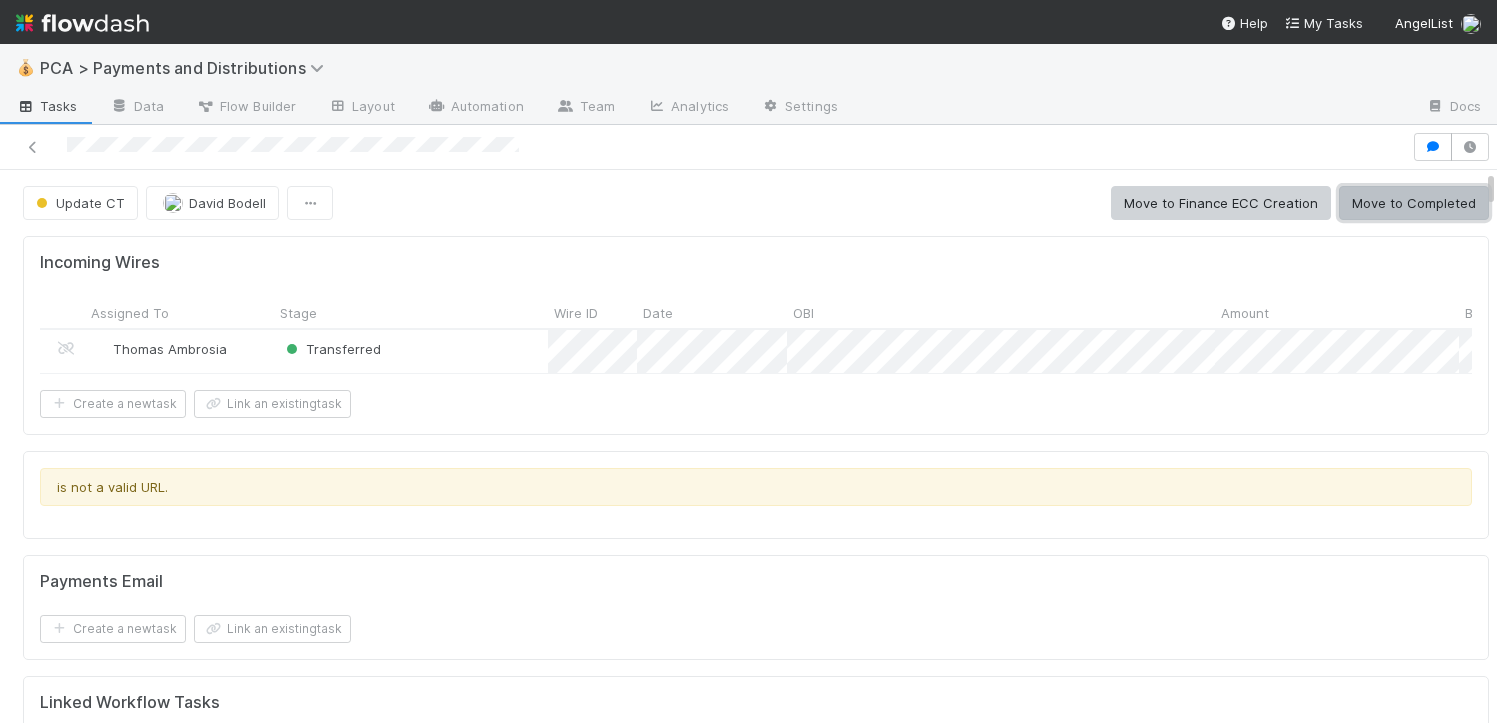 click on "Move to Completed" at bounding box center [1414, 203] 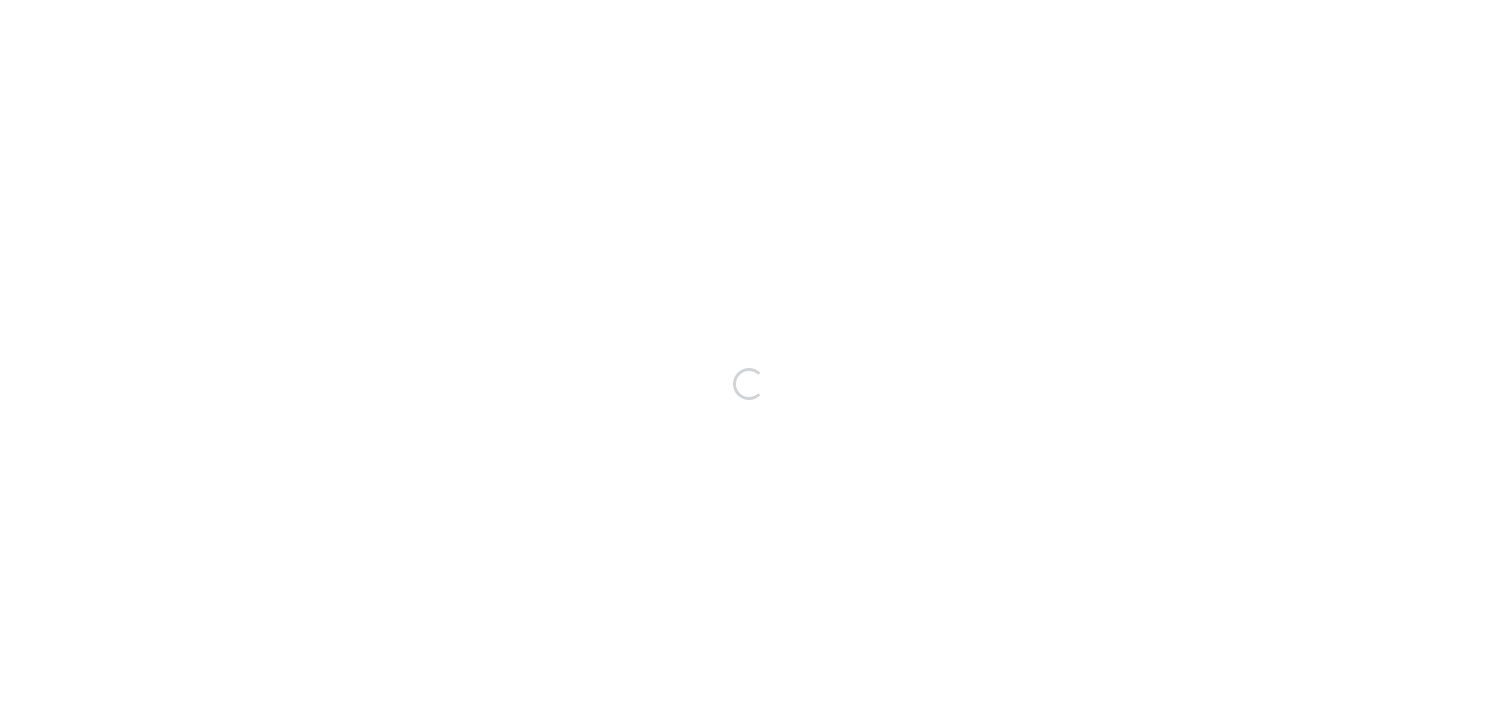 scroll, scrollTop: 0, scrollLeft: 0, axis: both 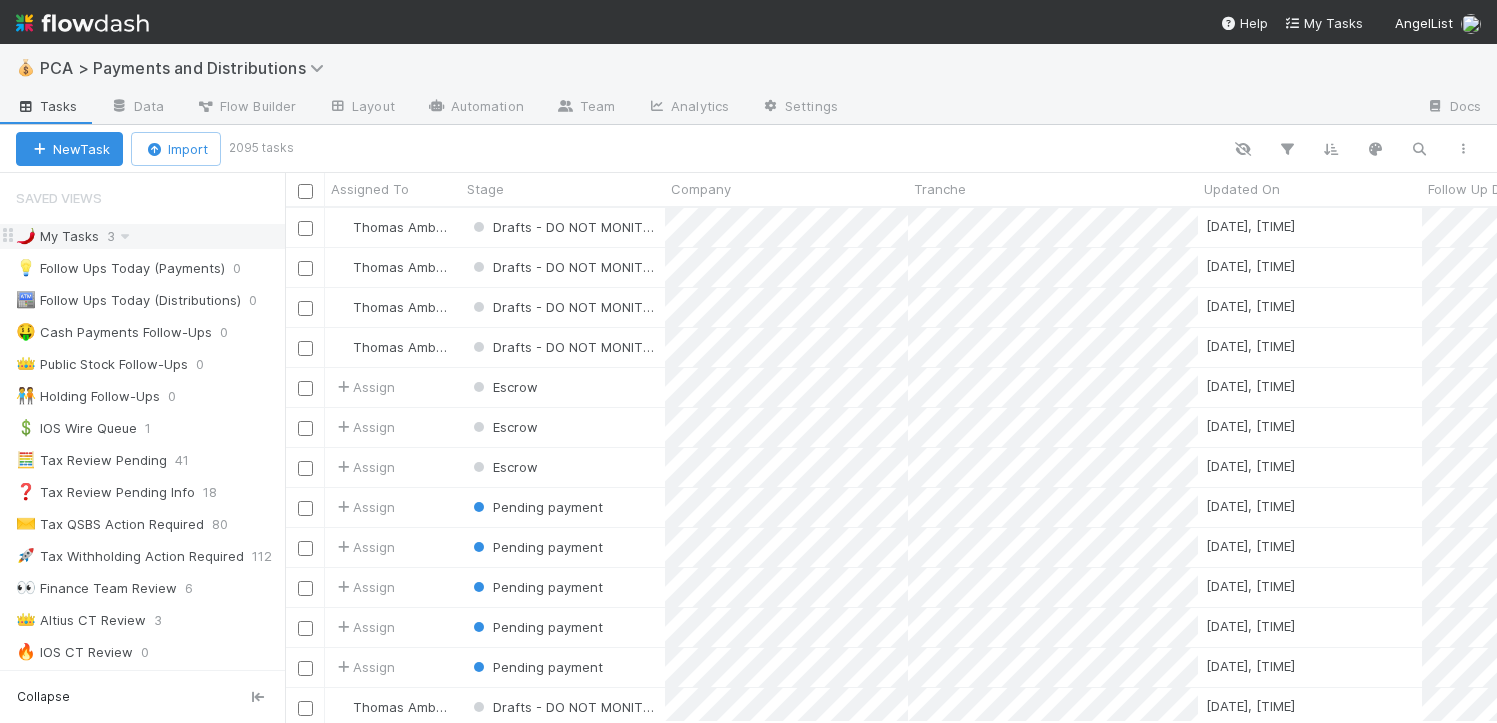 click on "🌶️ My Tasks 3" at bounding box center (150, 236) 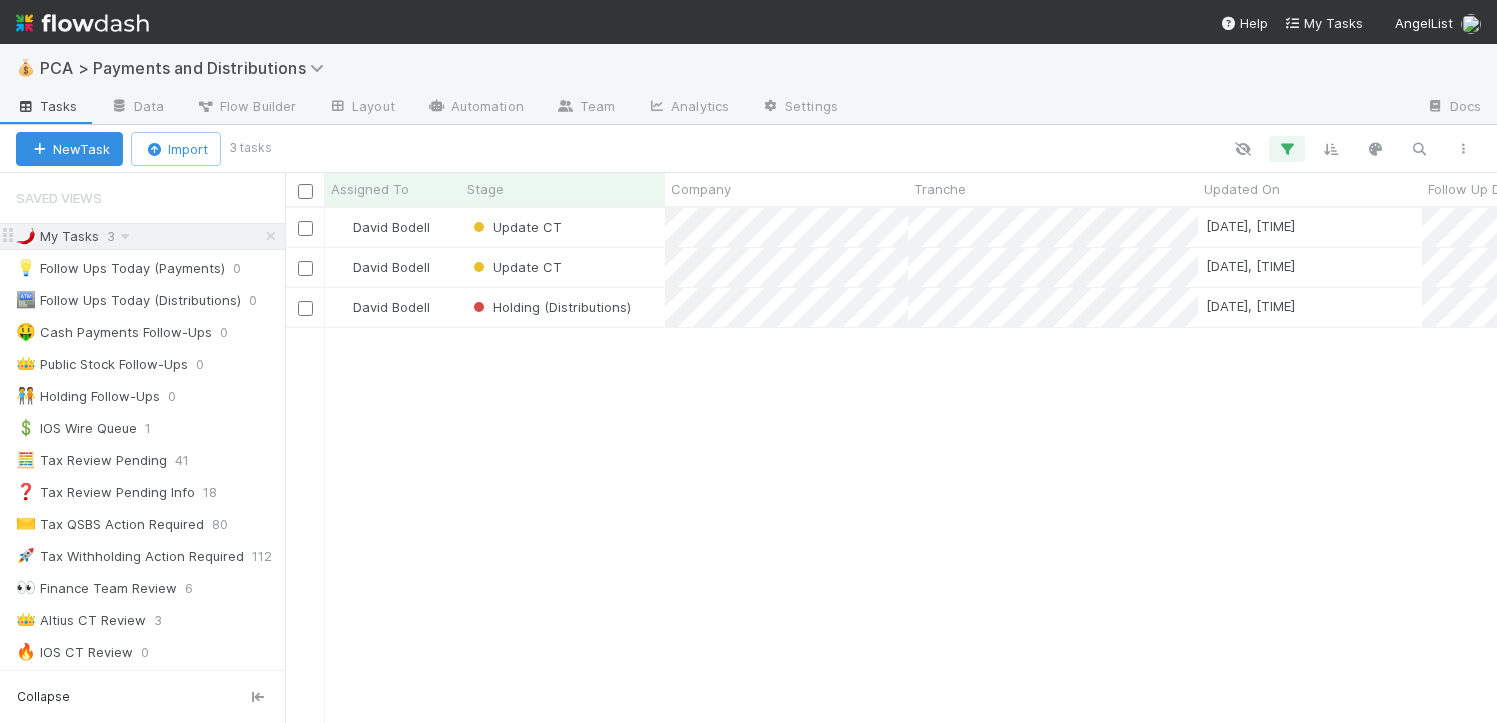 scroll, scrollTop: 15, scrollLeft: 16, axis: both 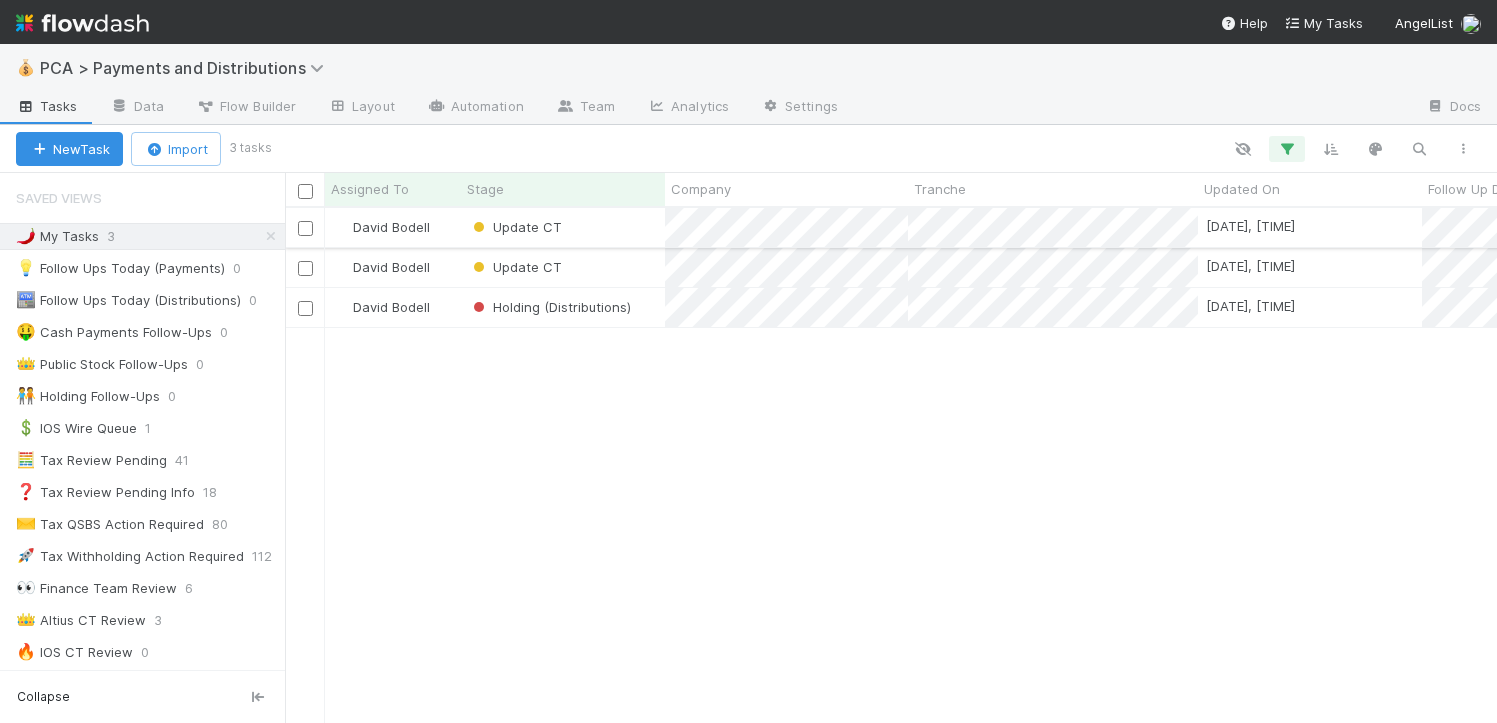 click on "Update CT" at bounding box center (563, 227) 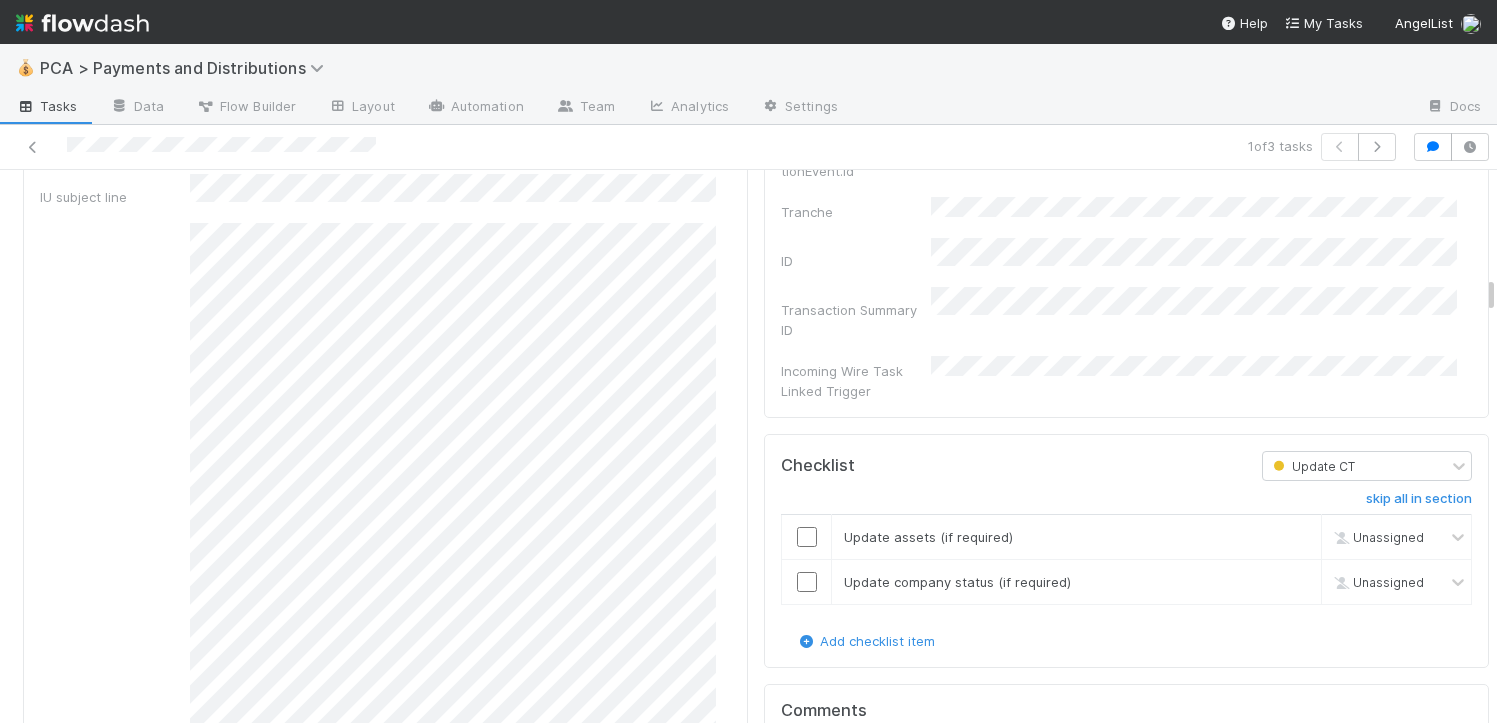 scroll, scrollTop: 3552, scrollLeft: 0, axis: vertical 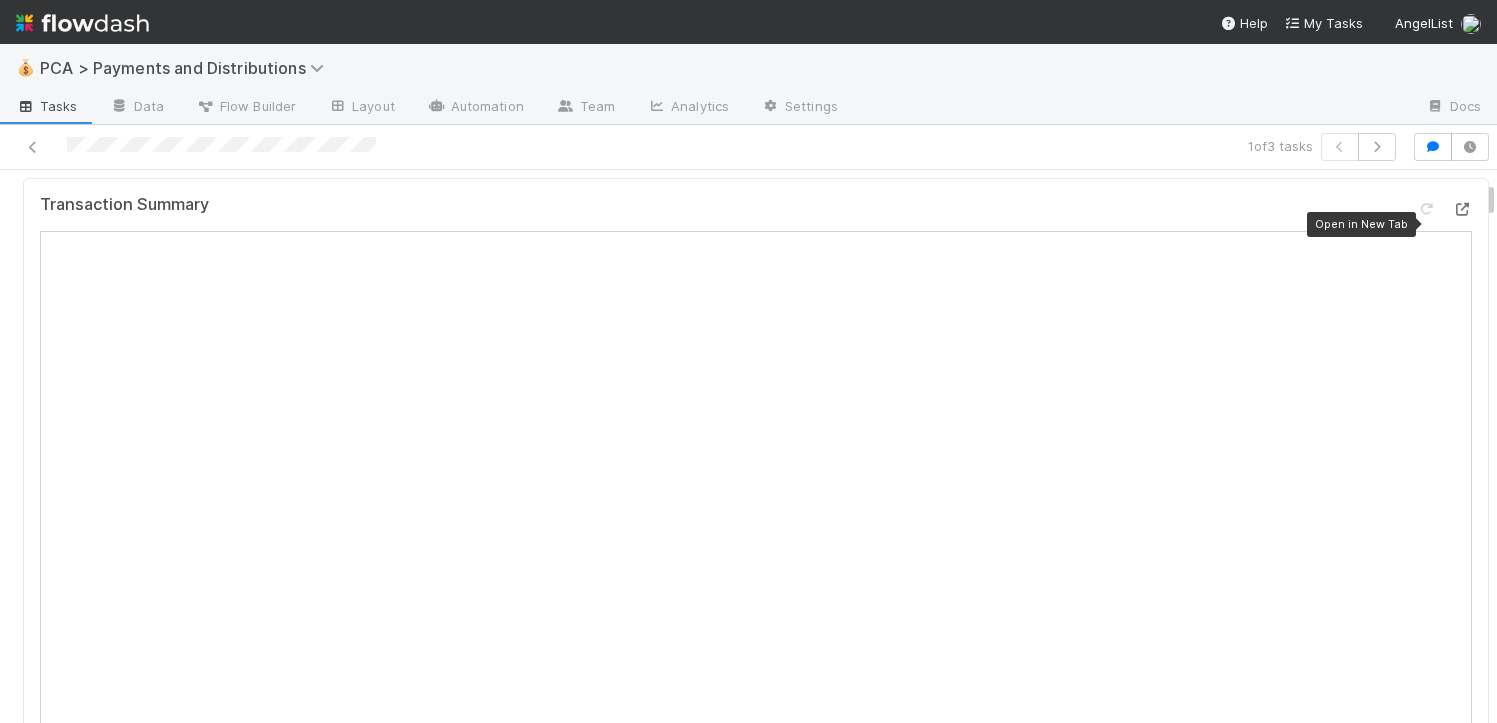 click at bounding box center [1462, 209] 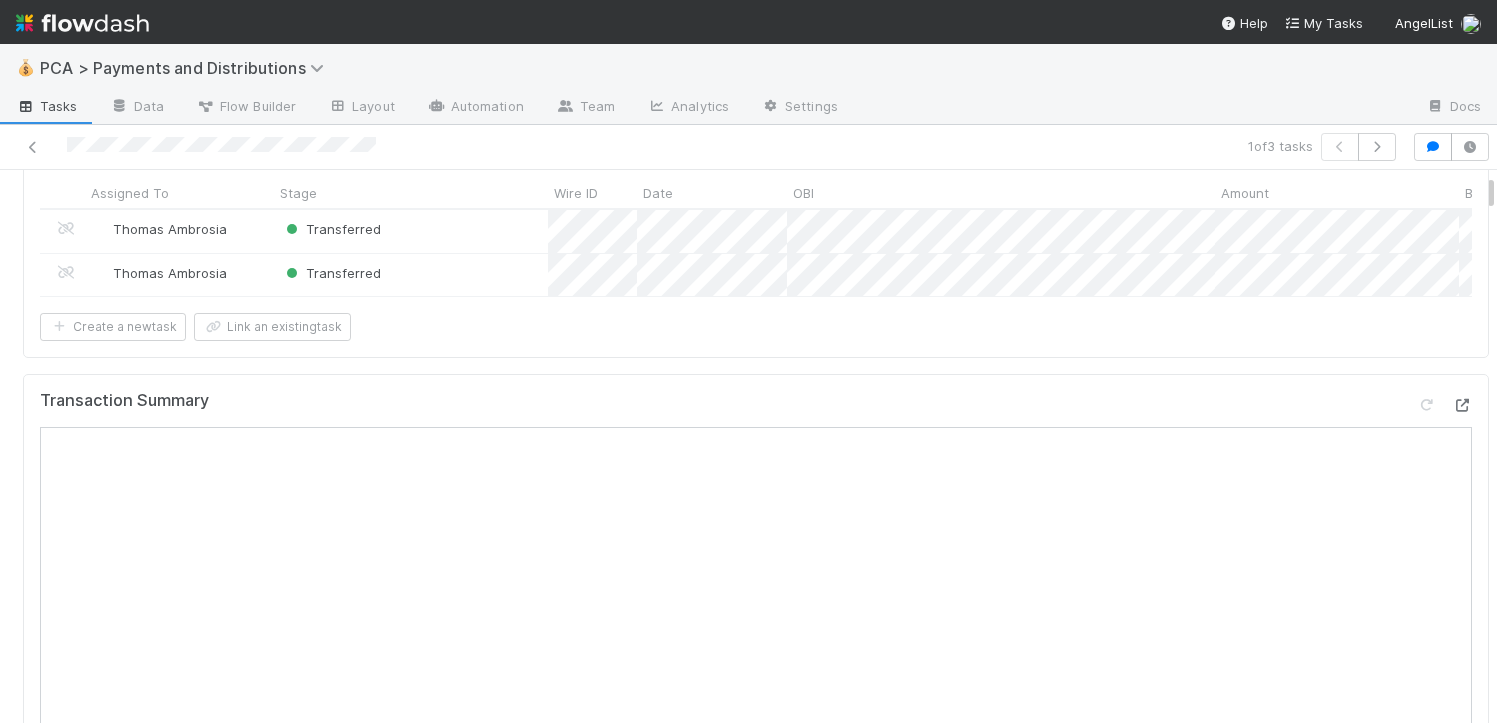 scroll, scrollTop: 122, scrollLeft: 0, axis: vertical 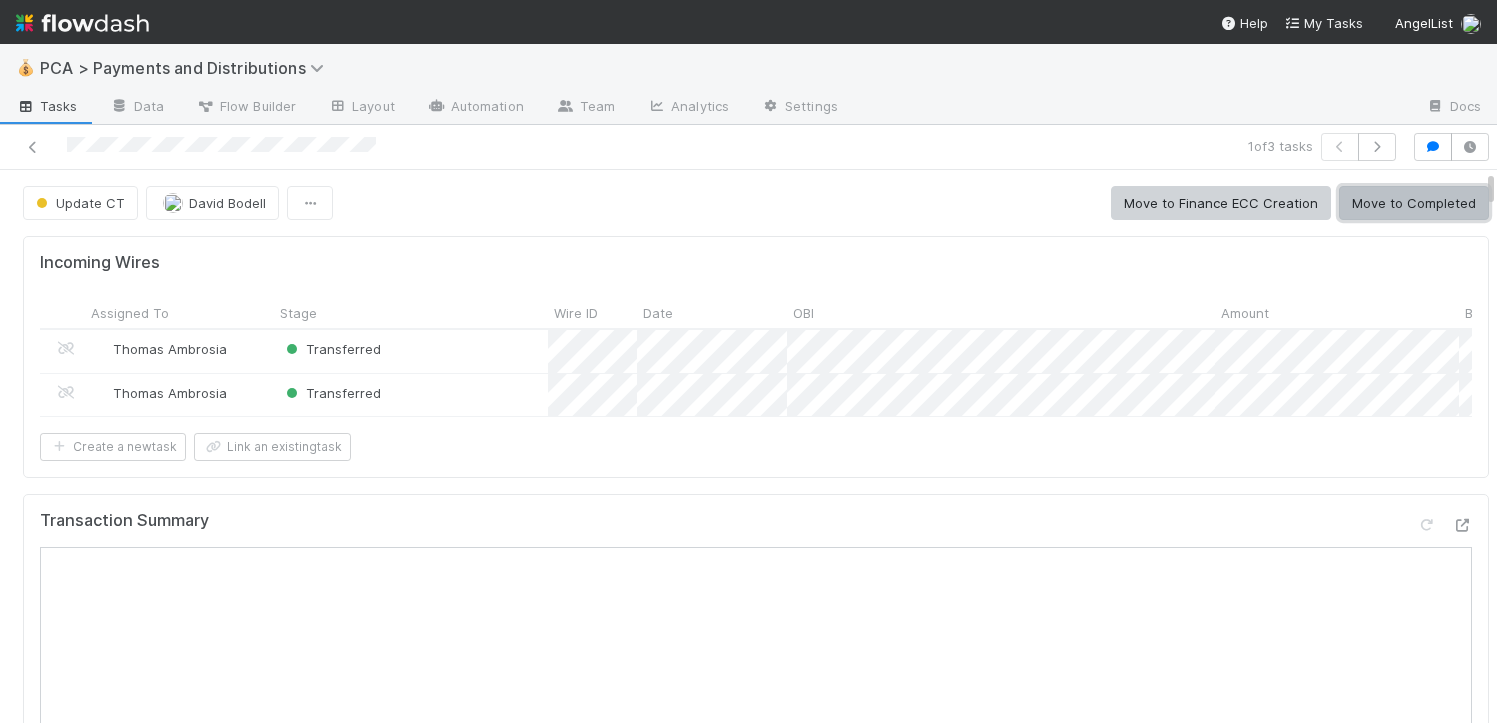 click on "Move to Completed" at bounding box center (1414, 203) 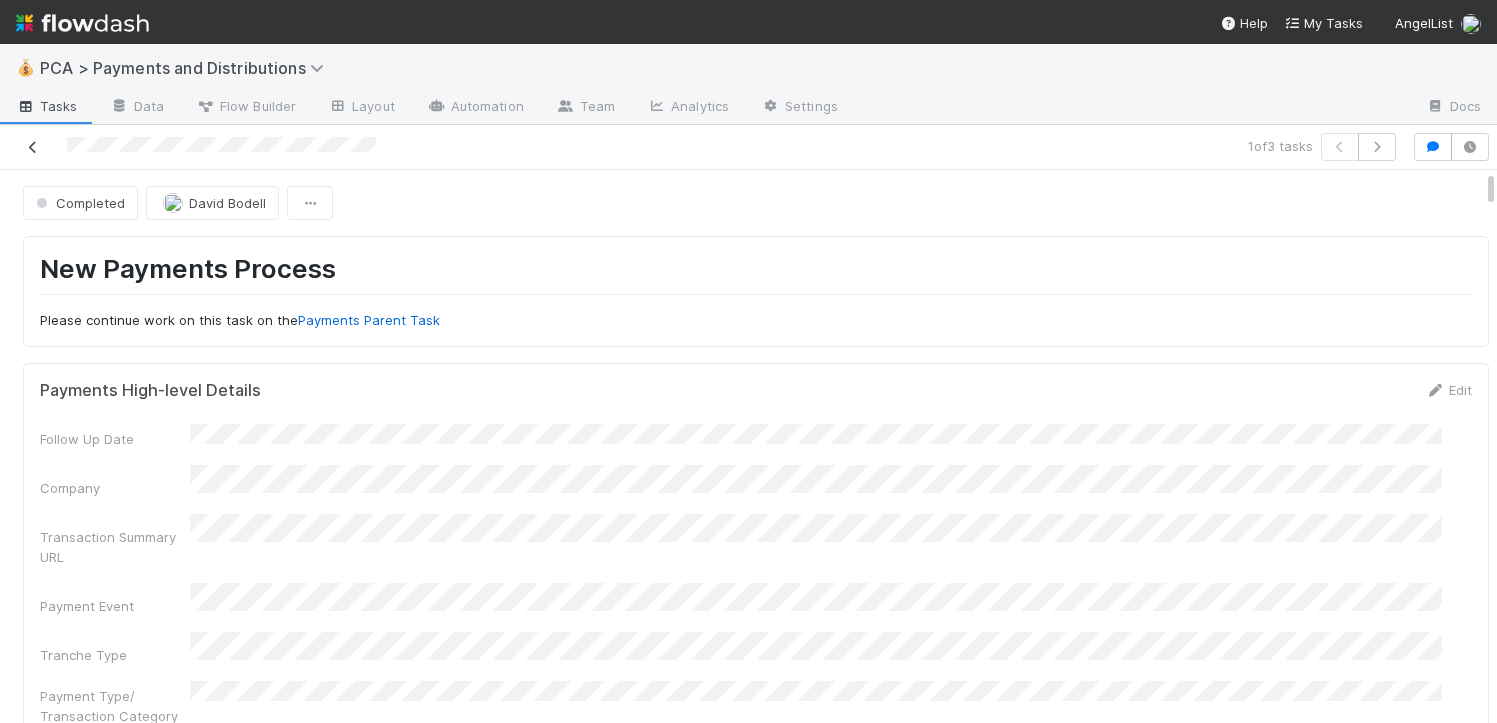 click at bounding box center (33, 147) 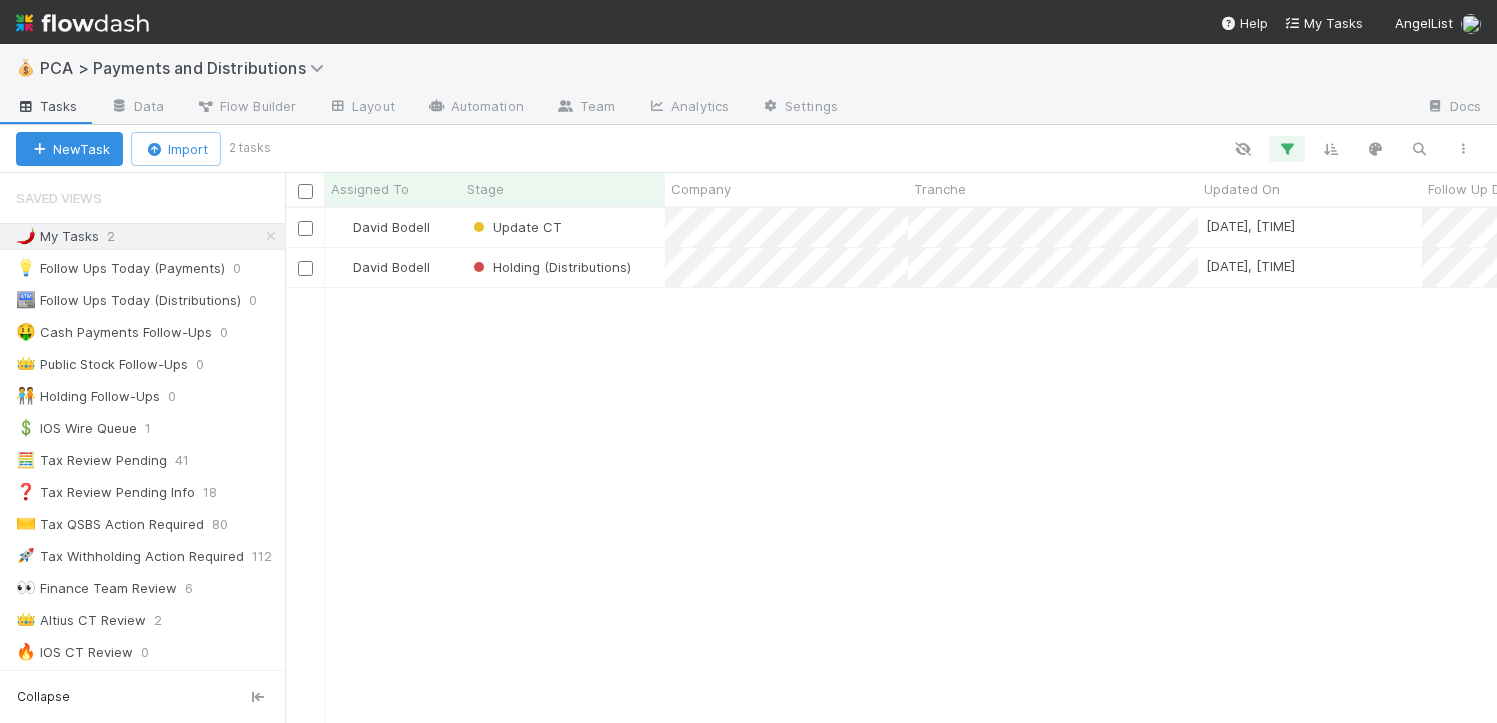scroll, scrollTop: 499, scrollLeft: 1197, axis: both 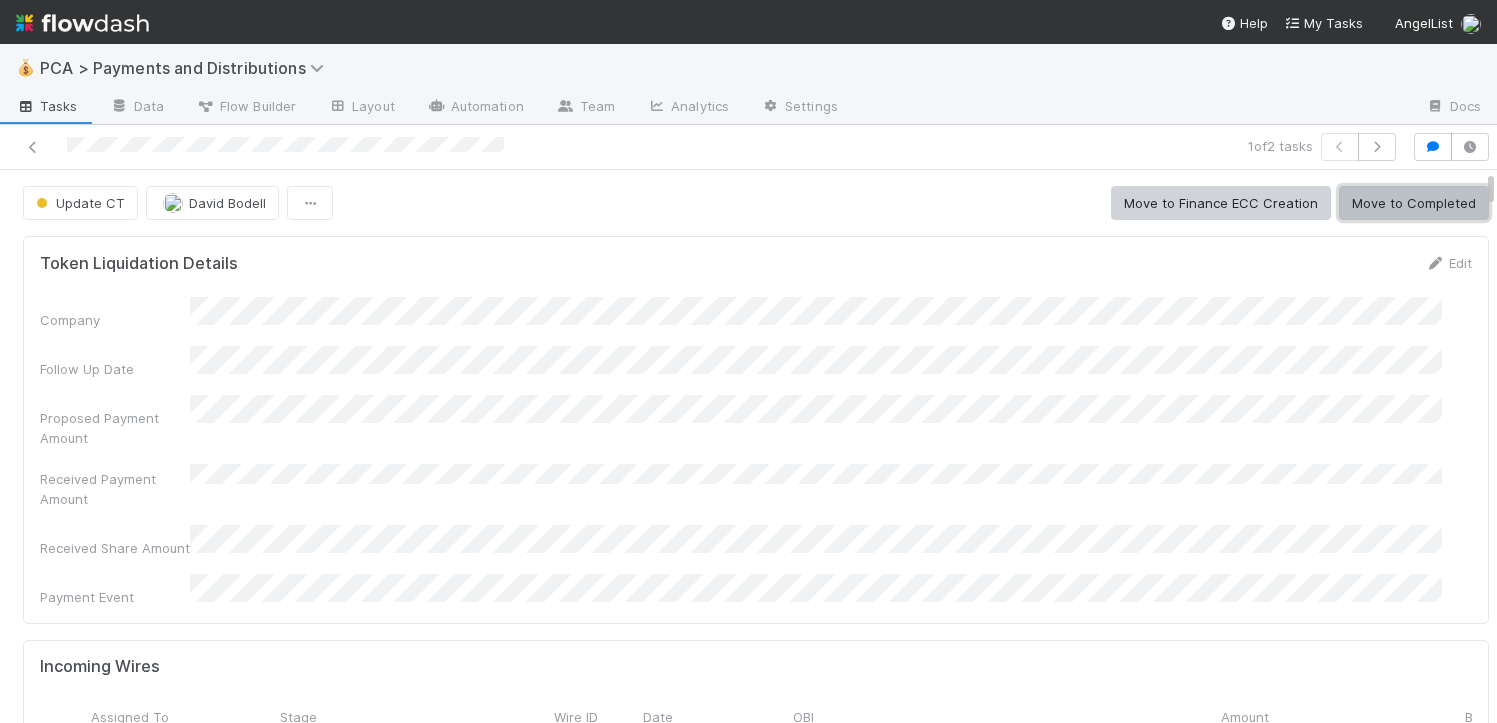 click on "Move to Completed" at bounding box center (1414, 203) 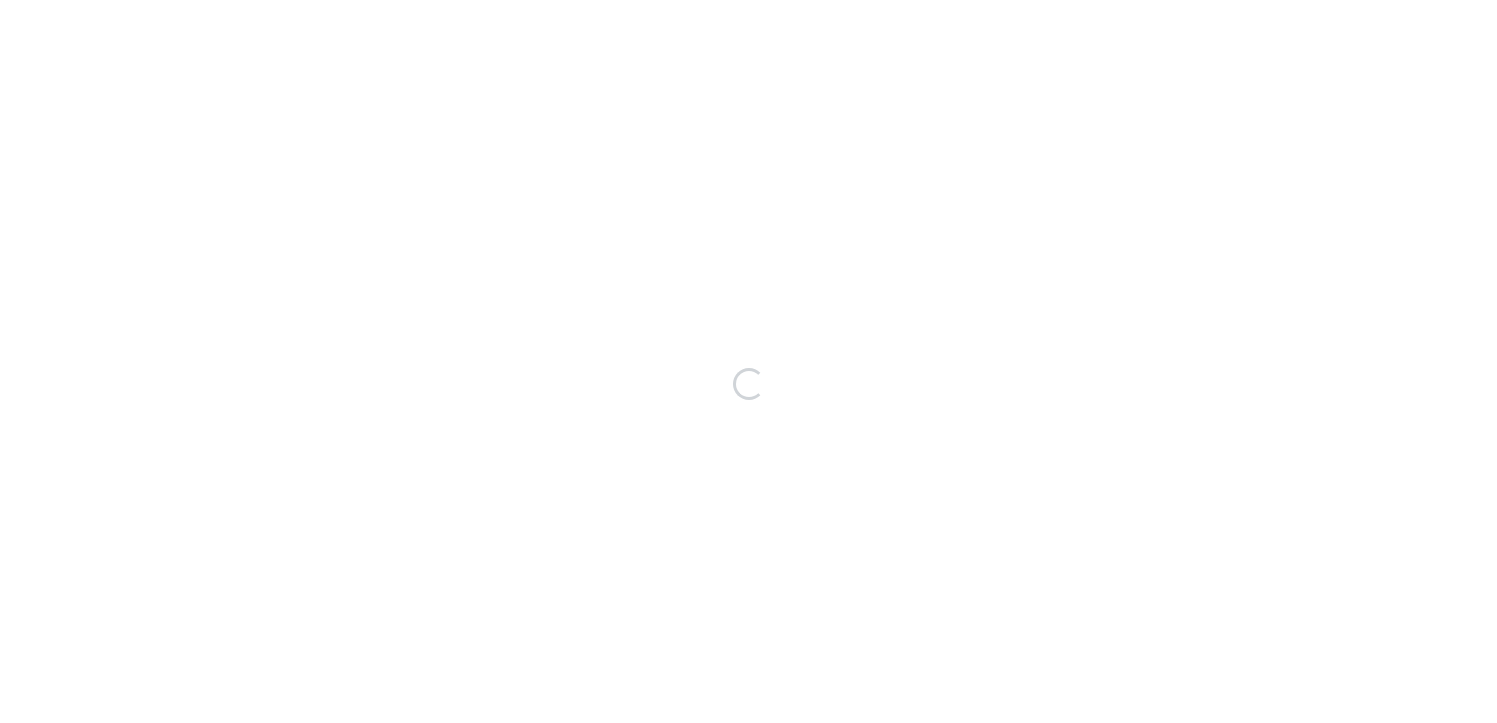 scroll, scrollTop: 0, scrollLeft: 0, axis: both 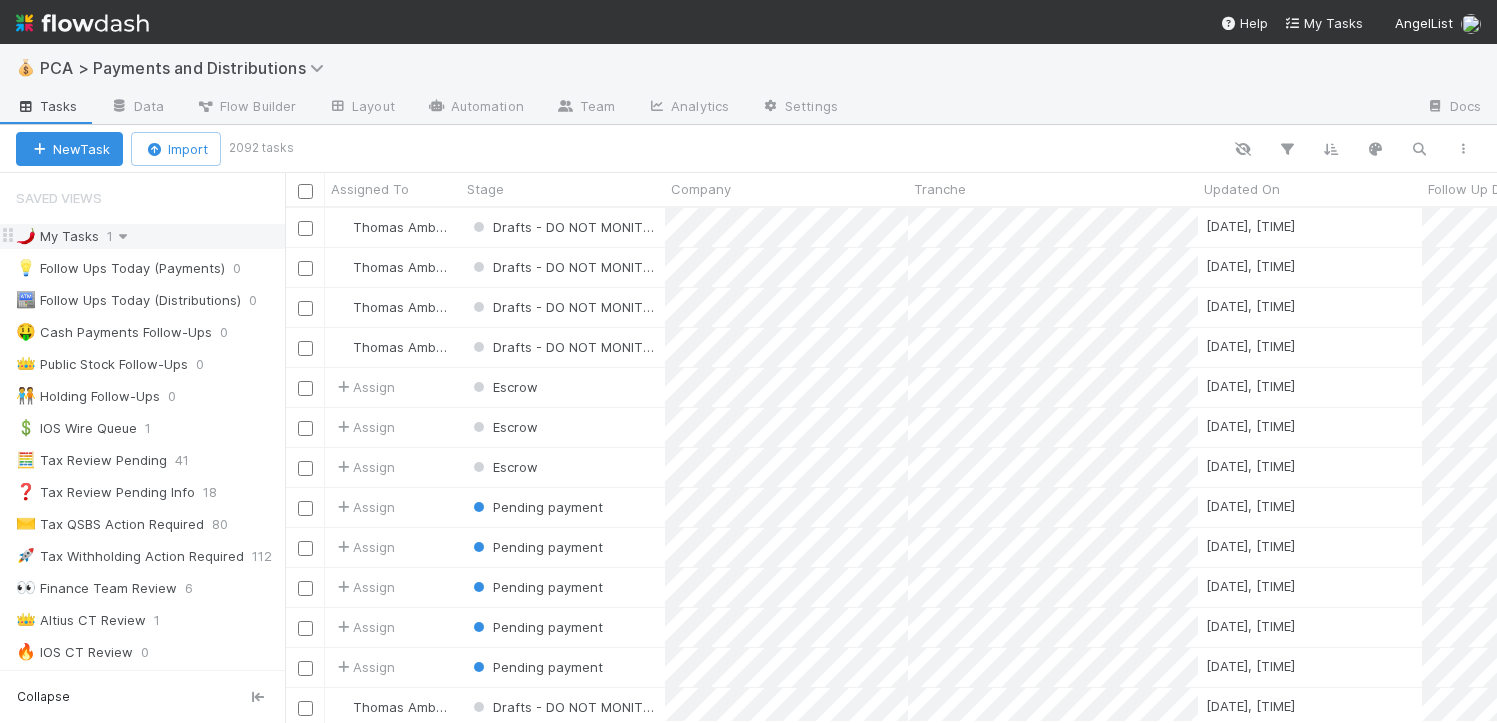 click at bounding box center (123, 236) 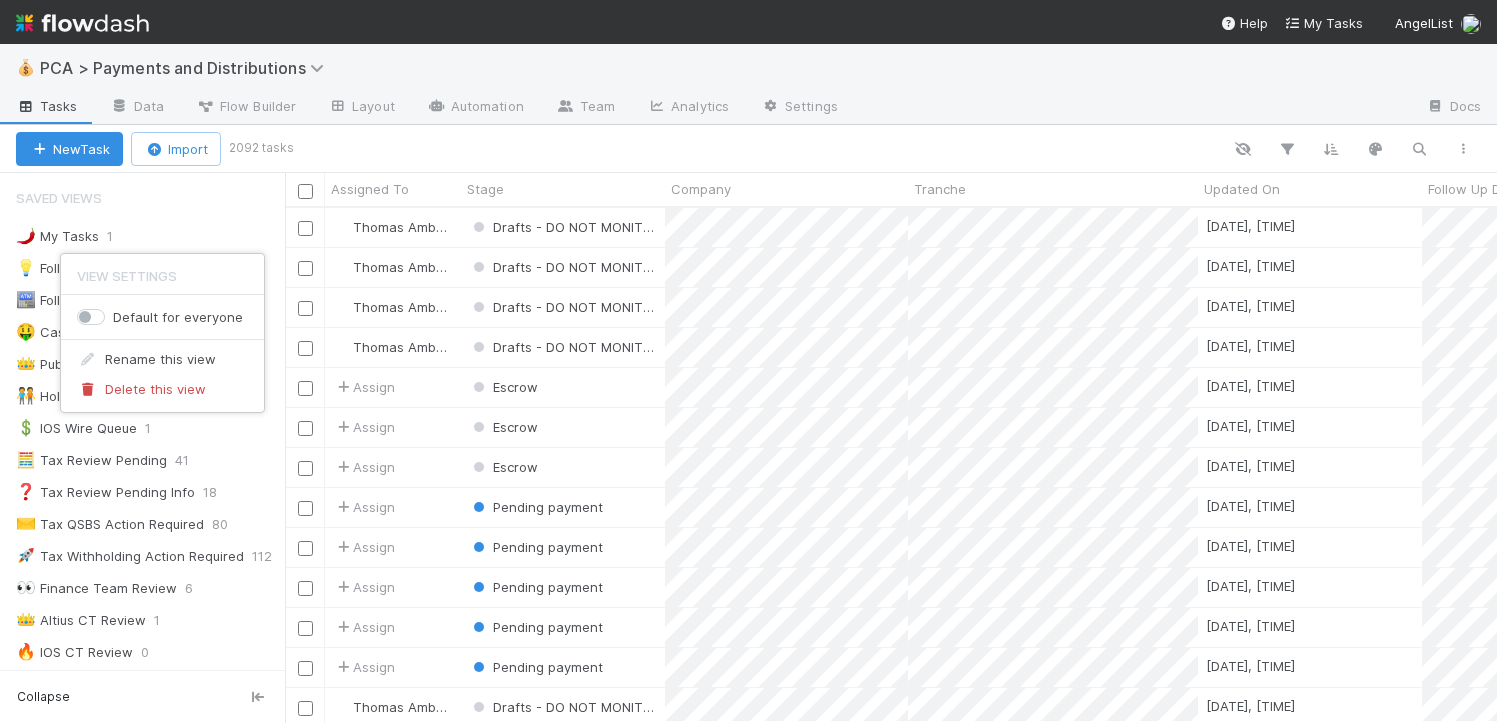 click on "View Settings Default for everyone Rename this view Delete this view" at bounding box center [748, 361] 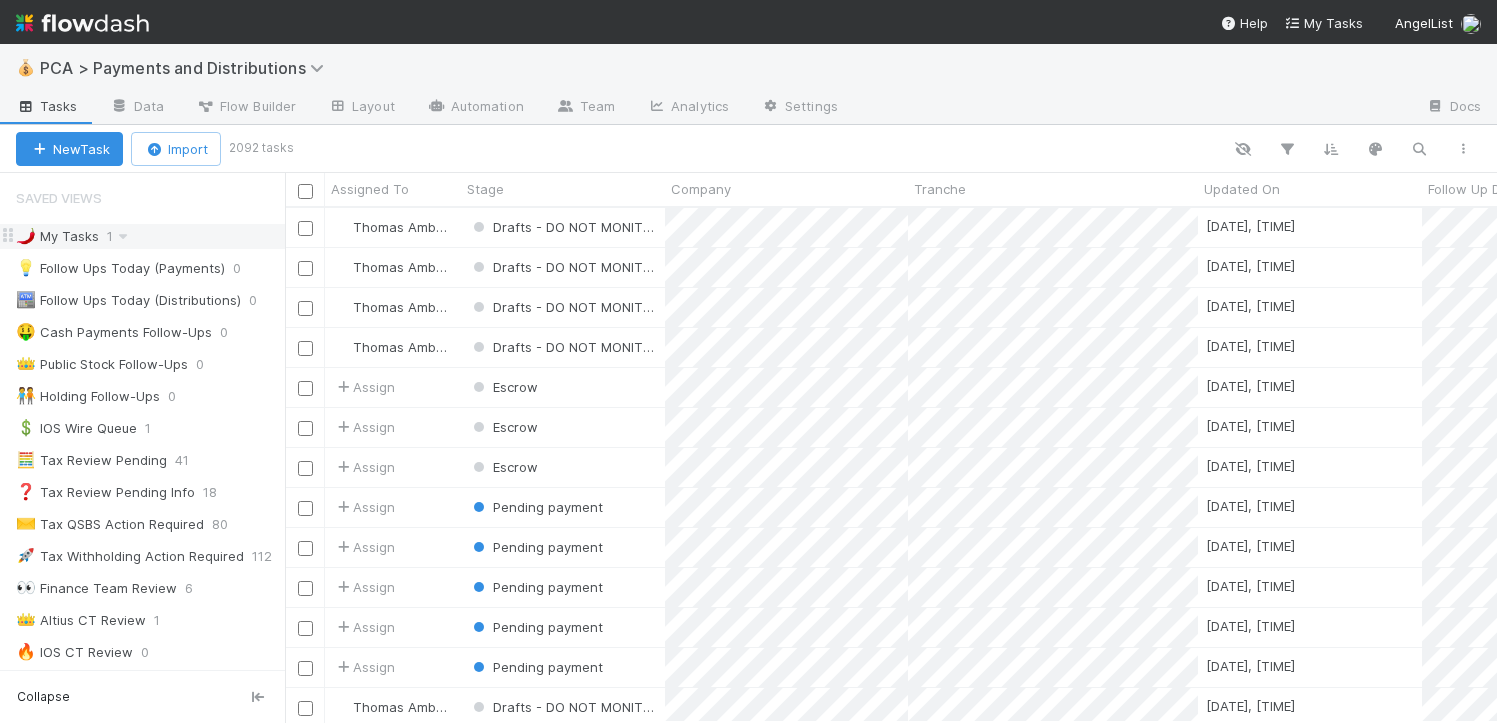 click on "🌶️ My Tasks" at bounding box center [57, 236] 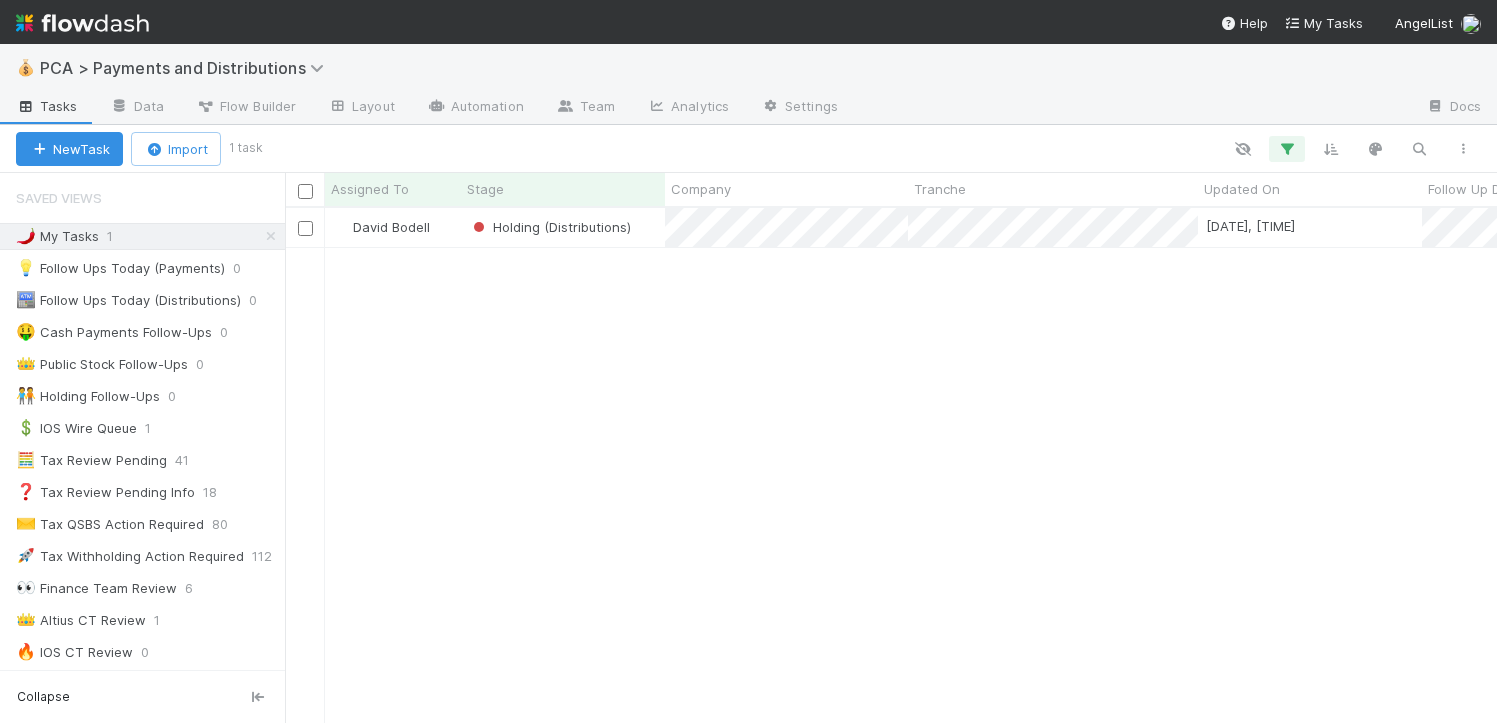 scroll, scrollTop: 15, scrollLeft: 16, axis: both 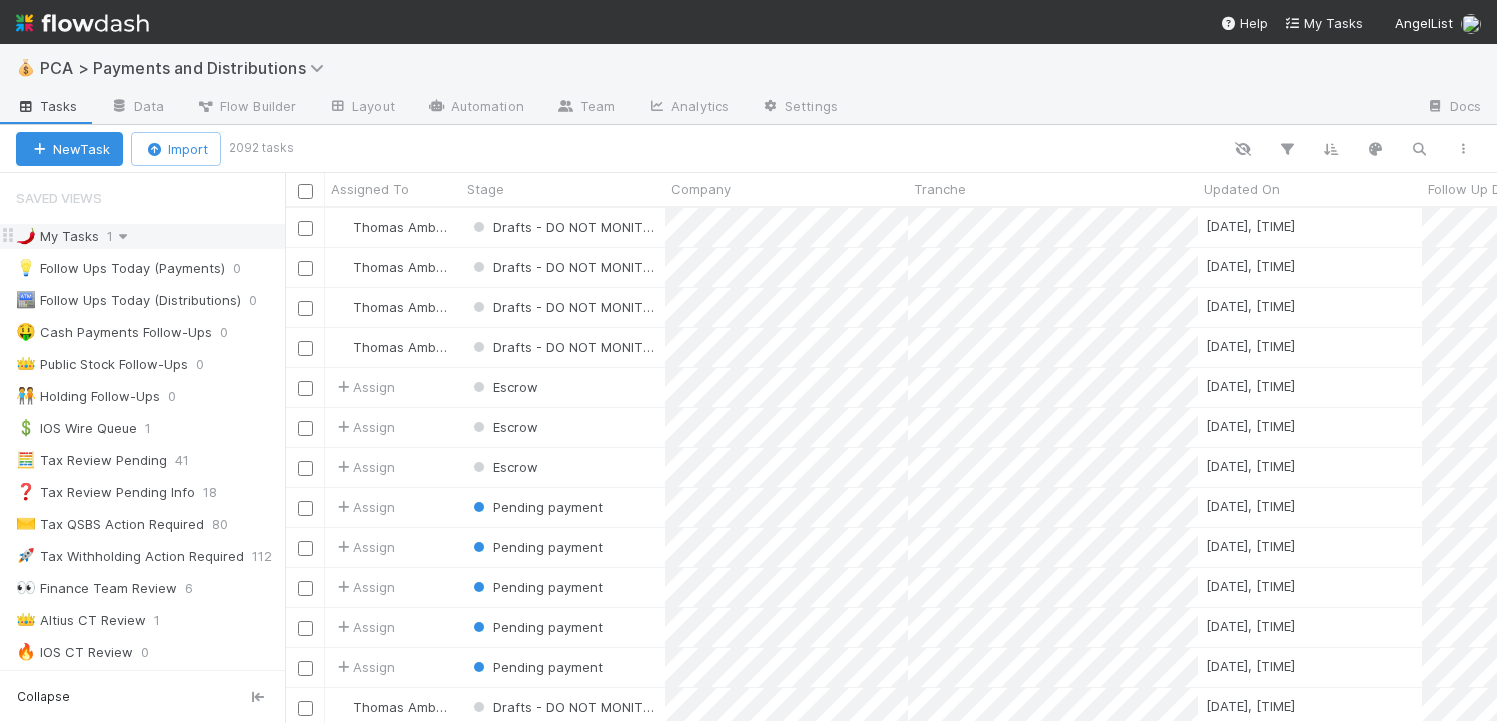click at bounding box center [123, 236] 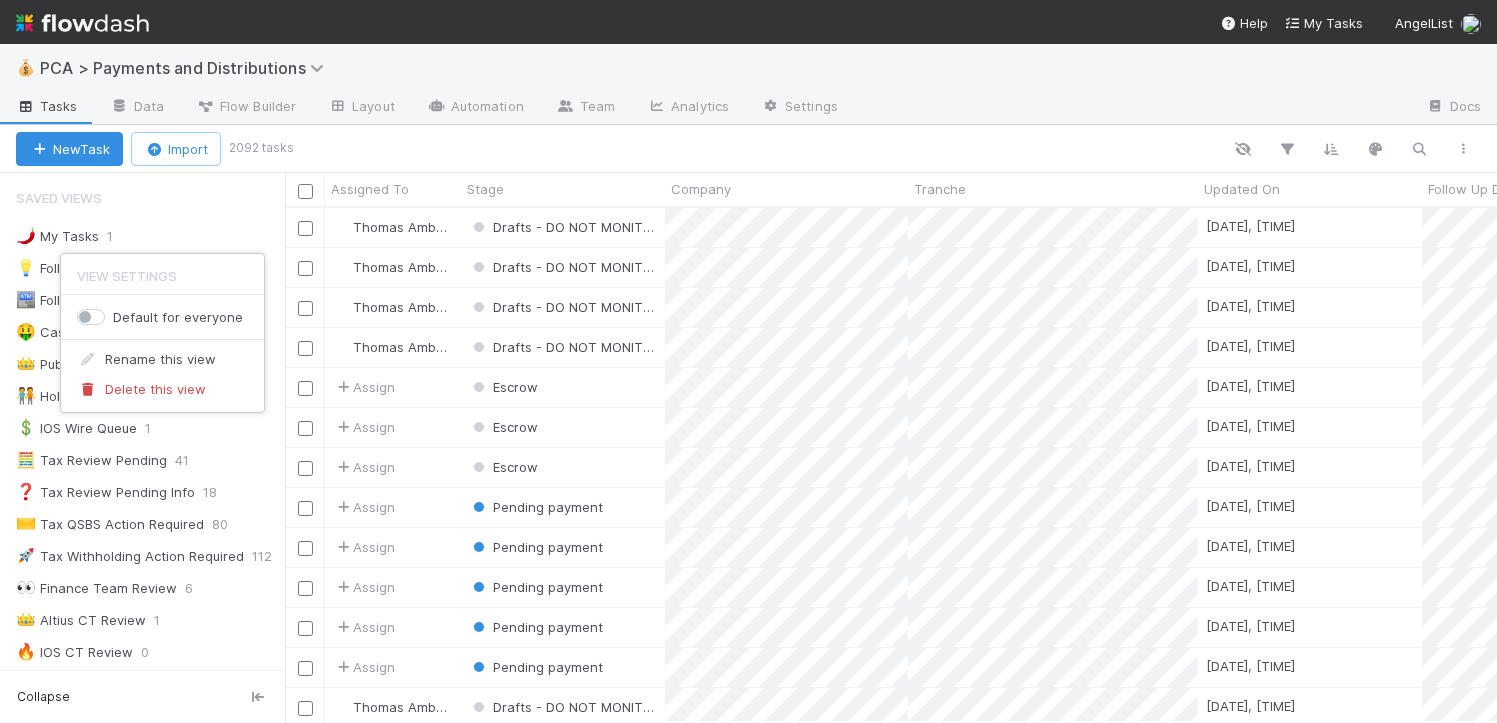 click on "View Settings Default for everyone Rename this view Delete this view" at bounding box center [748, 361] 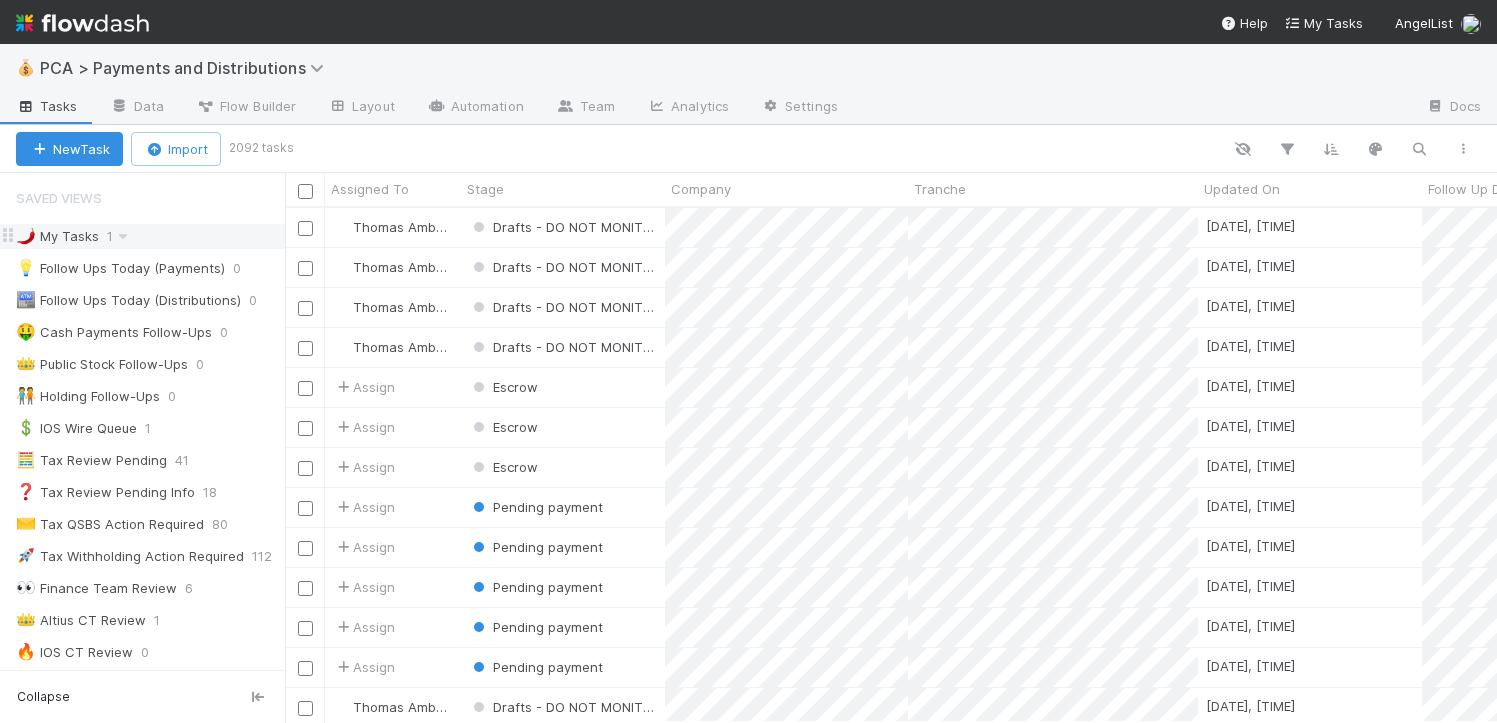 click on "🌶️ My Tasks" at bounding box center [57, 236] 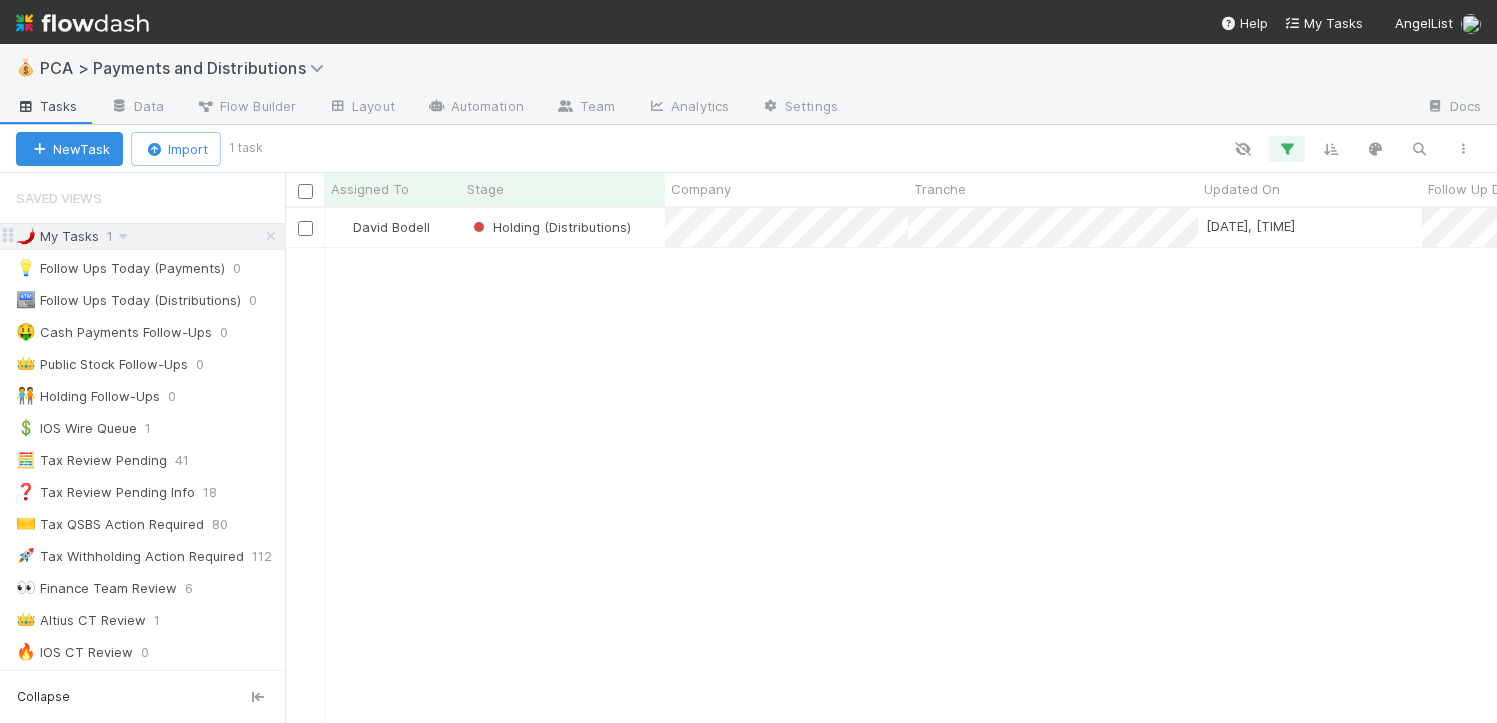 scroll, scrollTop: 15, scrollLeft: 16, axis: both 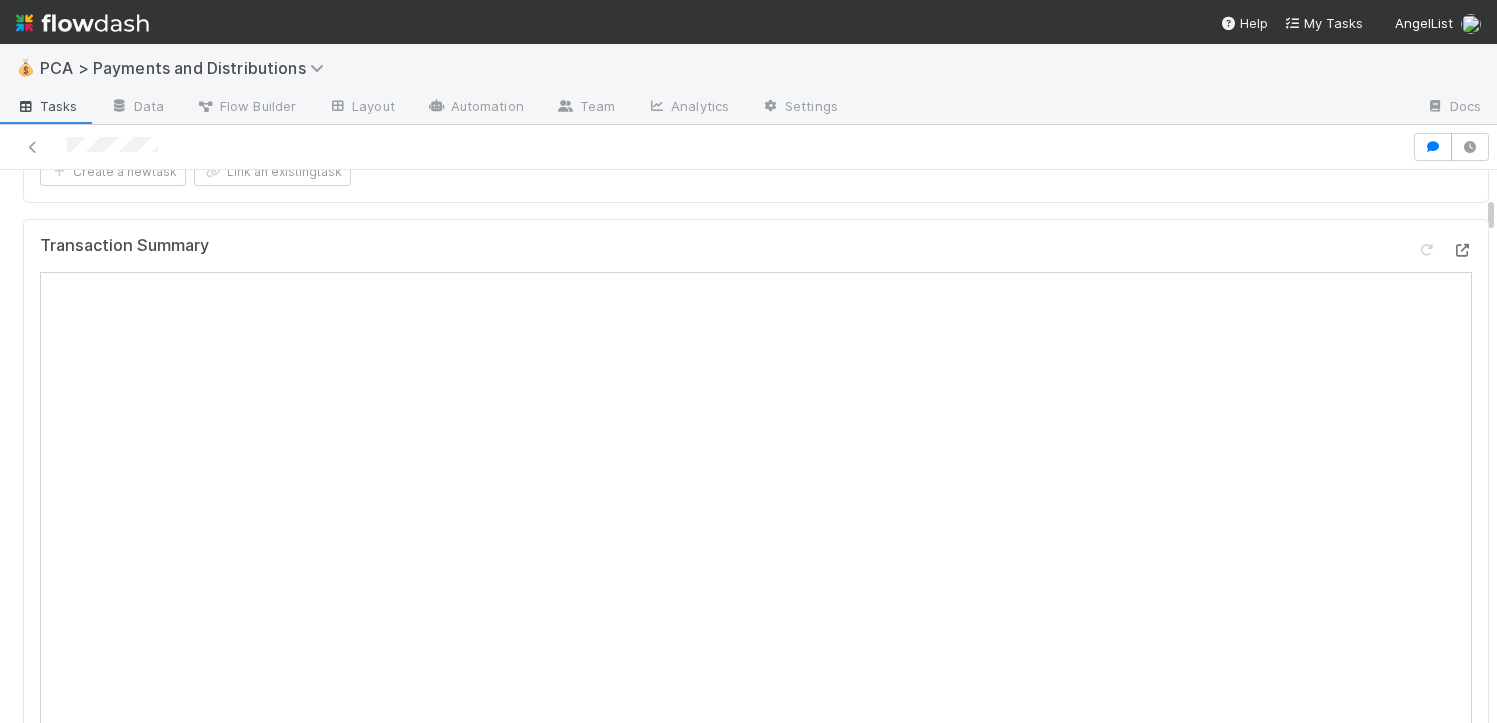 click at bounding box center (1462, 250) 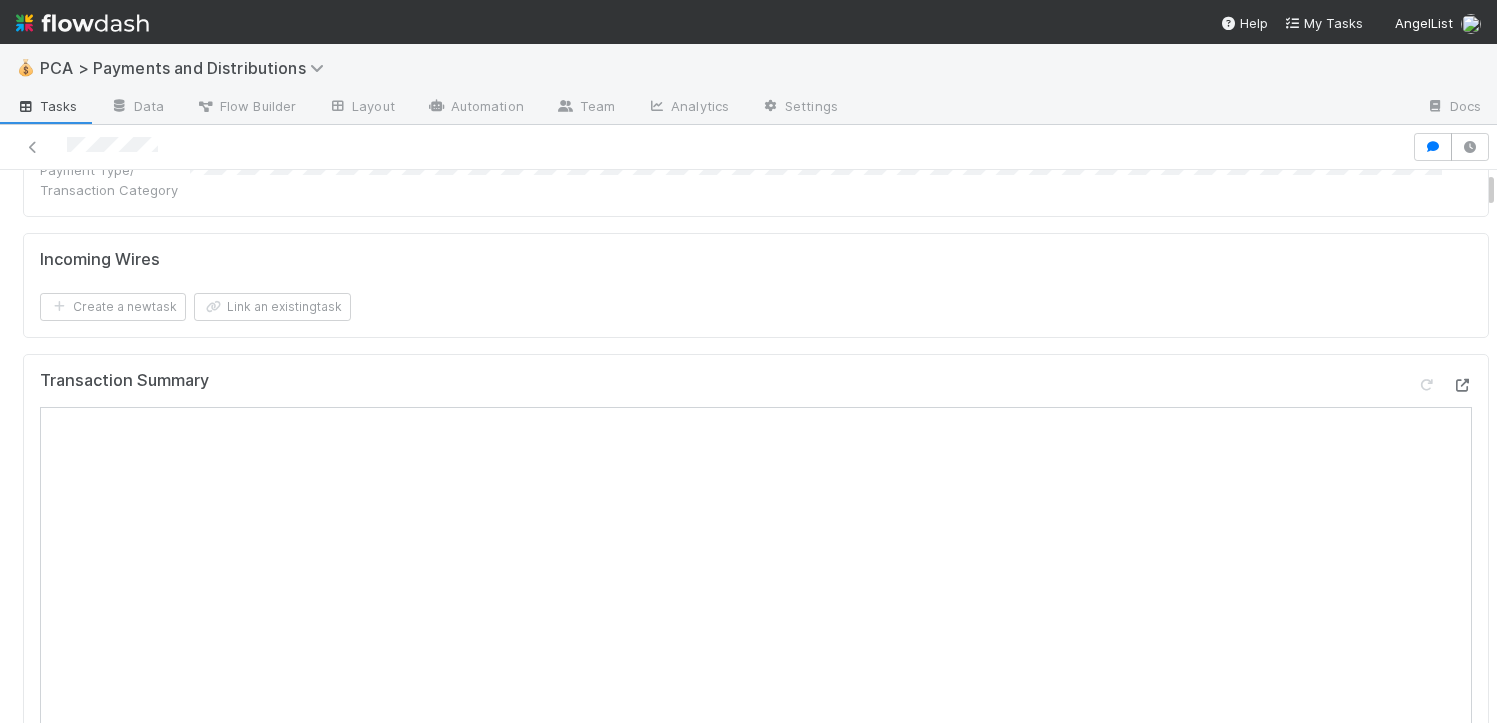 scroll, scrollTop: 0, scrollLeft: 0, axis: both 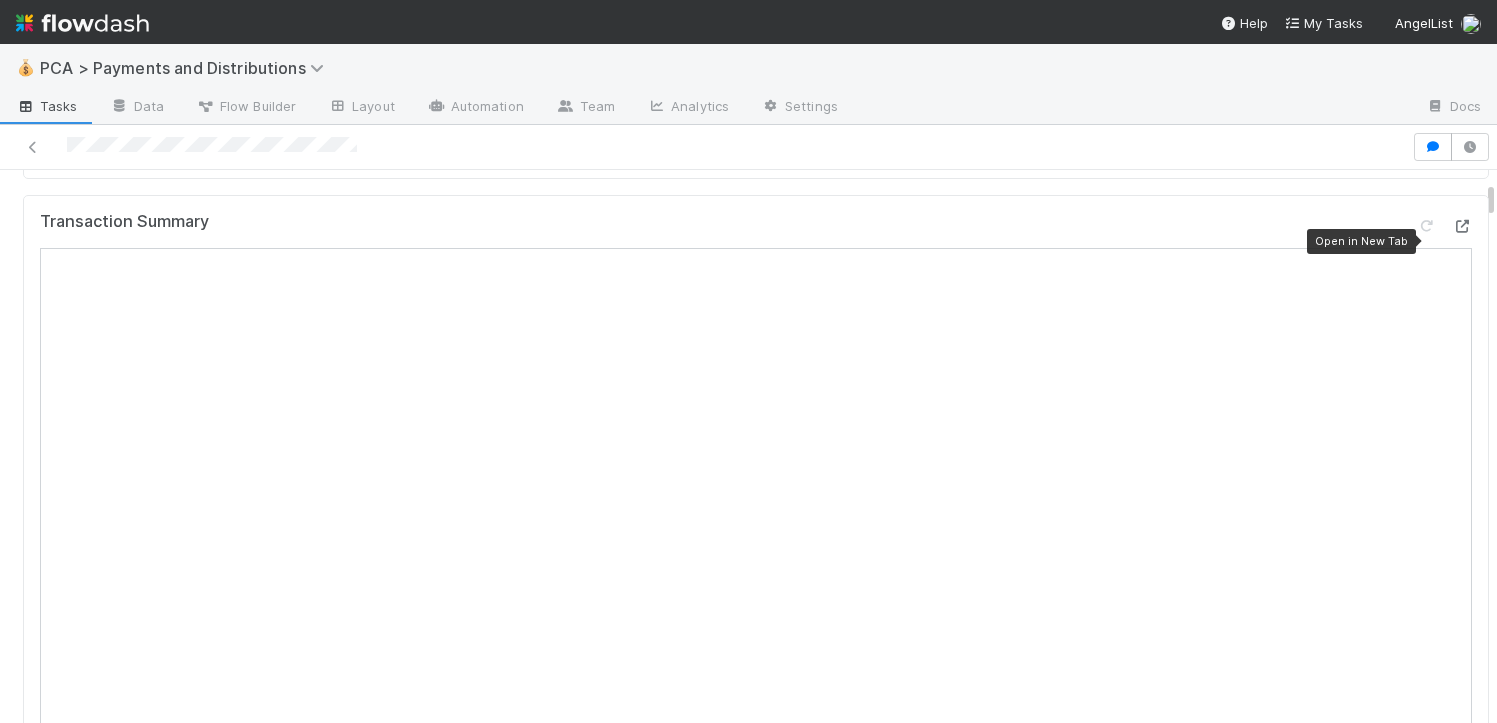 click at bounding box center (1462, 226) 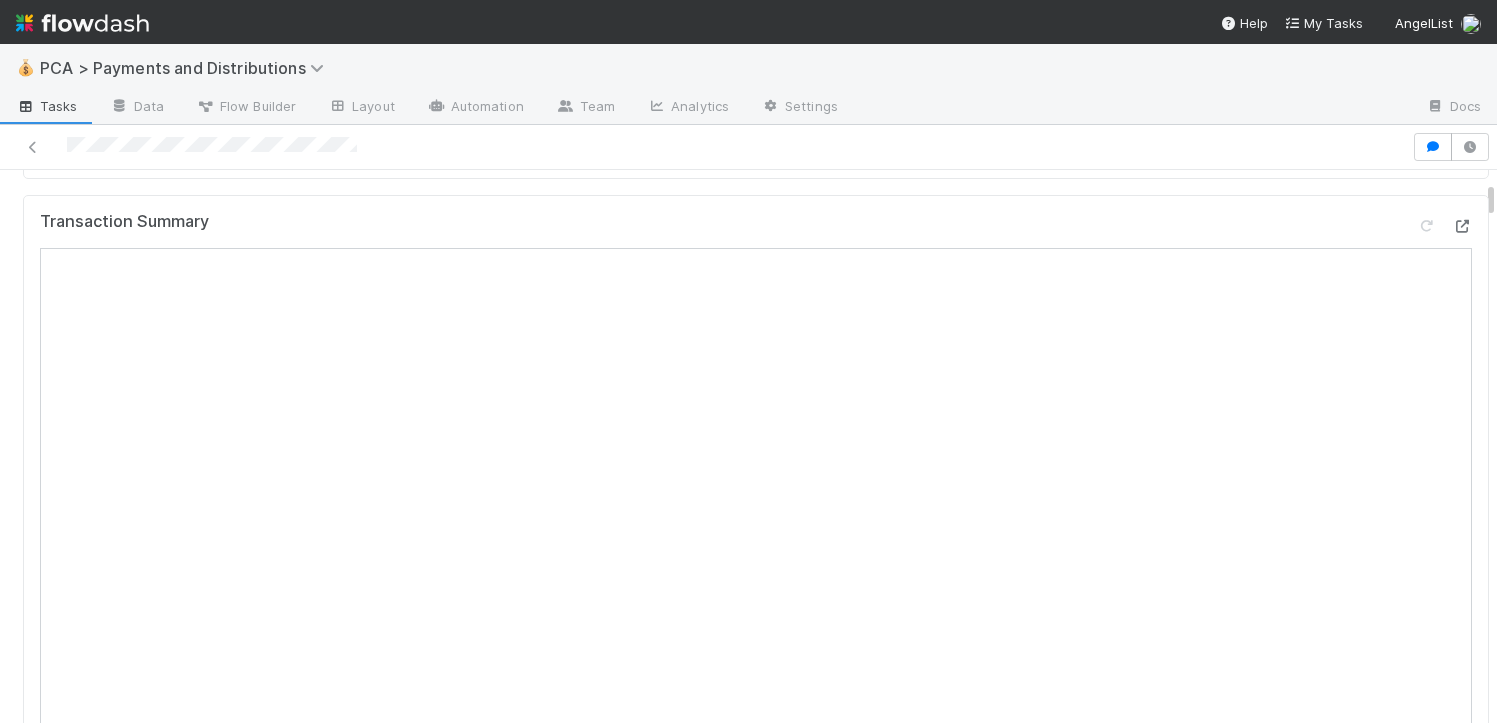 scroll, scrollTop: 0, scrollLeft: 0, axis: both 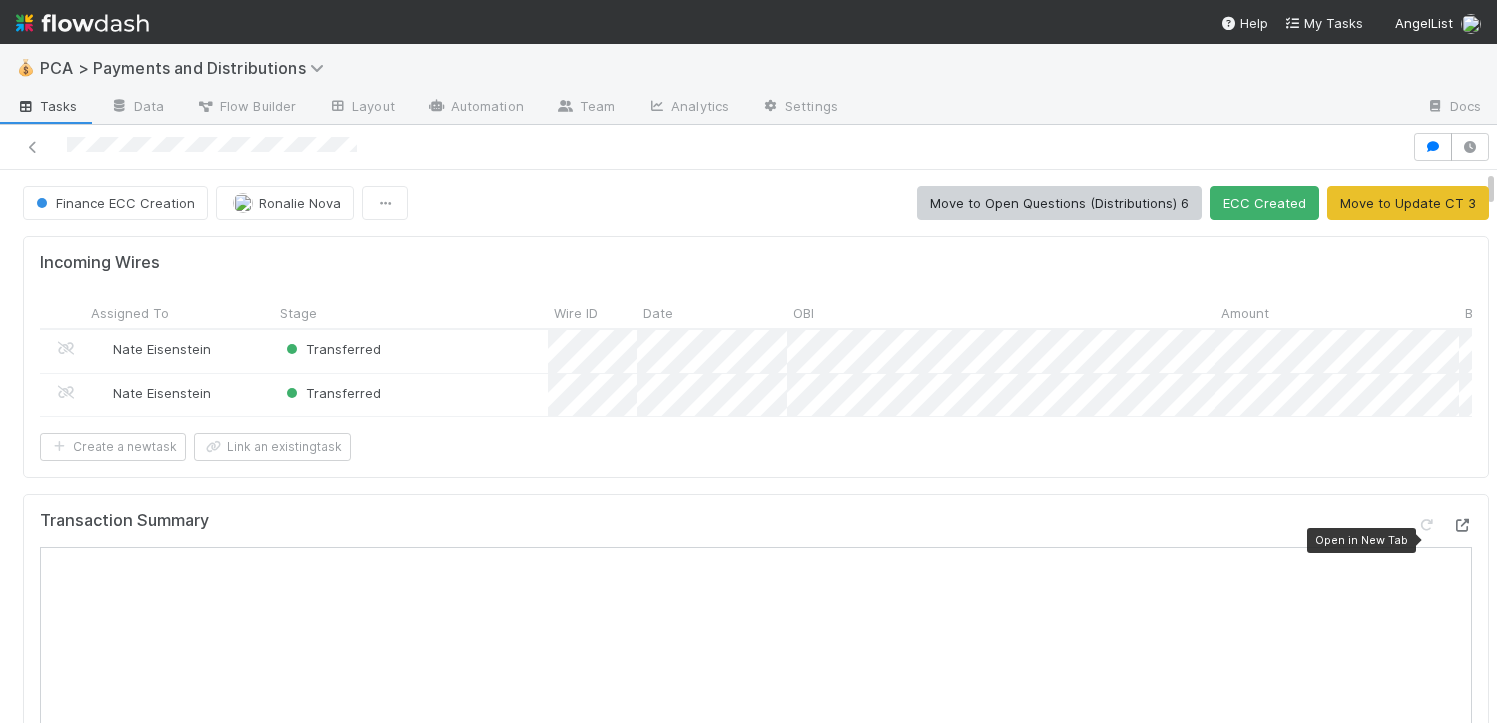 click at bounding box center (1462, 525) 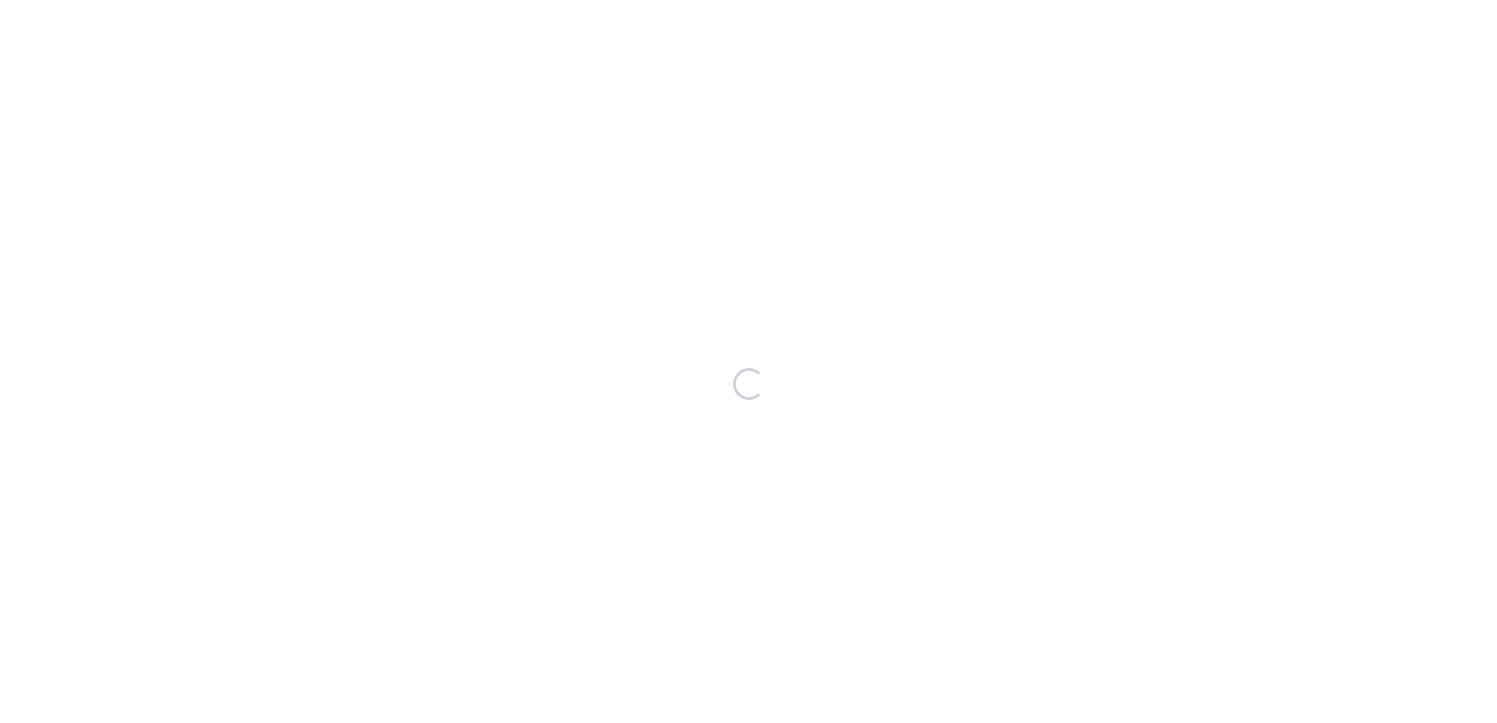 scroll, scrollTop: 0, scrollLeft: 0, axis: both 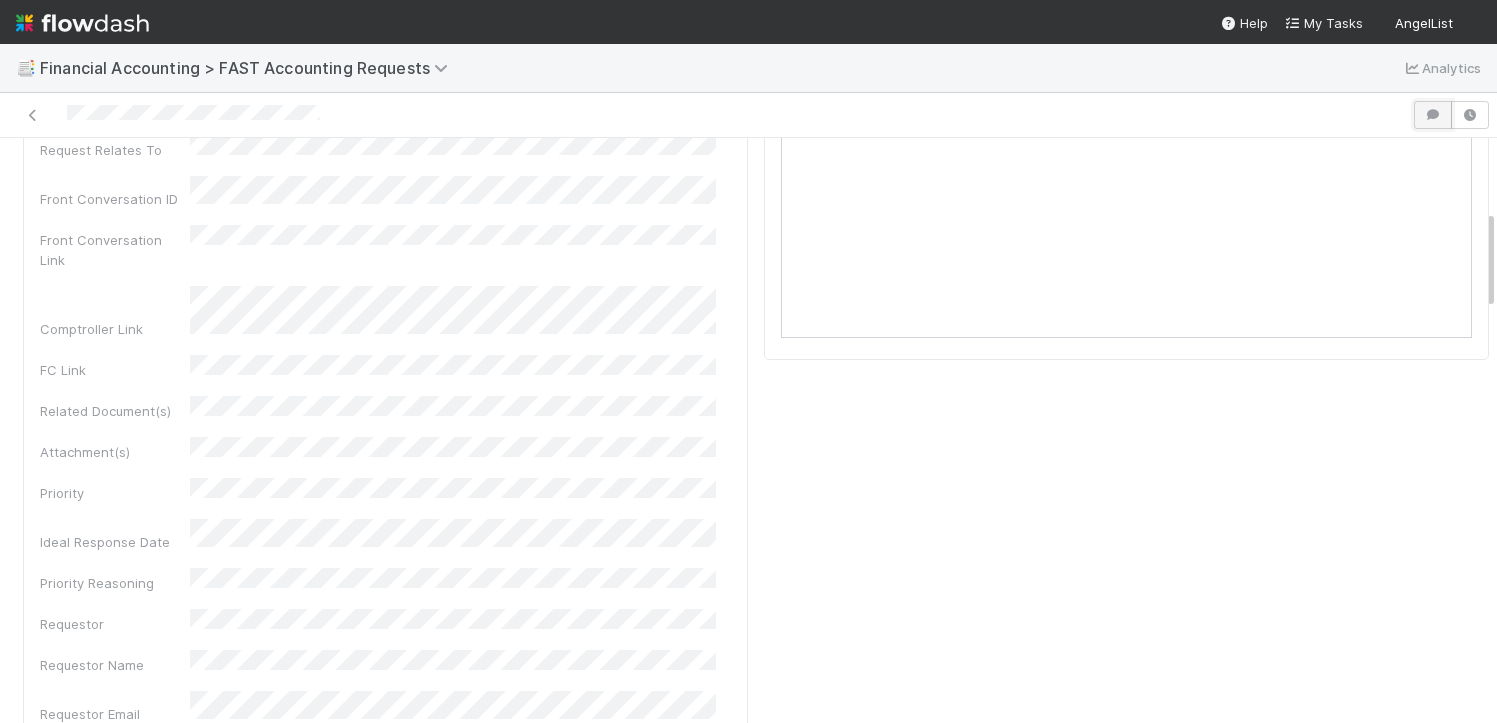 click at bounding box center (1433, 115) 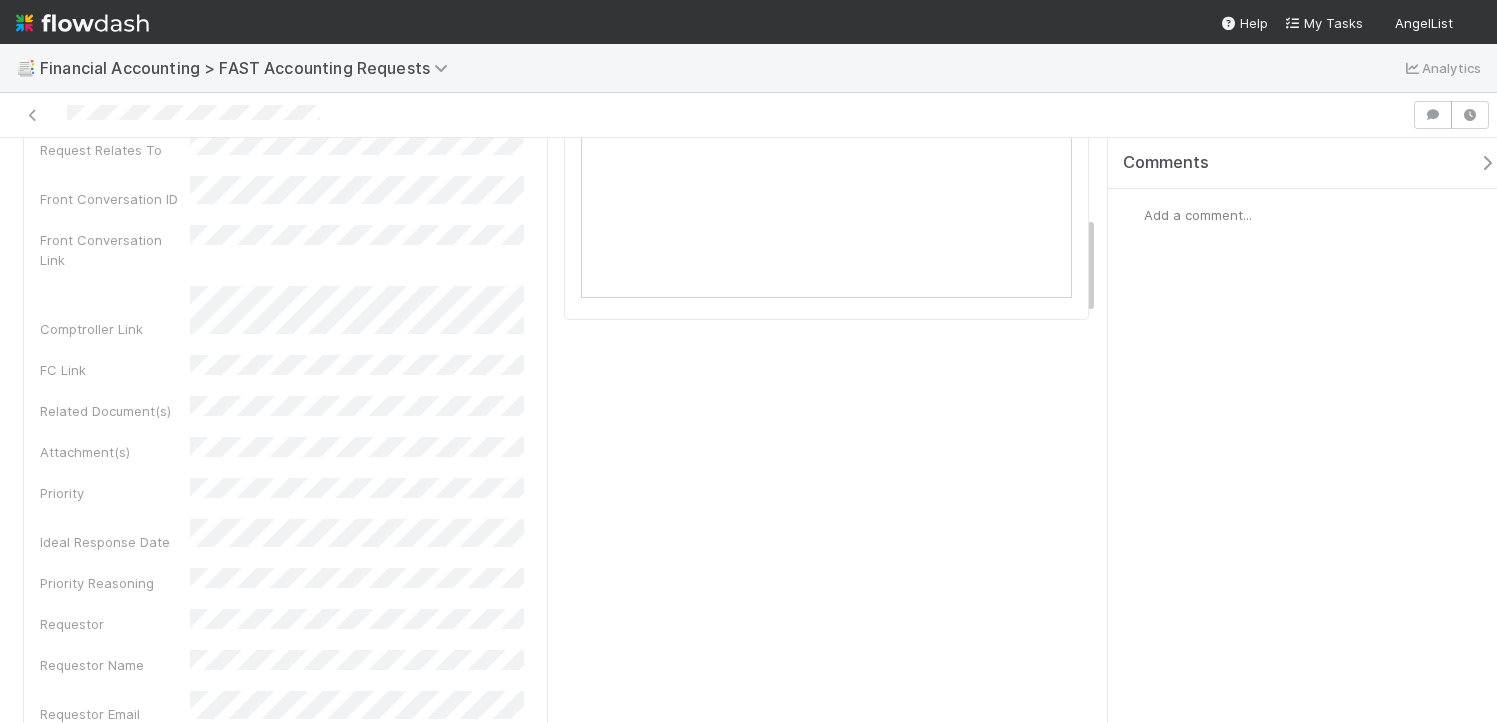 click on "Add a comment..." at bounding box center (1310, 215) 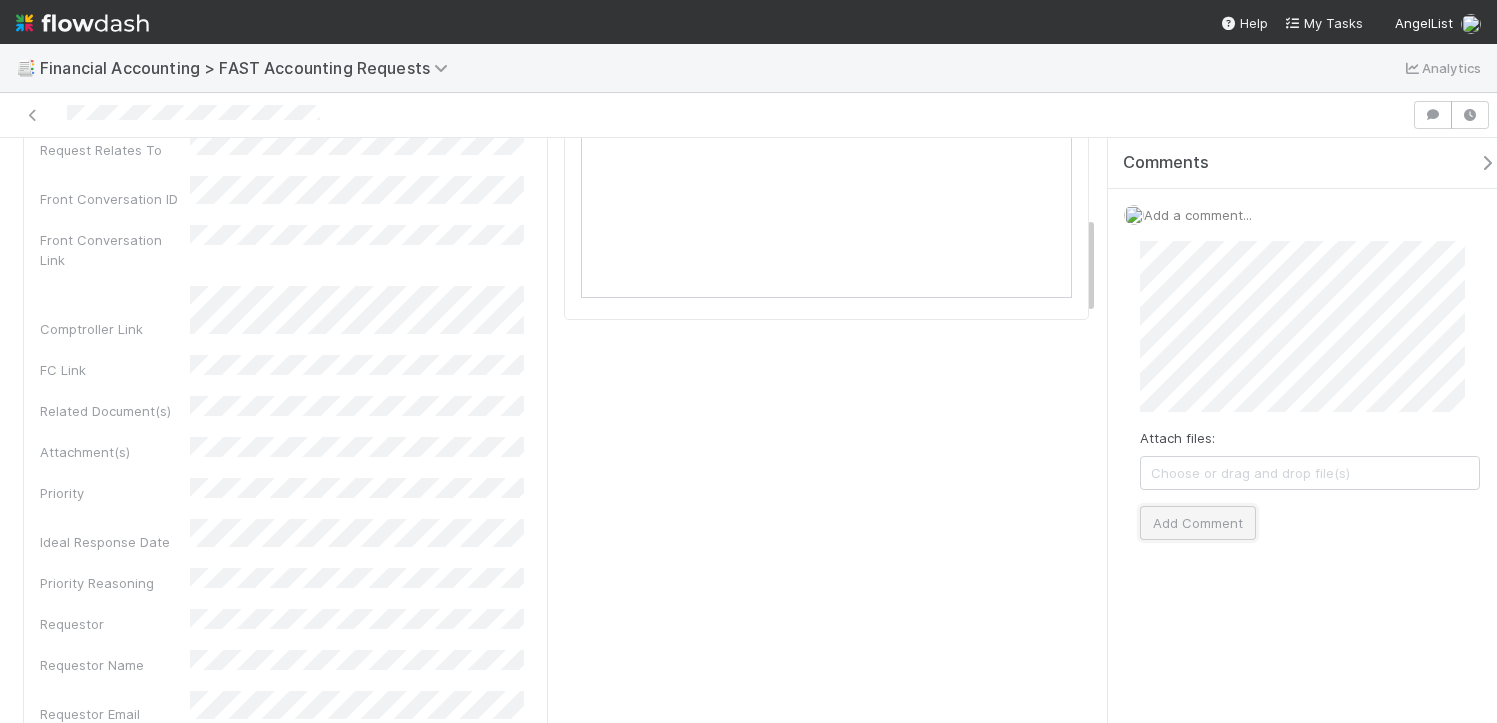 click on "Add Comment" at bounding box center (1198, 523) 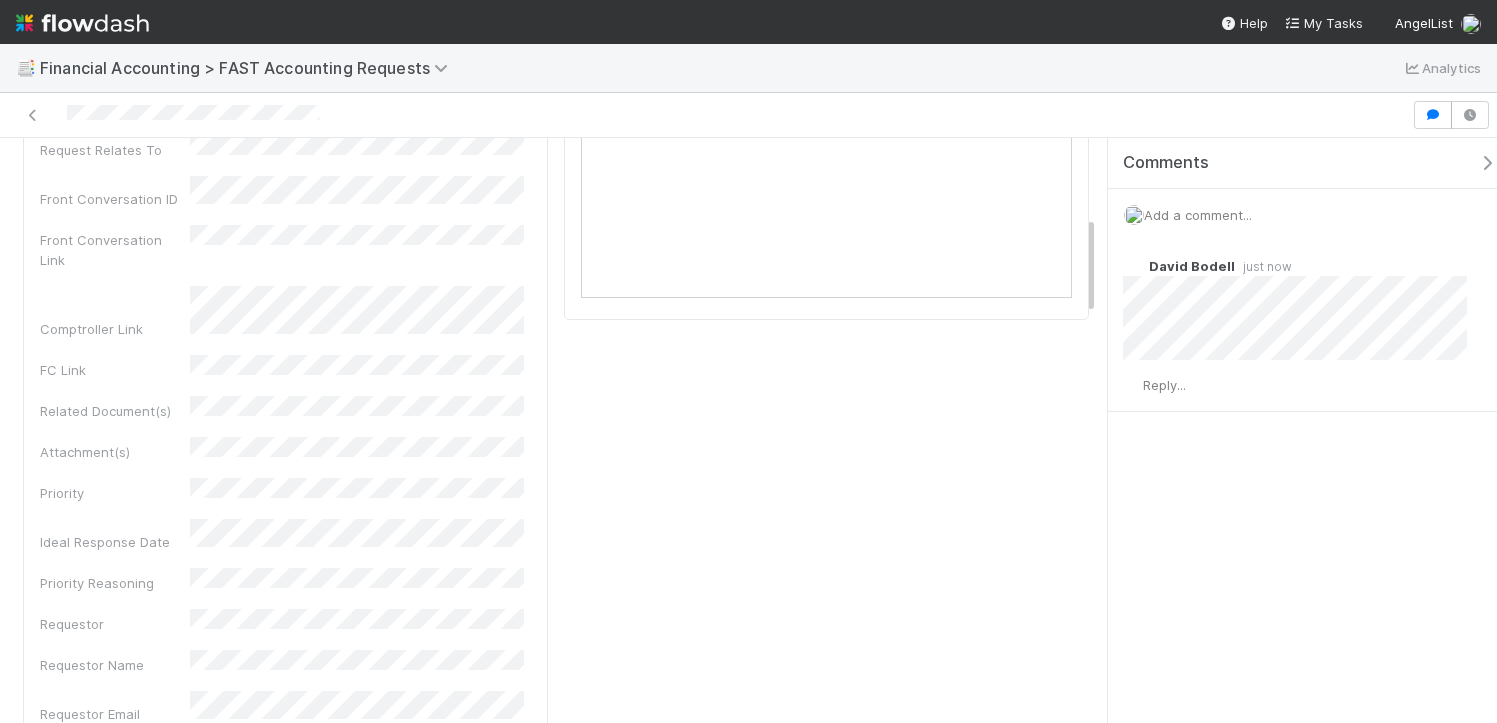 click at bounding box center [1487, 163] 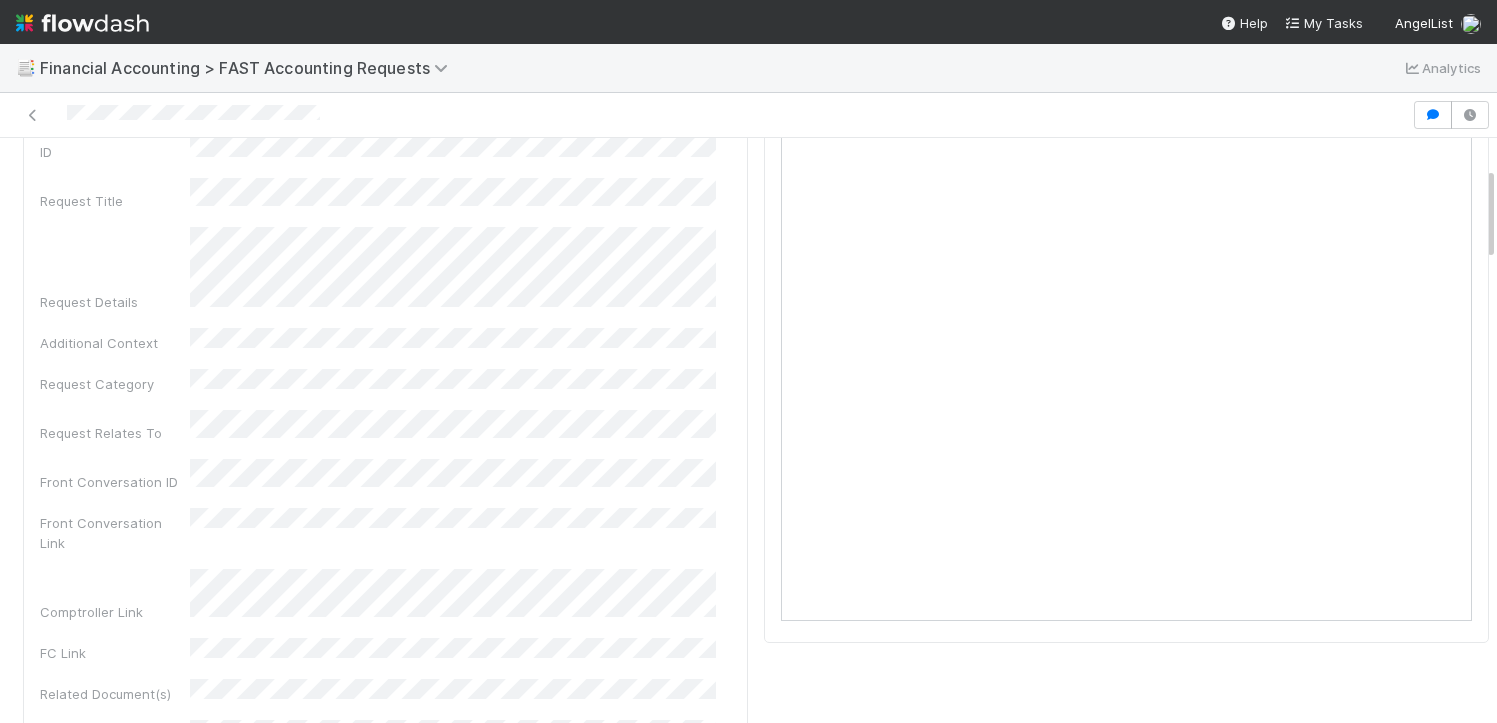 scroll, scrollTop: 196, scrollLeft: 0, axis: vertical 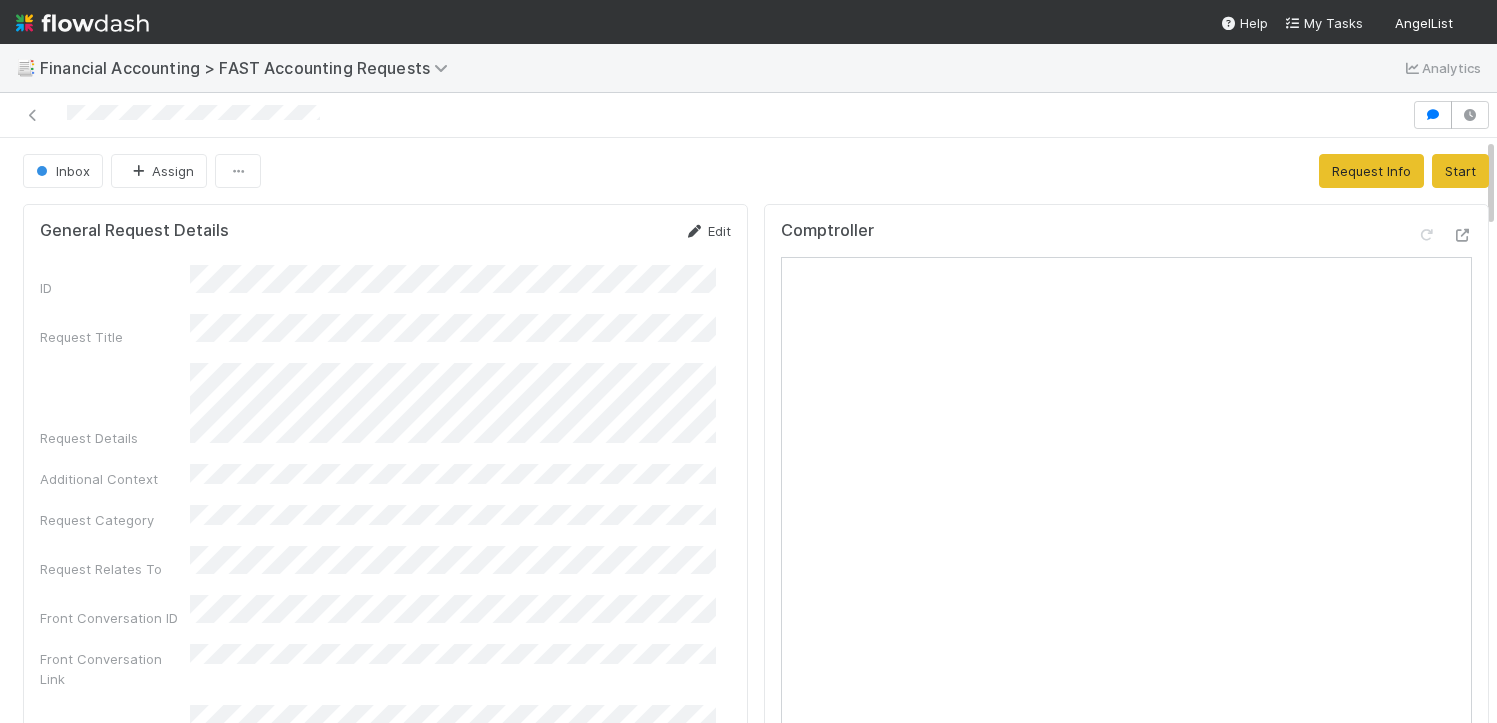 click on "Edit" at bounding box center (707, 231) 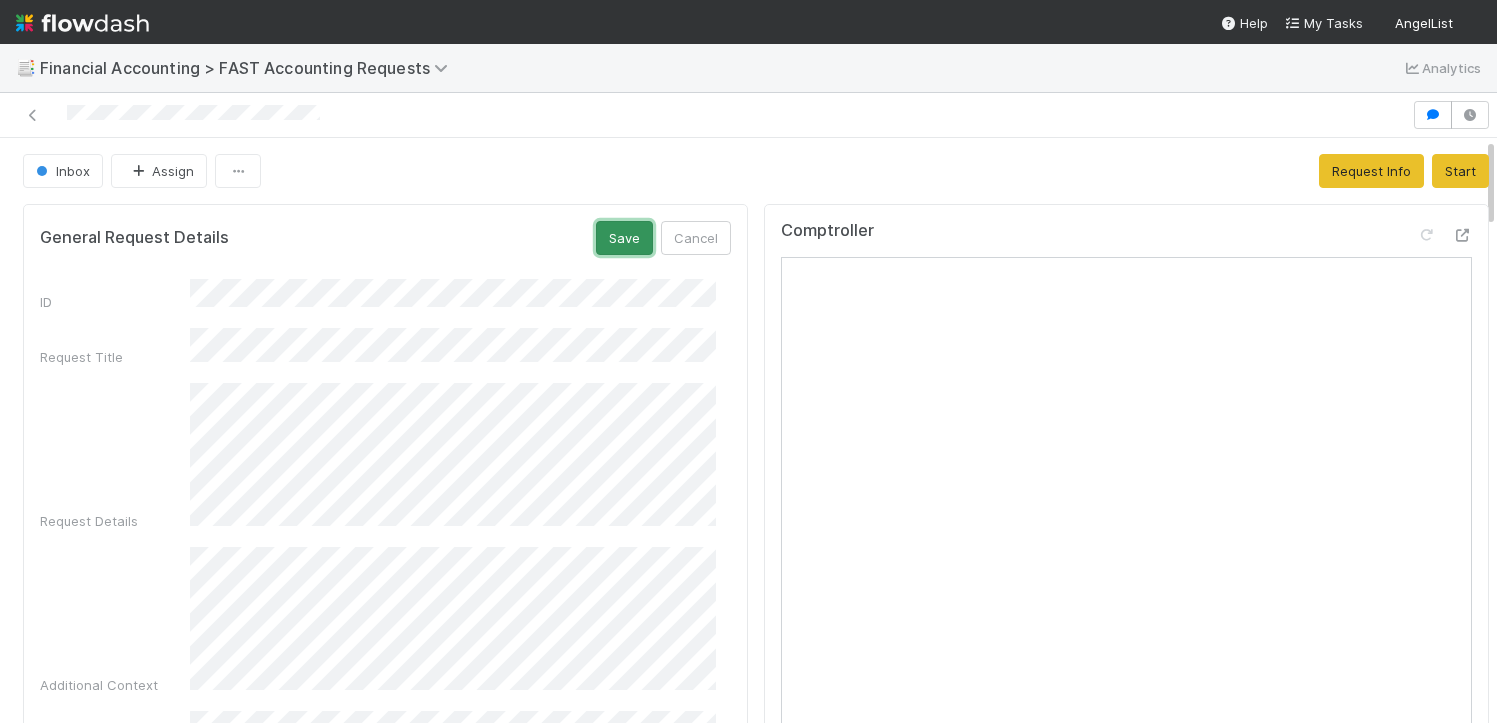click on "Save" at bounding box center (624, 238) 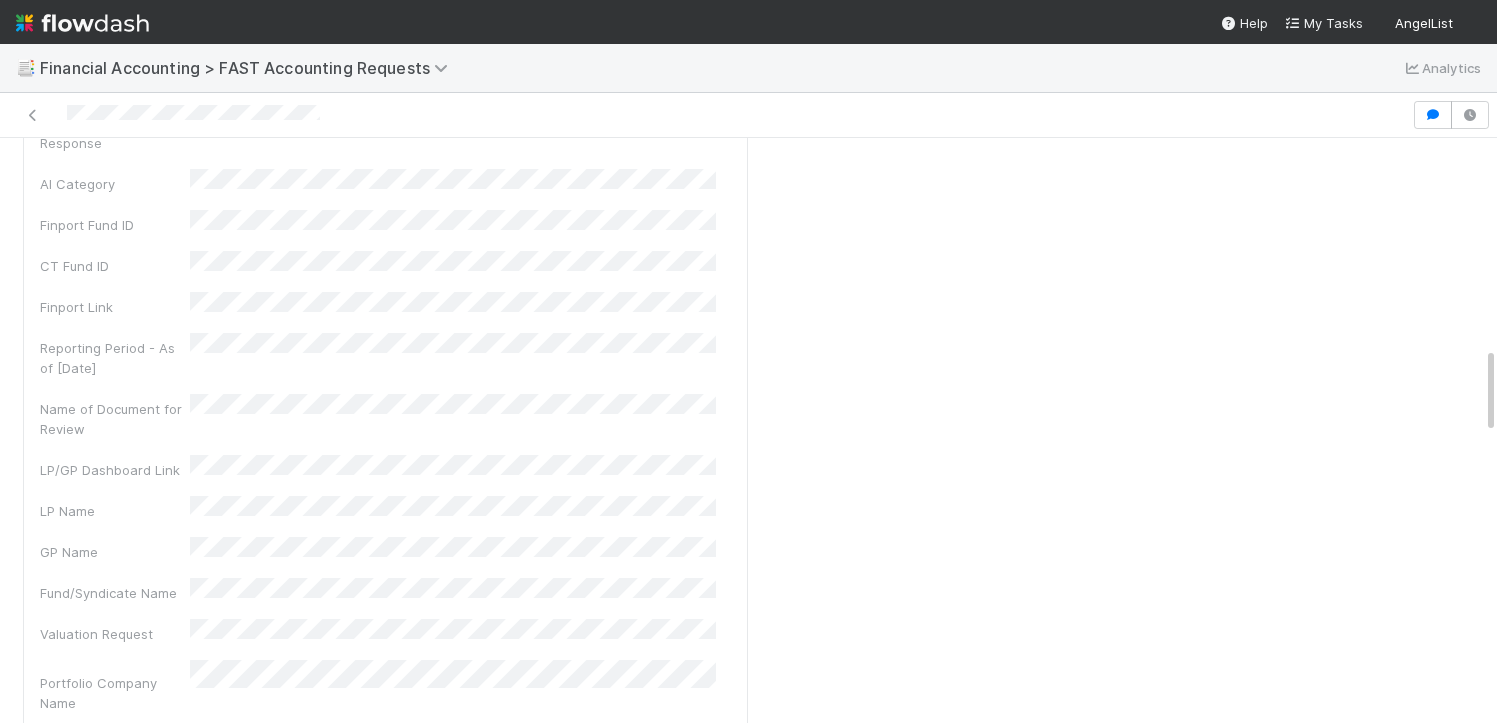 scroll, scrollTop: 1489, scrollLeft: 0, axis: vertical 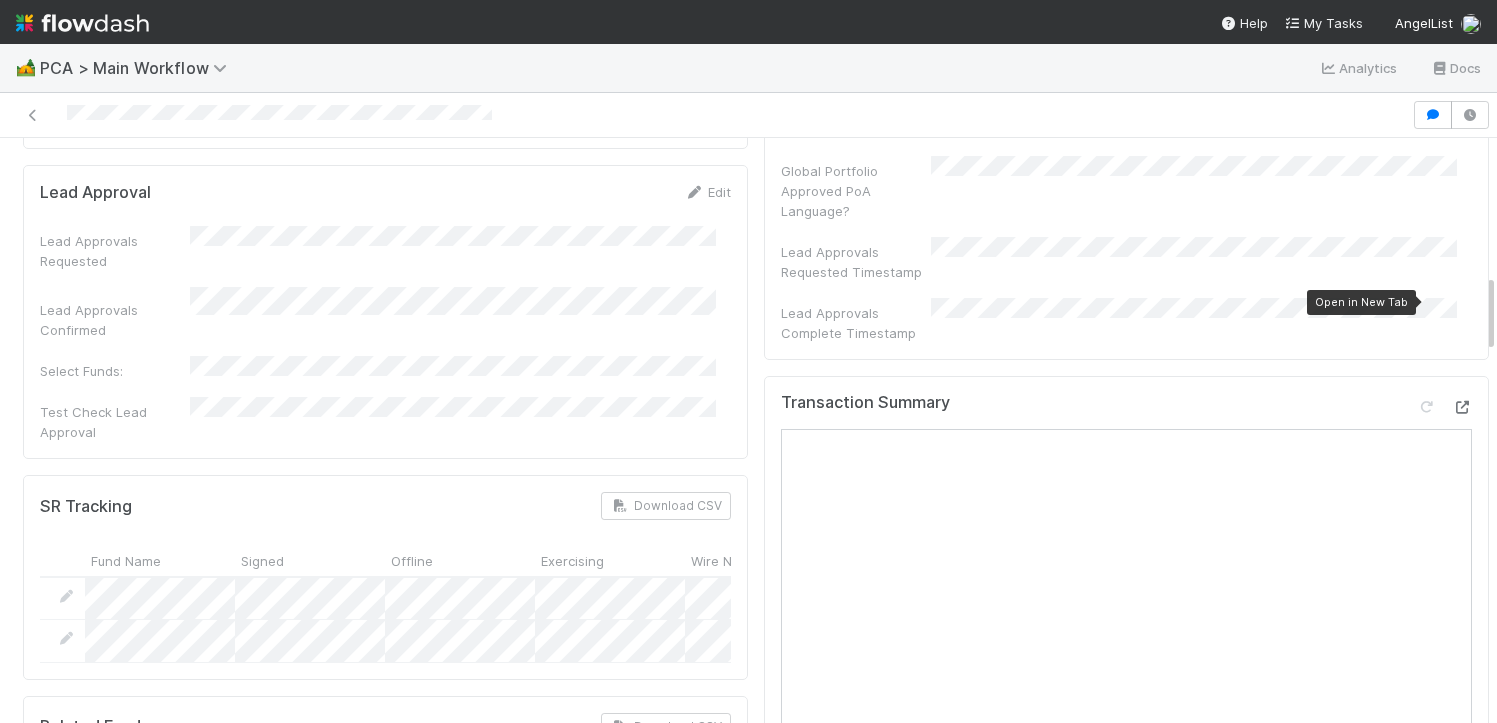 click at bounding box center (1462, 407) 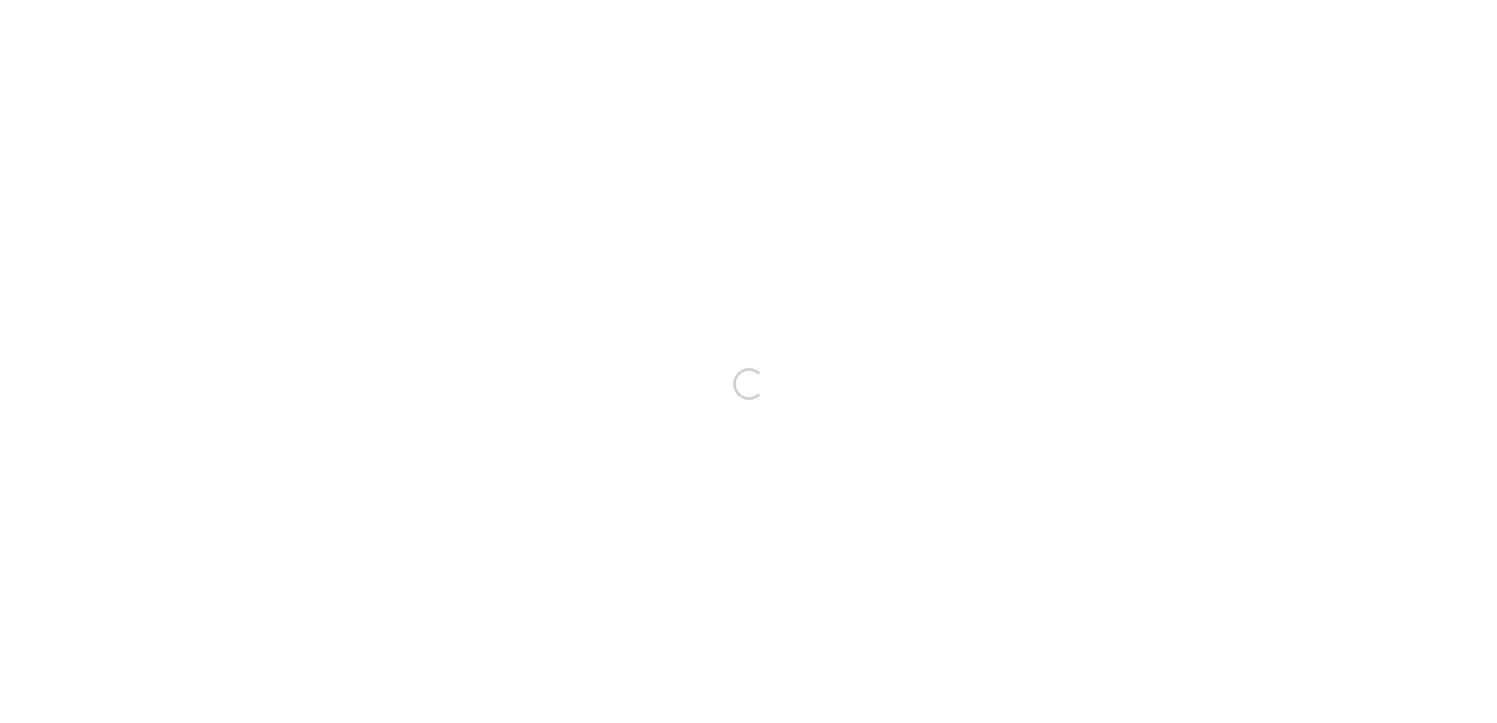 scroll, scrollTop: 0, scrollLeft: 0, axis: both 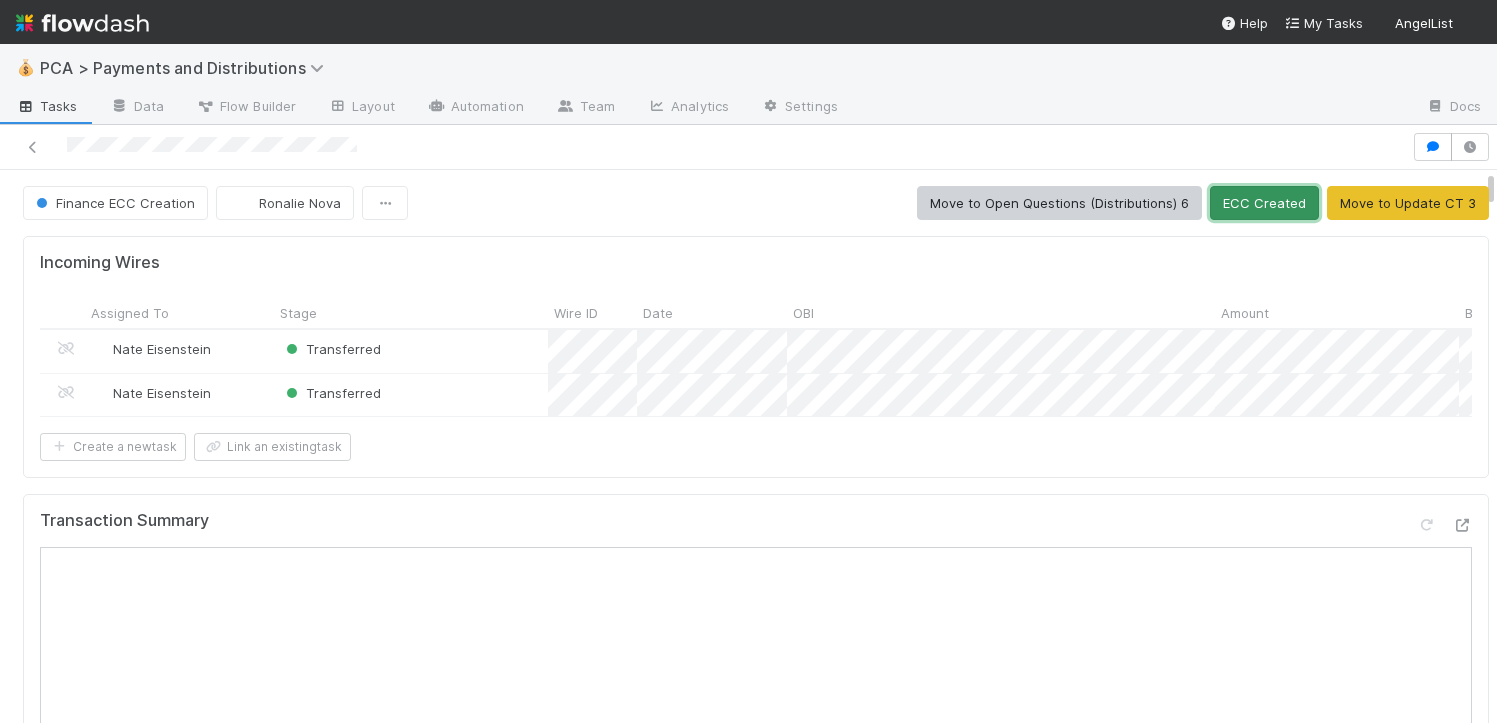 click on "ECC Created" at bounding box center [1264, 203] 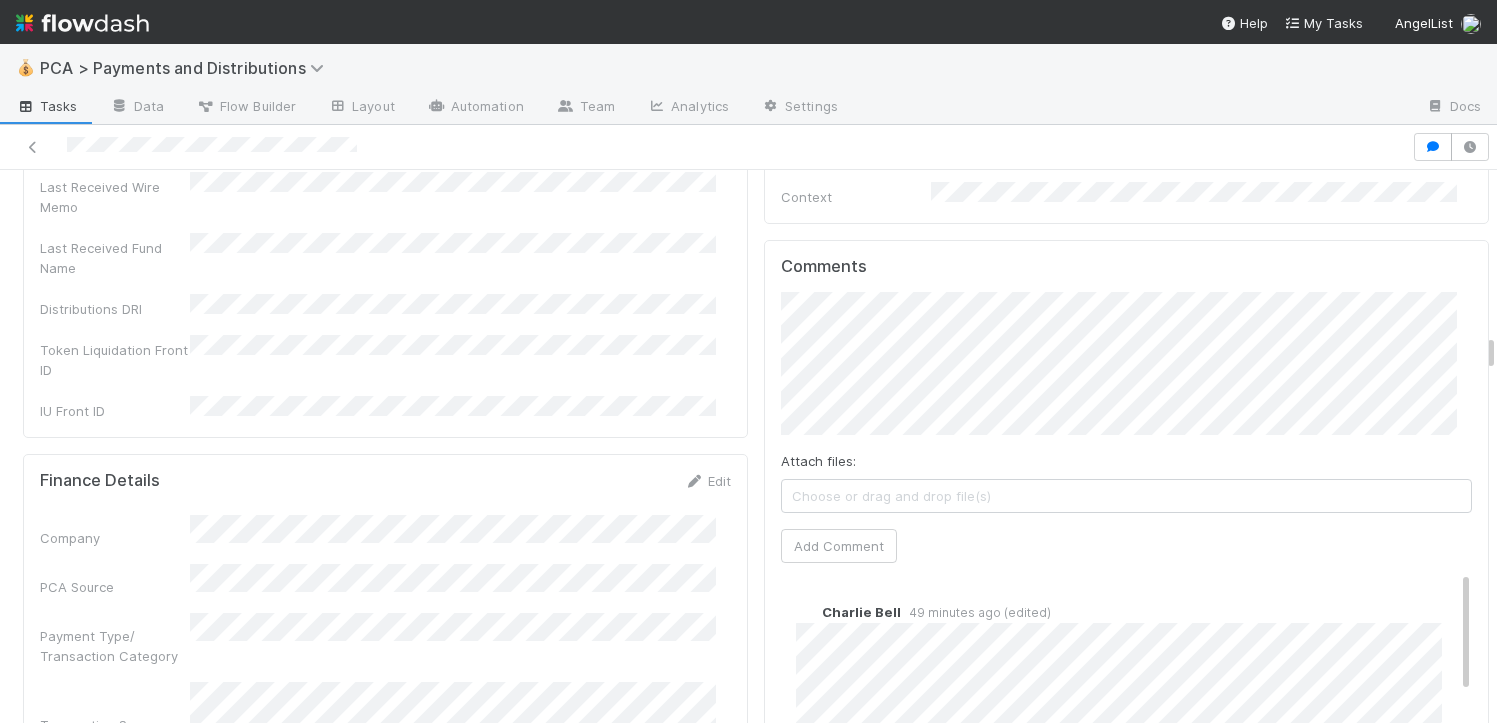 scroll, scrollTop: 4698, scrollLeft: 0, axis: vertical 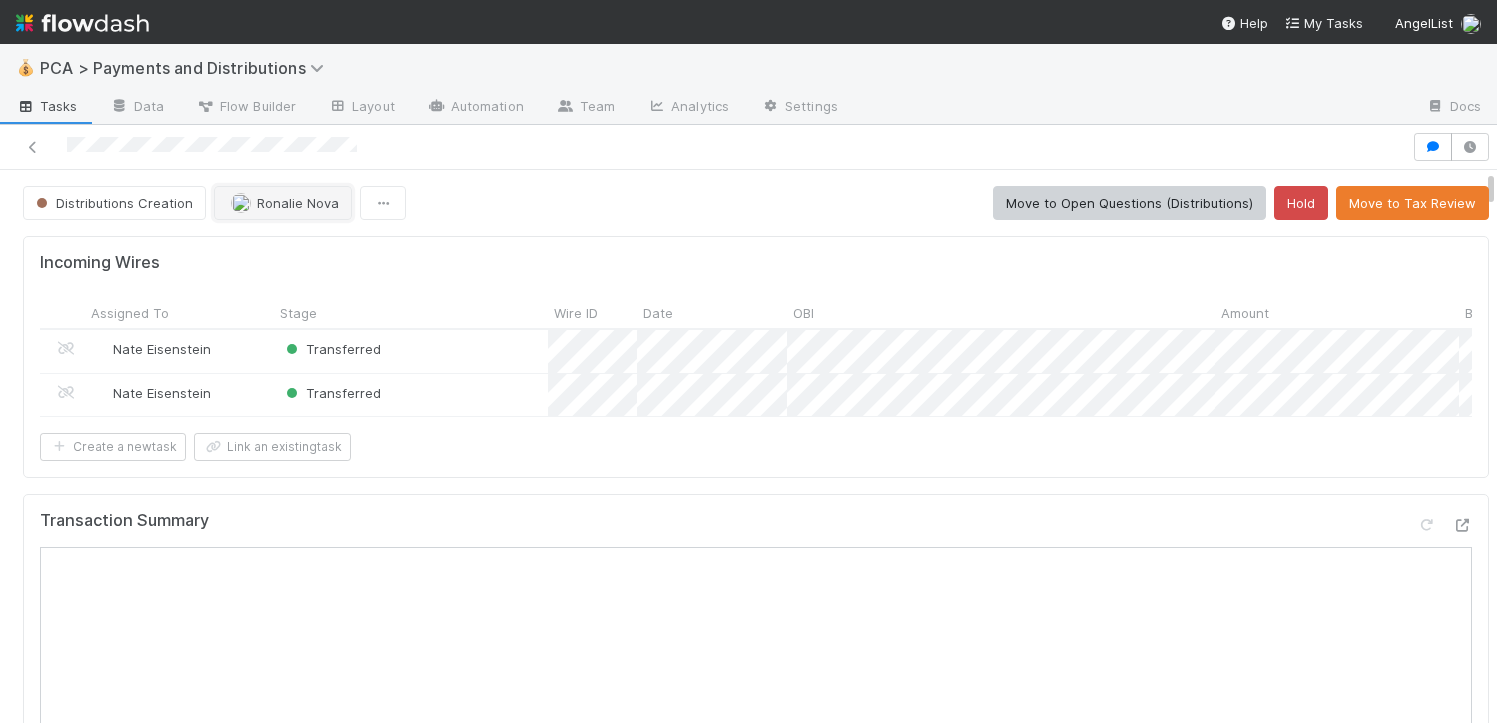 click on "Ronalie Nova" at bounding box center (298, 203) 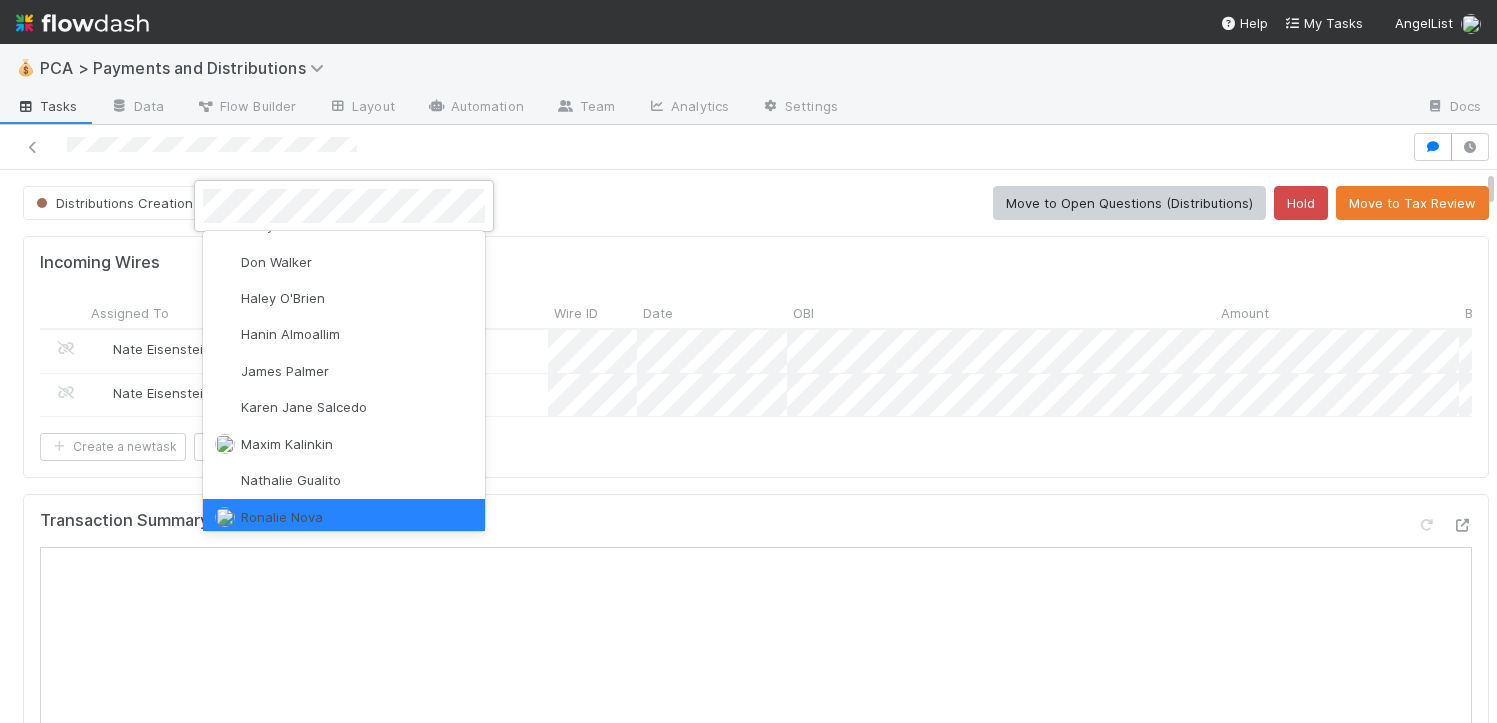scroll, scrollTop: 0, scrollLeft: 0, axis: both 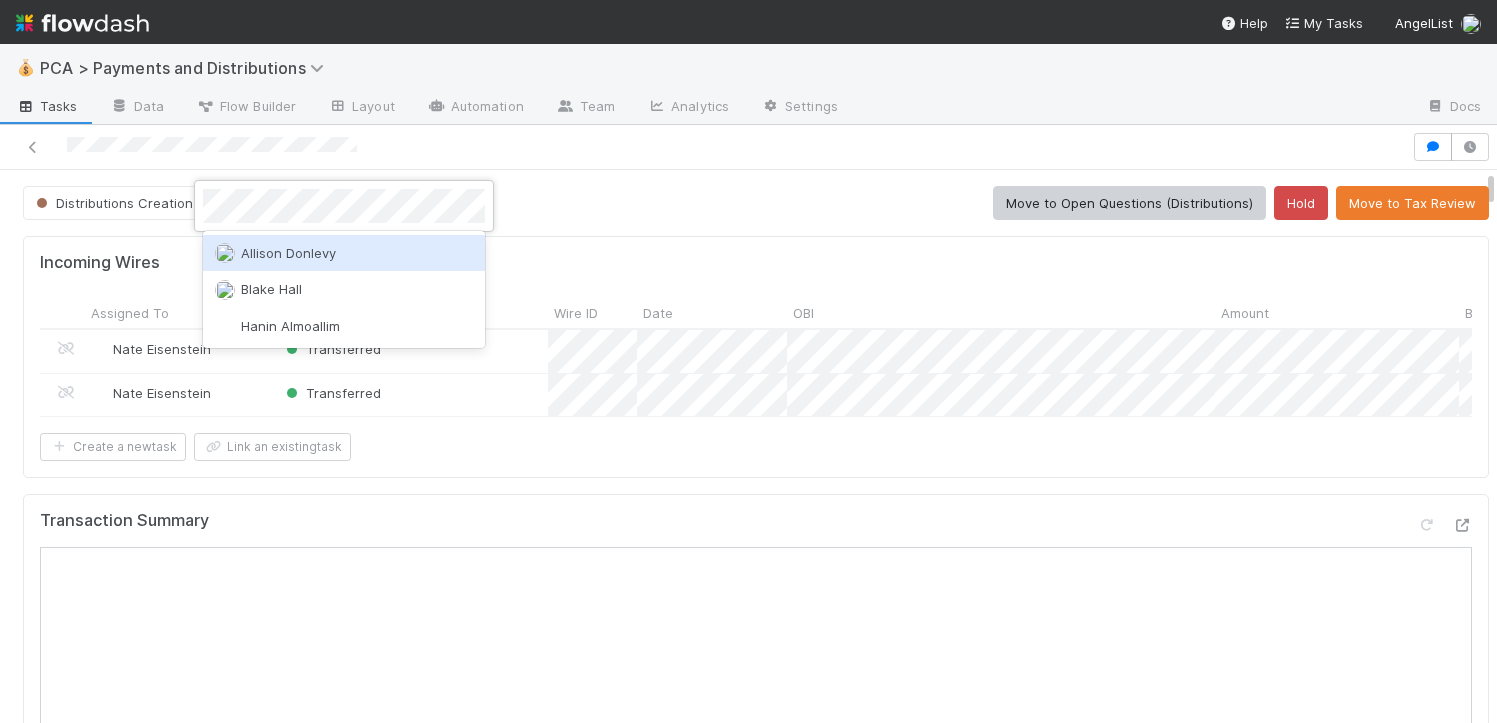 click on "Allison Donlevy" at bounding box center (288, 253) 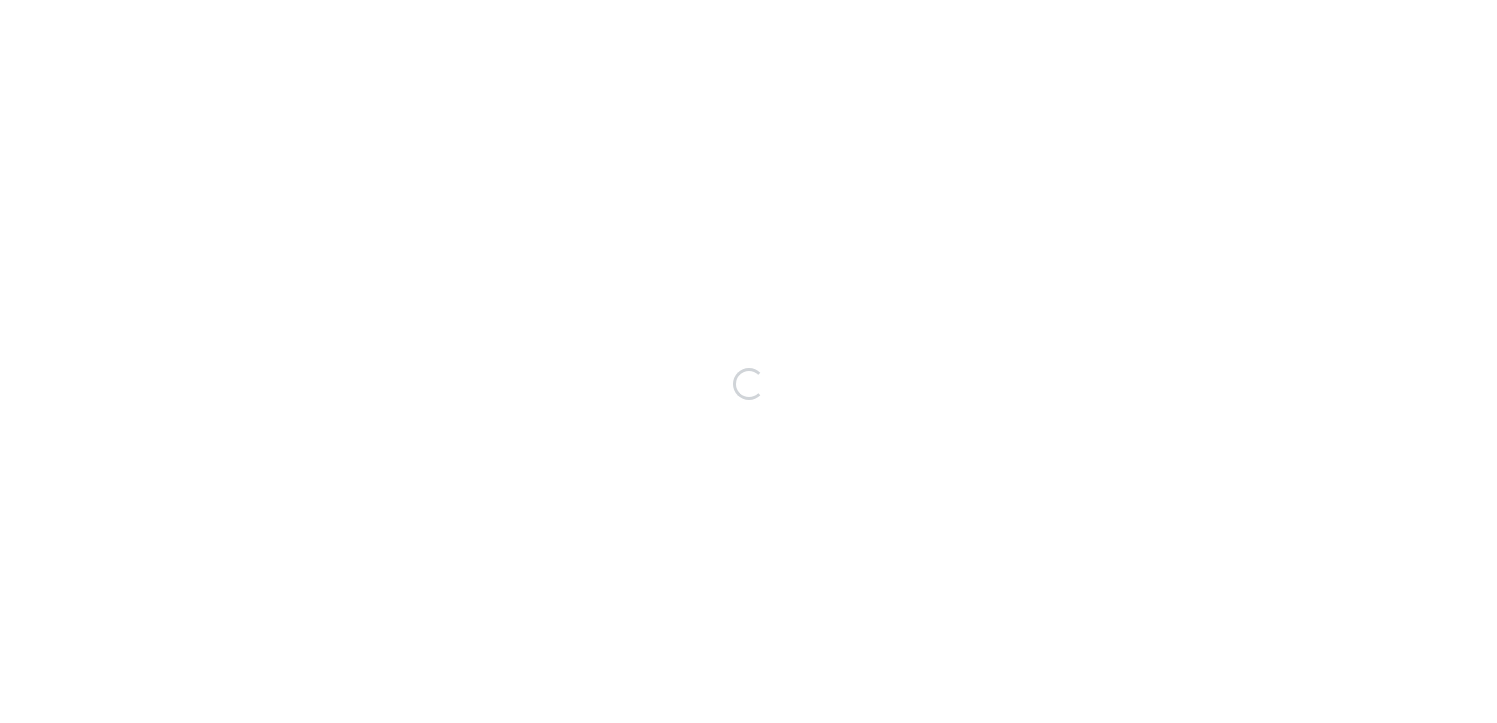 scroll, scrollTop: 0, scrollLeft: 0, axis: both 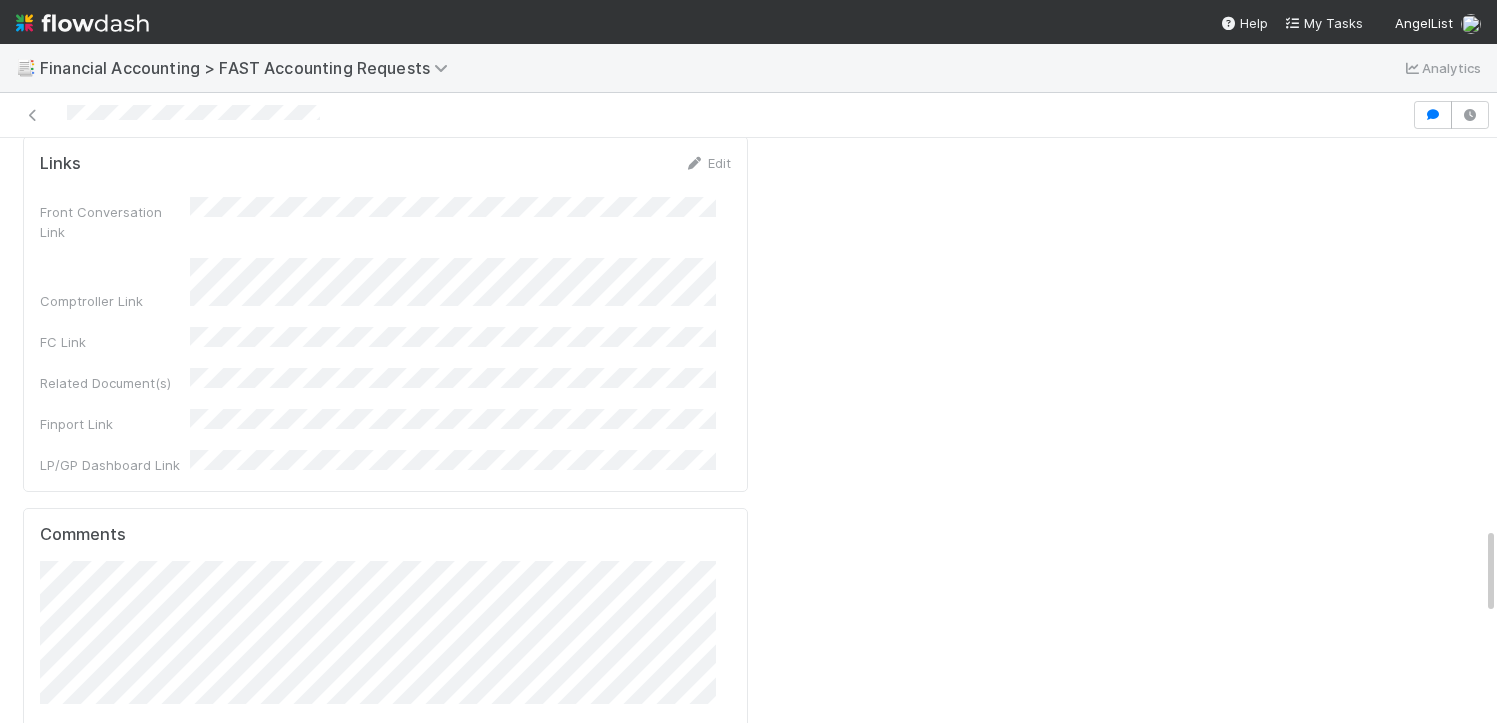 click on "Add Comment" at bounding box center [98, 815] 